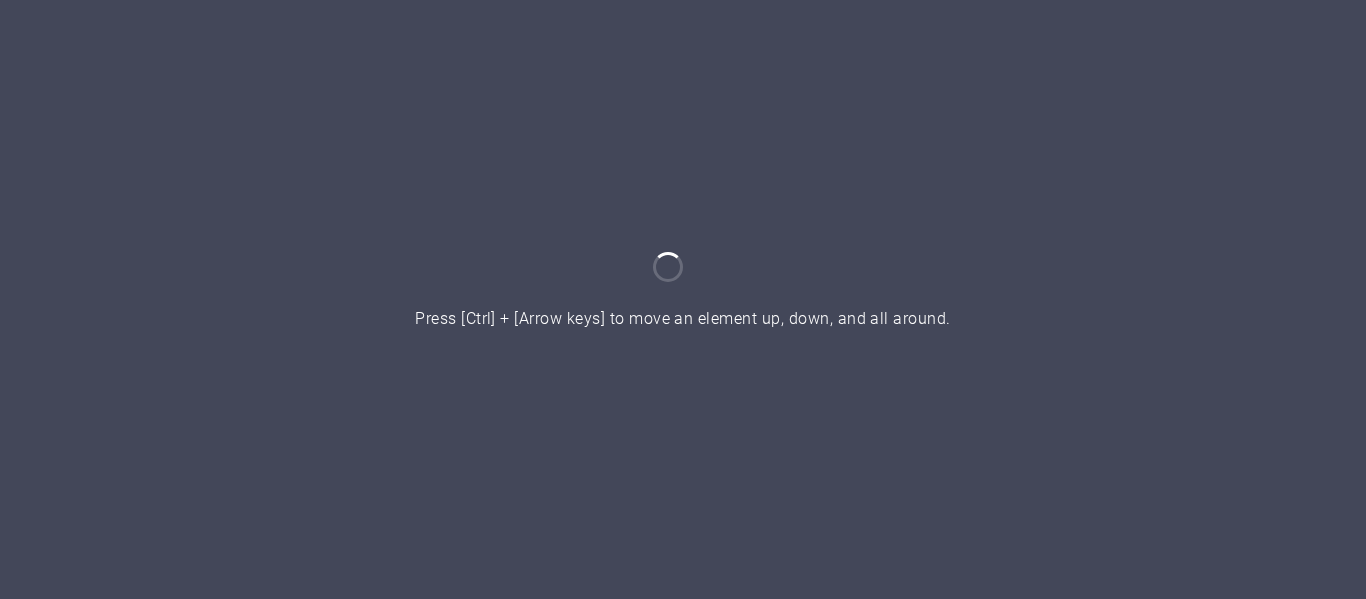 scroll, scrollTop: 0, scrollLeft: 0, axis: both 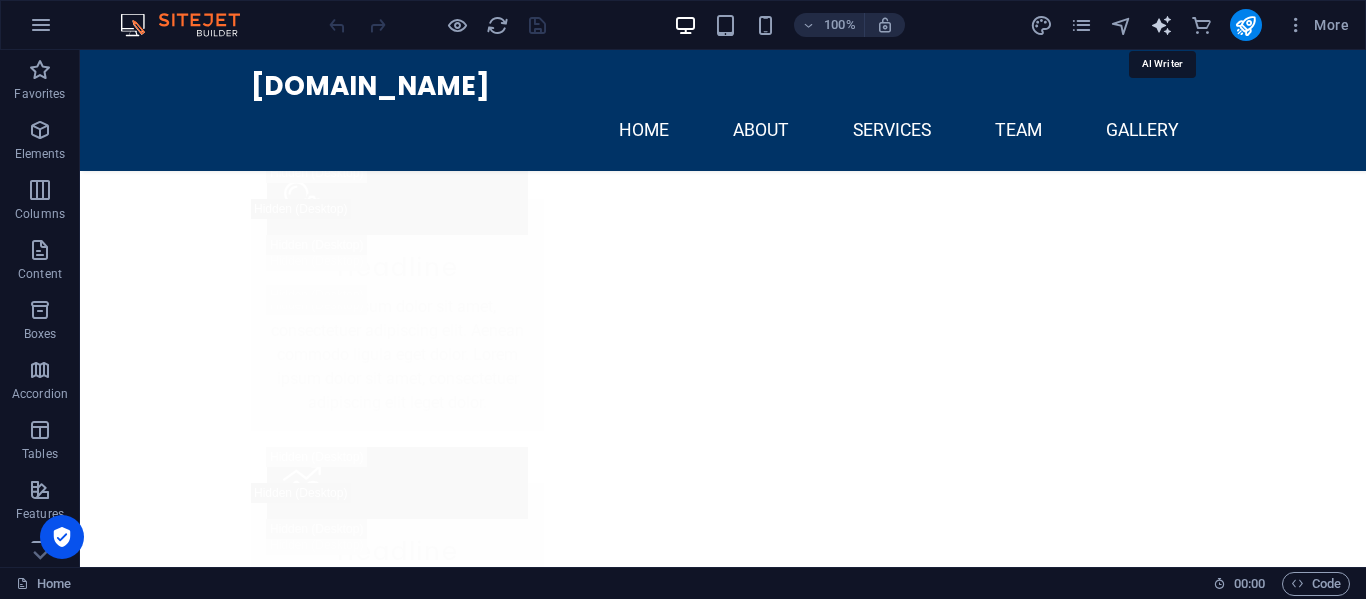click at bounding box center (1161, 25) 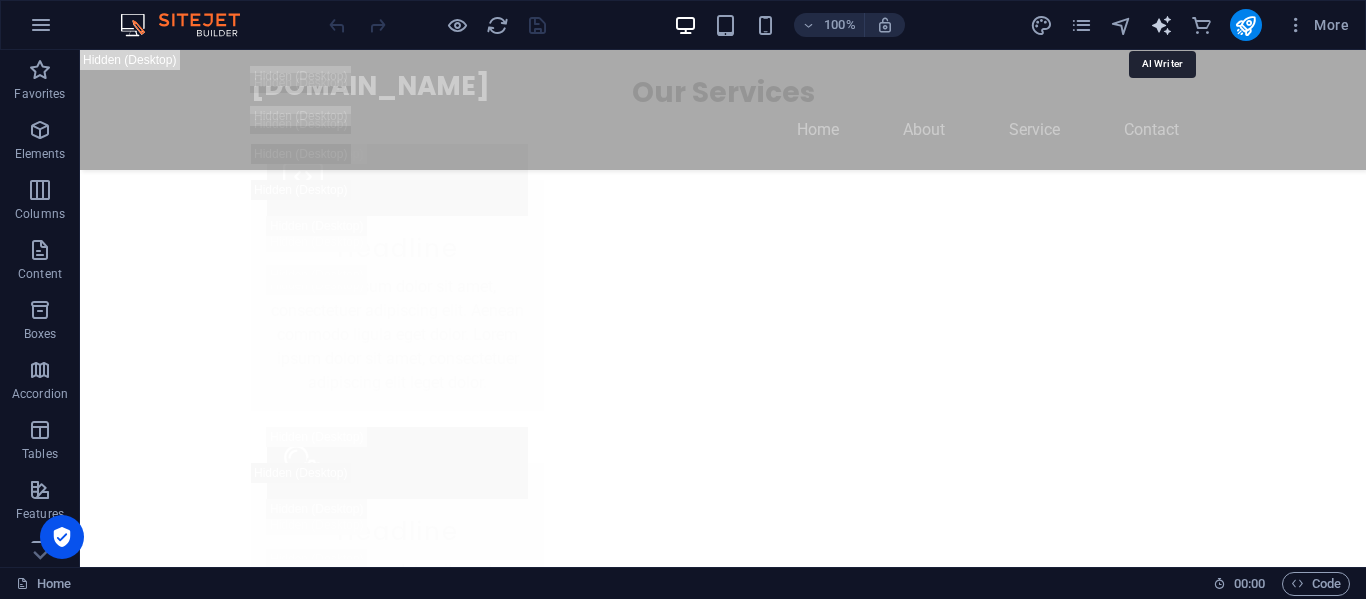 select on "English" 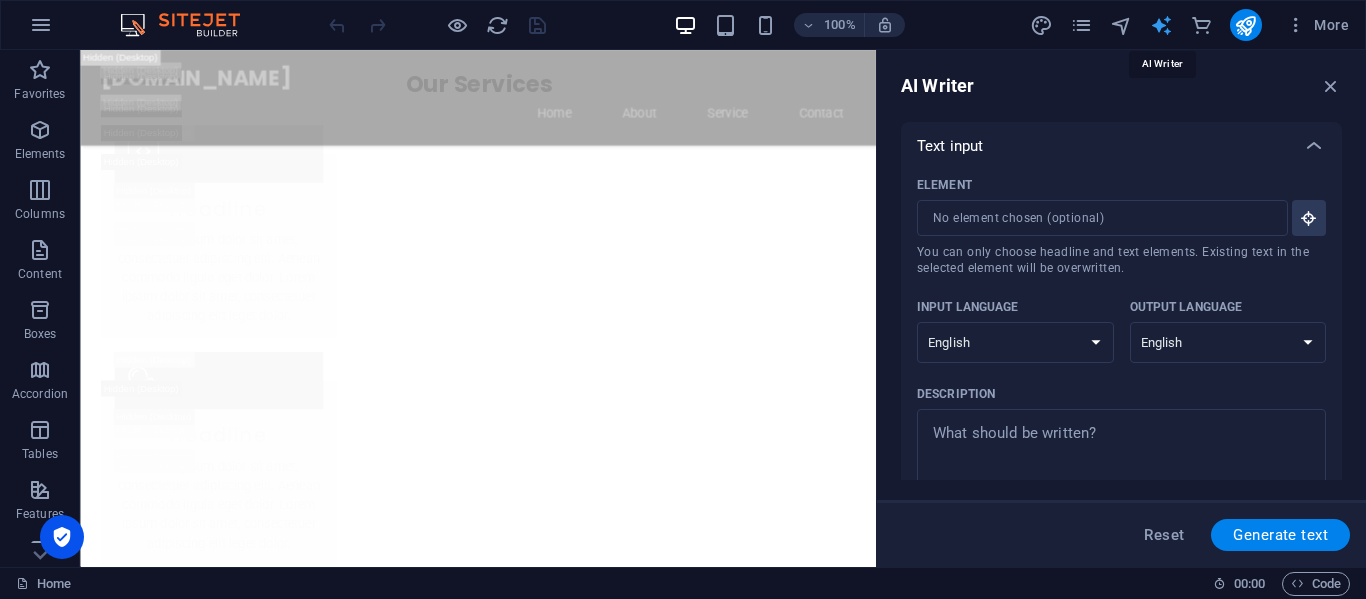 scroll, scrollTop: 6229, scrollLeft: 0, axis: vertical 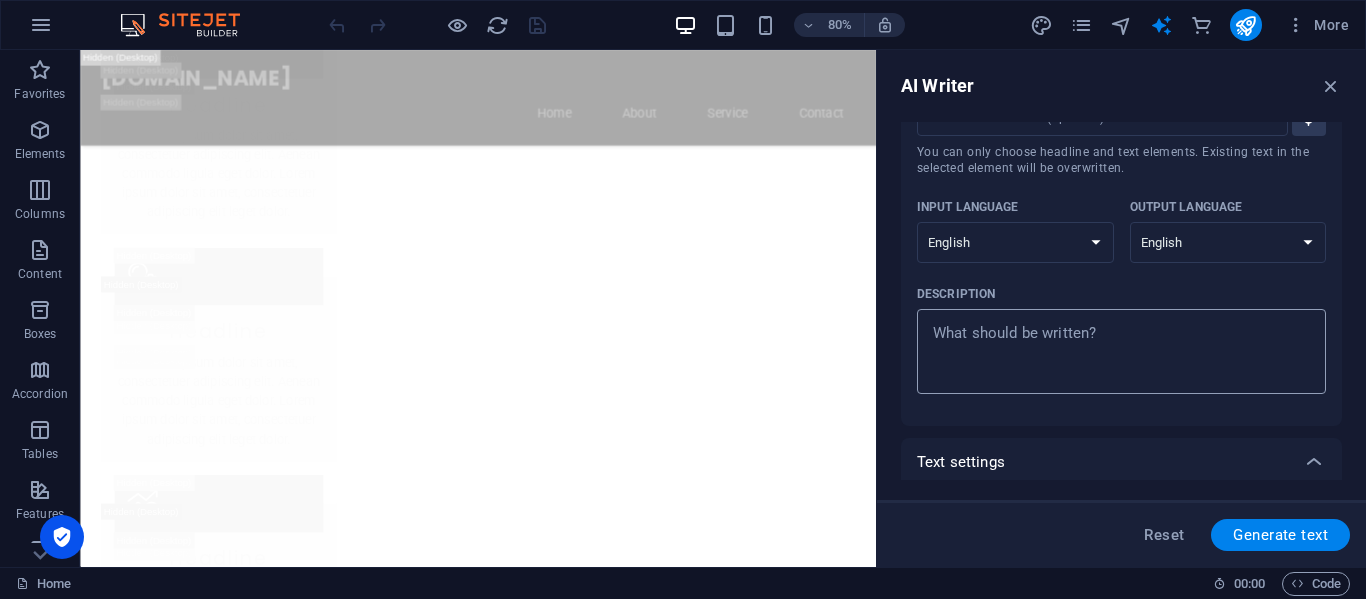 type on "x" 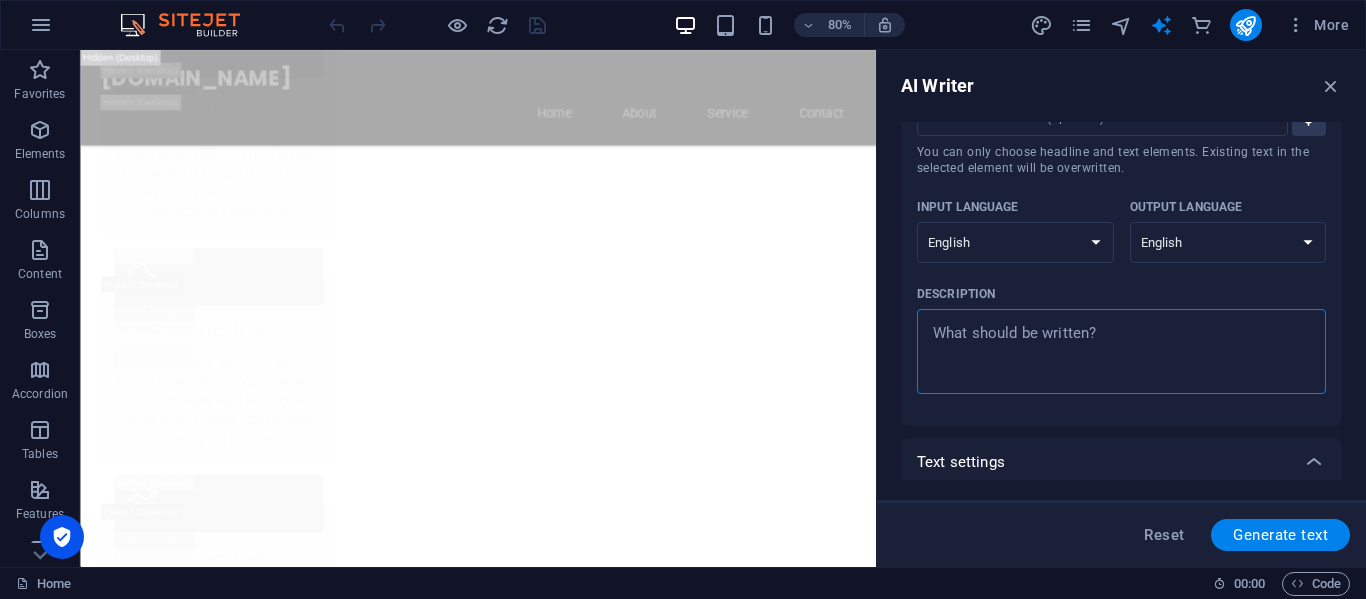 click on "Description x ​" at bounding box center (1121, 351) 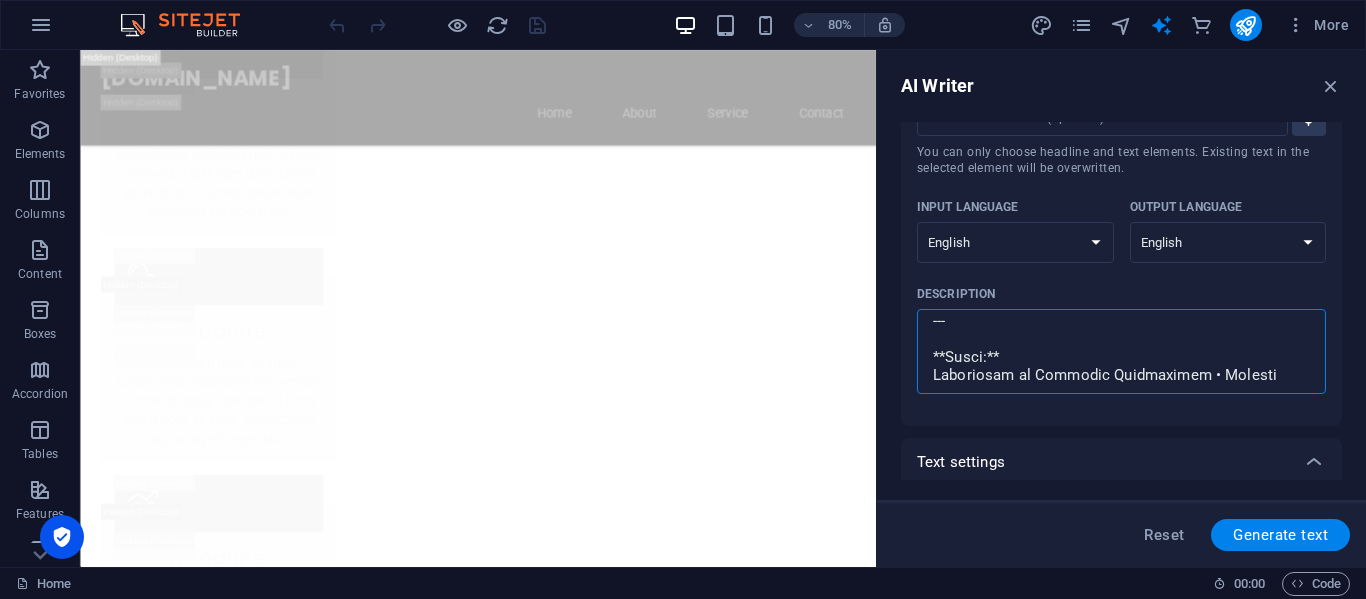 scroll, scrollTop: 1889, scrollLeft: 0, axis: vertical 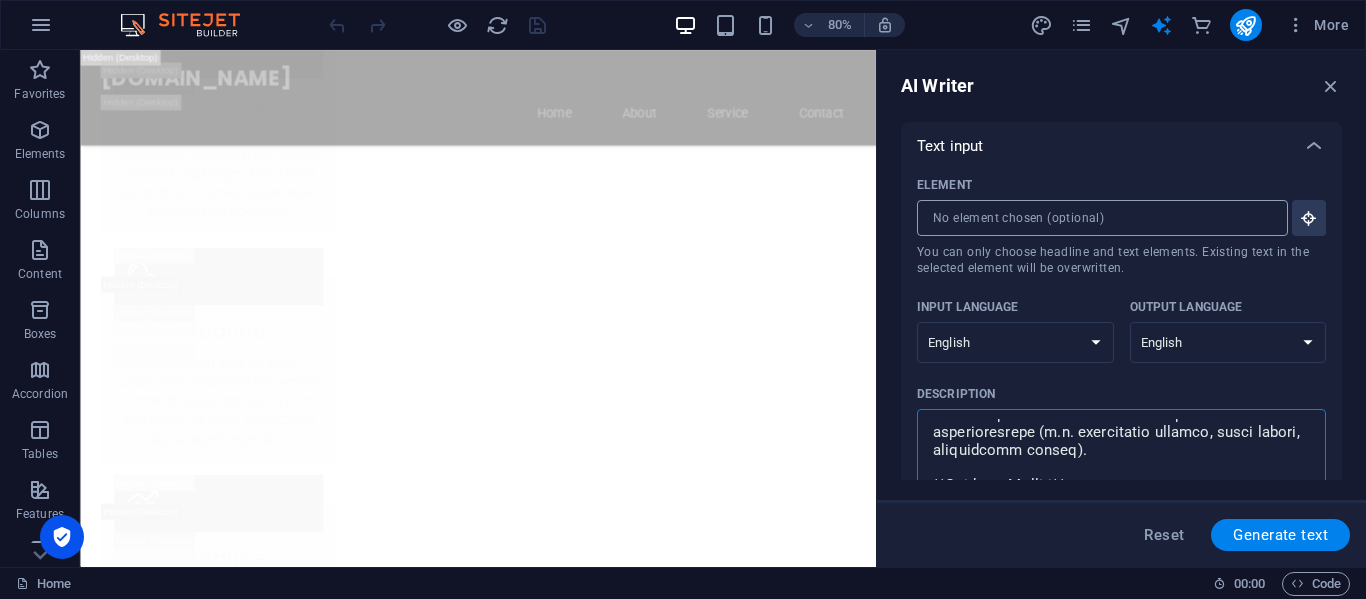 type on "**FRANKLIN | Professional Management Services**
**Legal & Financial Solutions Without the Hefty Fees**
We help South Africans navigate legal, financial, and business decisions—before engaging costly attorneys or advisors.
---
### 📞 Contact Us First
We encourage clients to reach out **via WhatsApp or email** with their questions. We’ll assess your situation and let you know how we can help.
* 📱 WhatsApp: [Click to Chat](https://wa.me/27764727537)
* 📧 Email: [info@franklinms.co.za](mailto:info@franklinms.co.za)
---
### 💼 Our Services
**Basic Assessment (R500 Once-Off)**
We review your situation and documents to help you understand what services or next steps are needed.
**Guided Document Preparation**
We help you prepare legal documents, agreements, or calculations for matters that do not require court representation (e.g. uncontested divorce, asset splits, maintenance claims).
**Divorce Support**
We guide you through the divorce process, calculate asset and maintenance claims, and prepare relevan..." 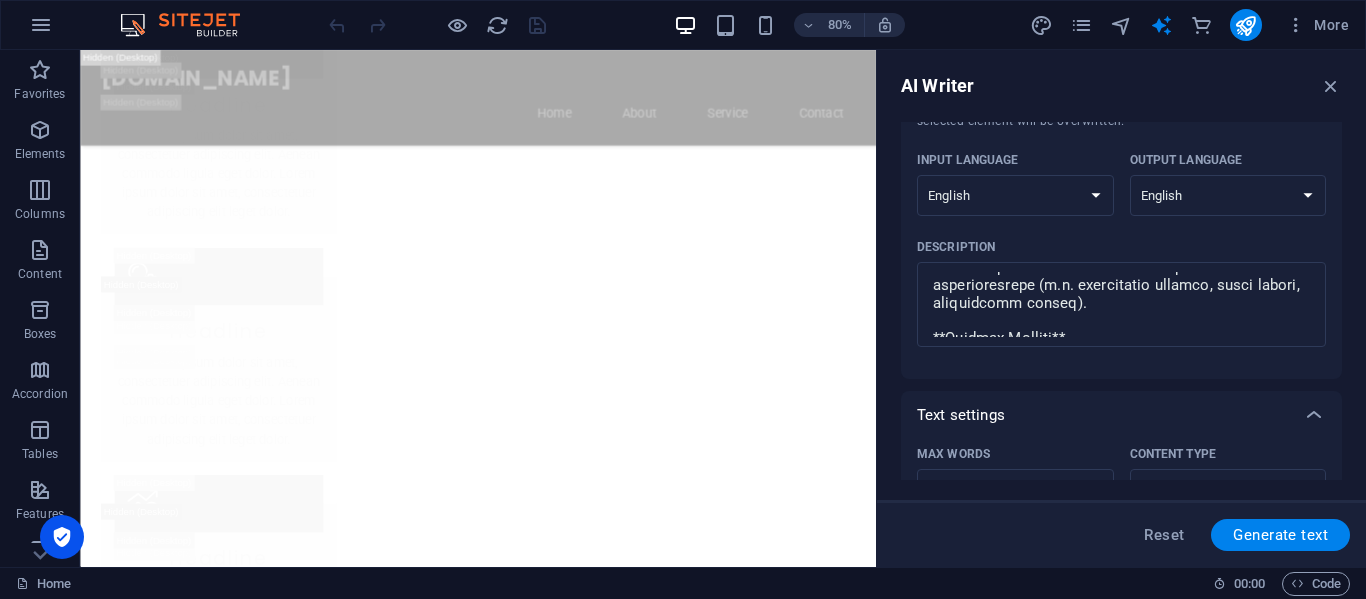 scroll, scrollTop: 200, scrollLeft: 0, axis: vertical 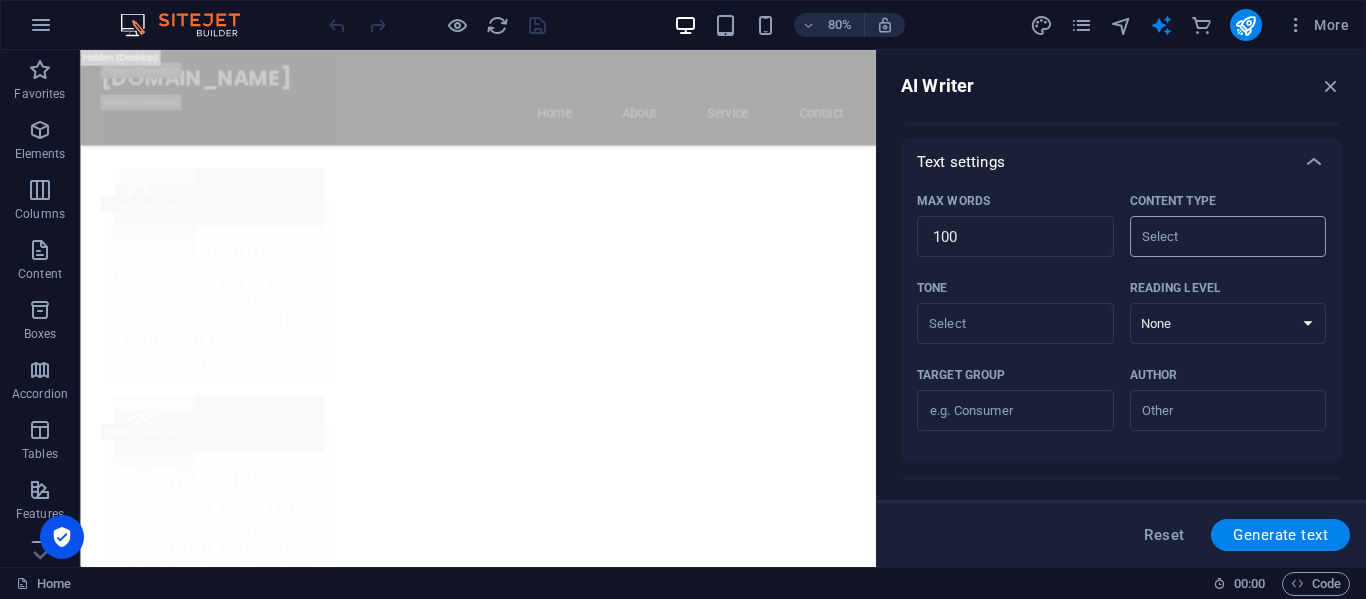 click on "Content type ​" at bounding box center (1212, 236) 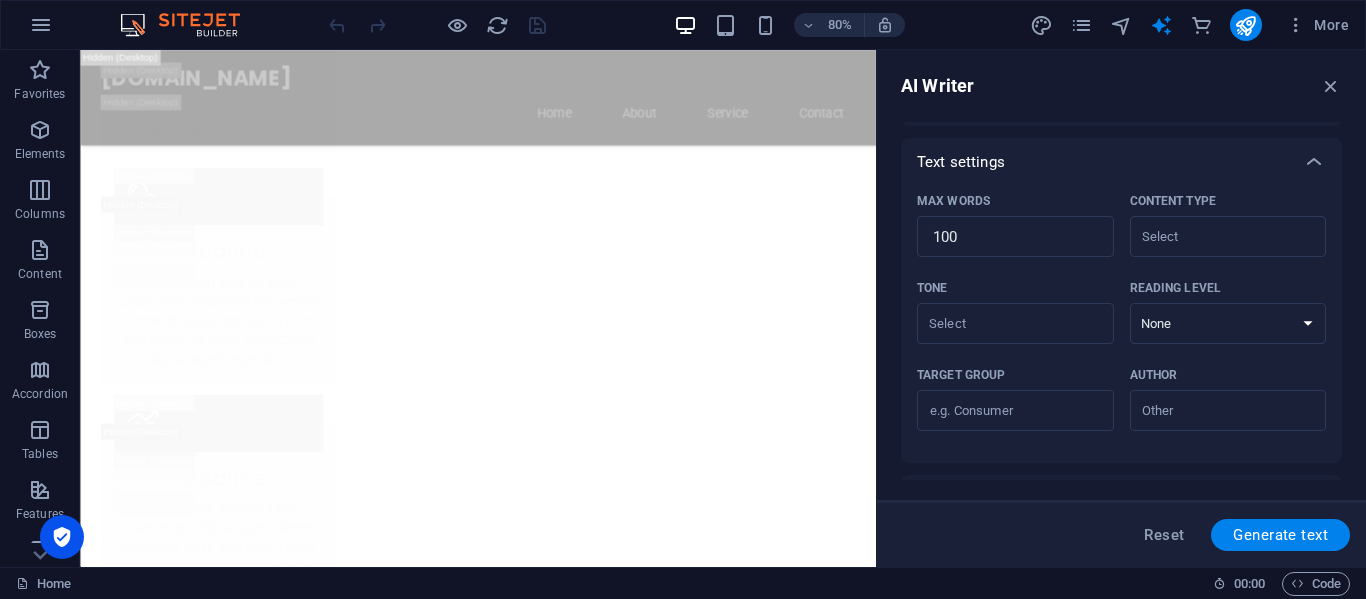 click on "Text settings" at bounding box center (1121, 162) 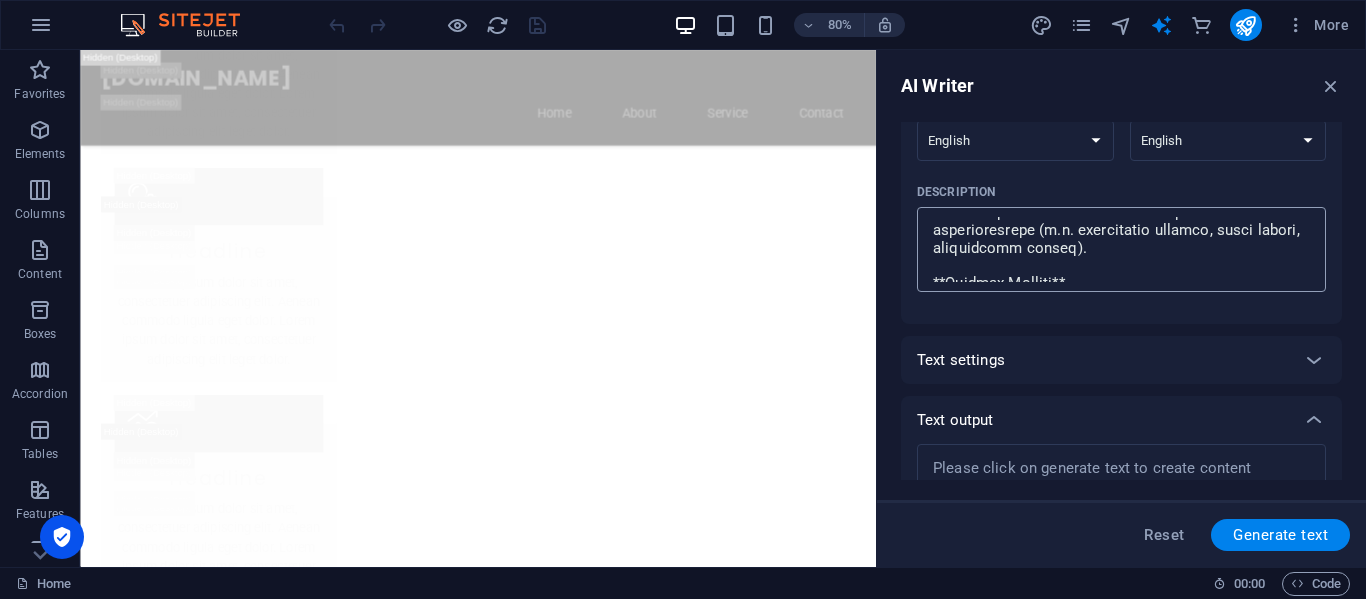 scroll, scrollTop: 180, scrollLeft: 0, axis: vertical 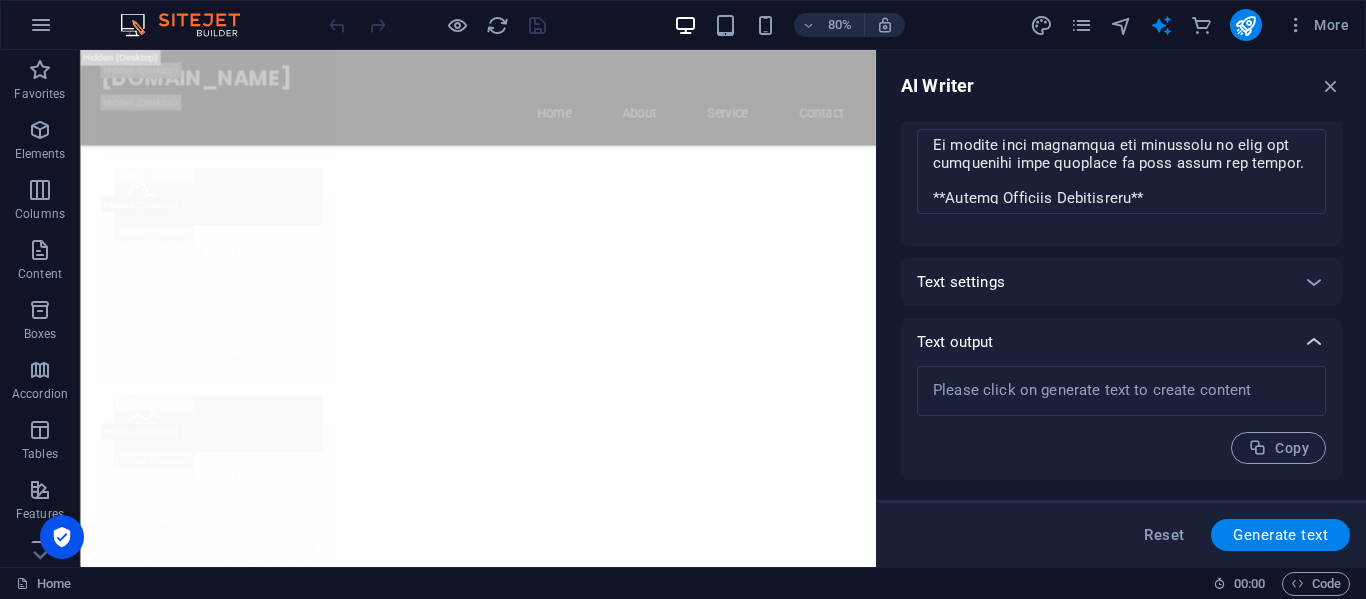 click at bounding box center (1314, 342) 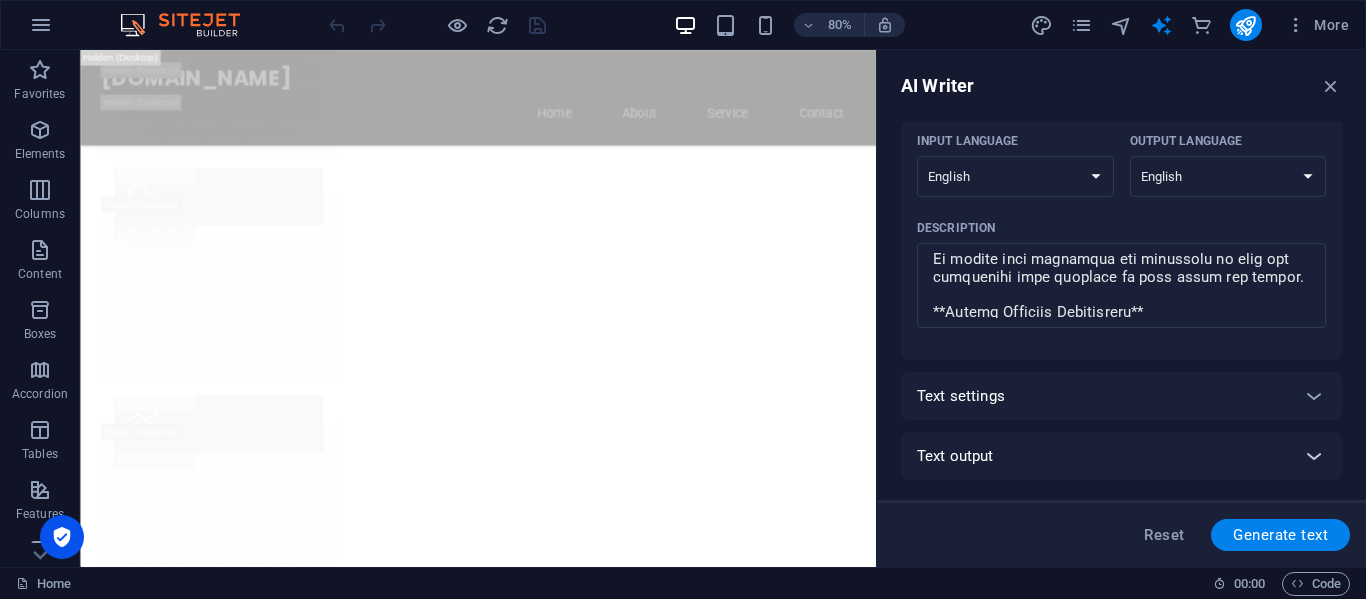 scroll, scrollTop: 166, scrollLeft: 0, axis: vertical 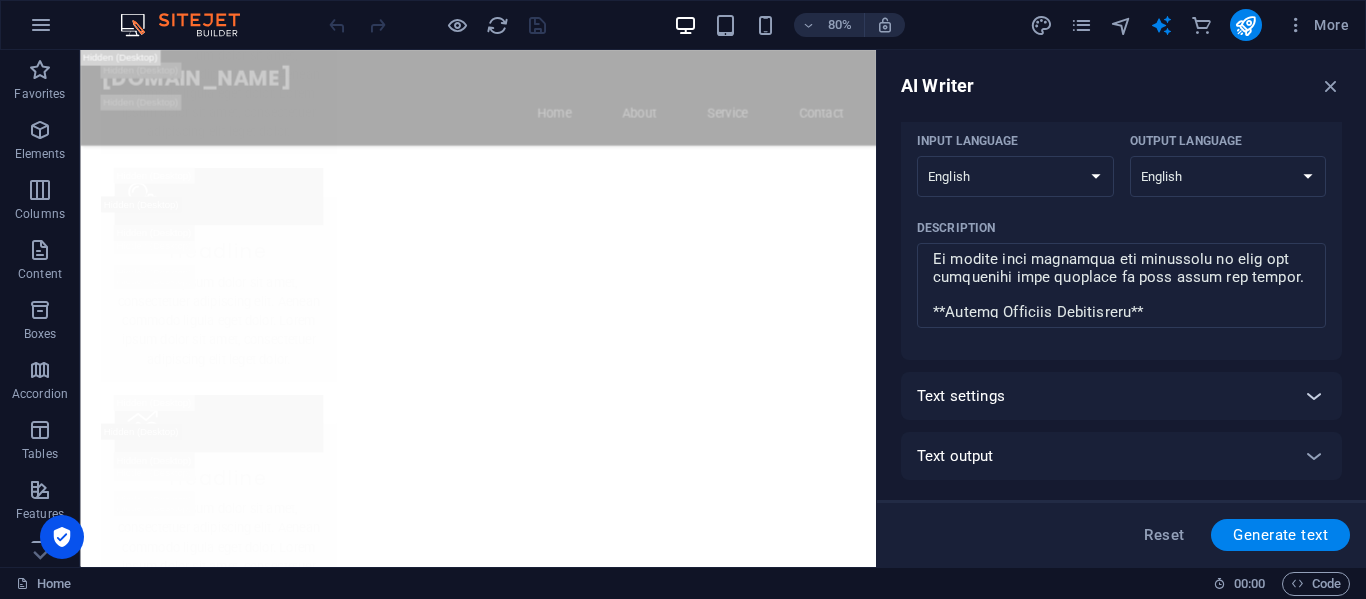 click at bounding box center (1314, 396) 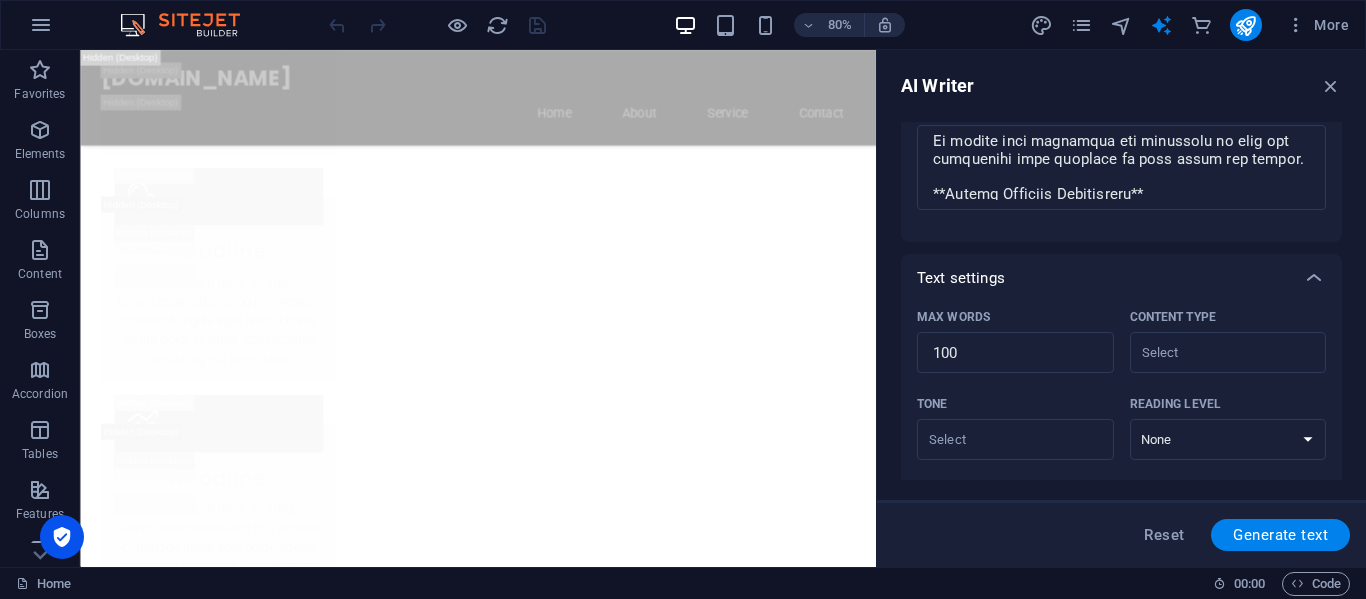 scroll, scrollTop: 443, scrollLeft: 0, axis: vertical 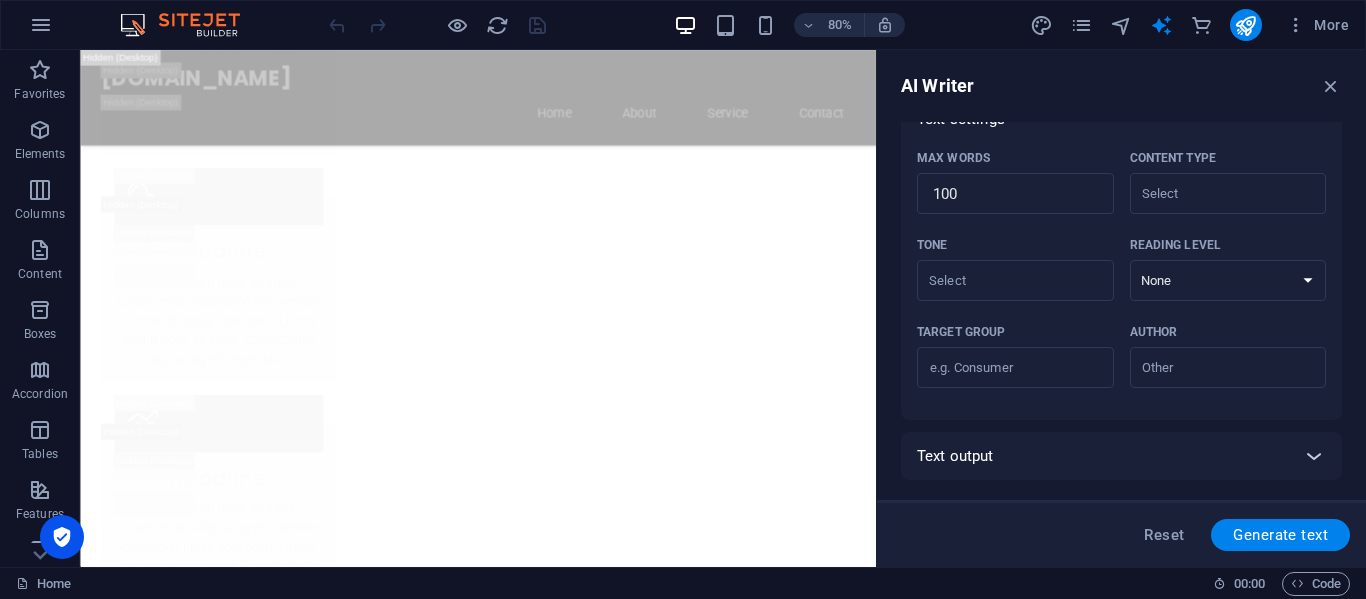click at bounding box center [1314, 456] 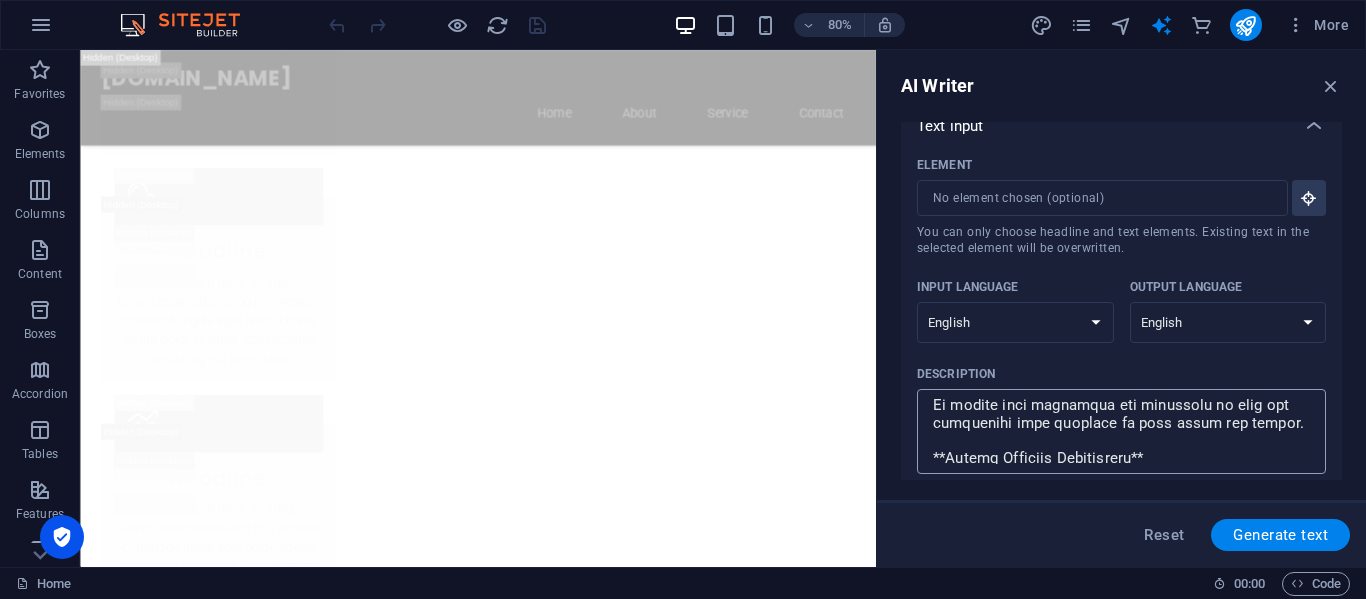 scroll, scrollTop: 0, scrollLeft: 0, axis: both 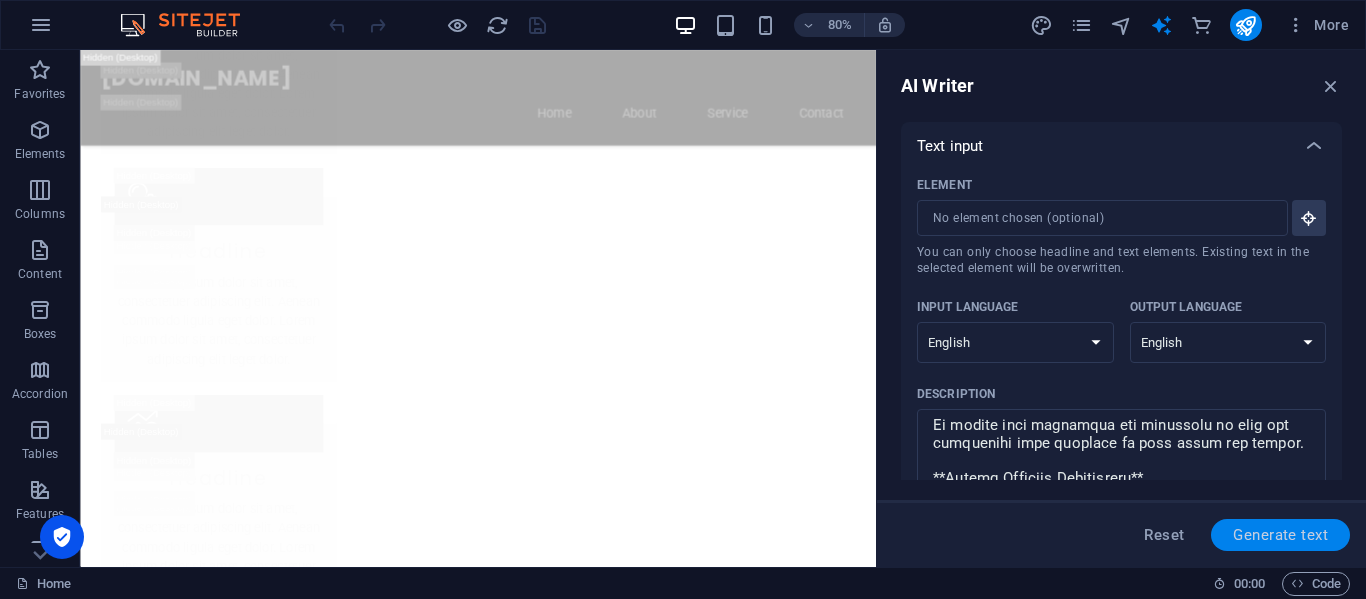 click on "Generate text" at bounding box center [1280, 535] 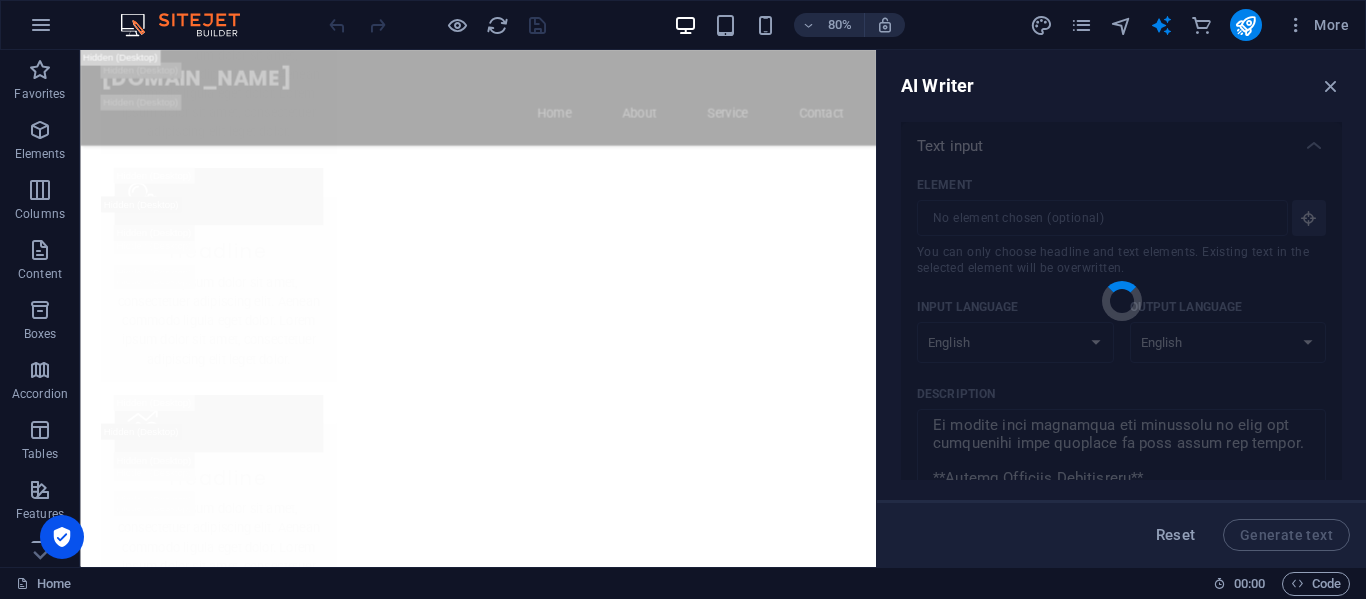 type on "x" 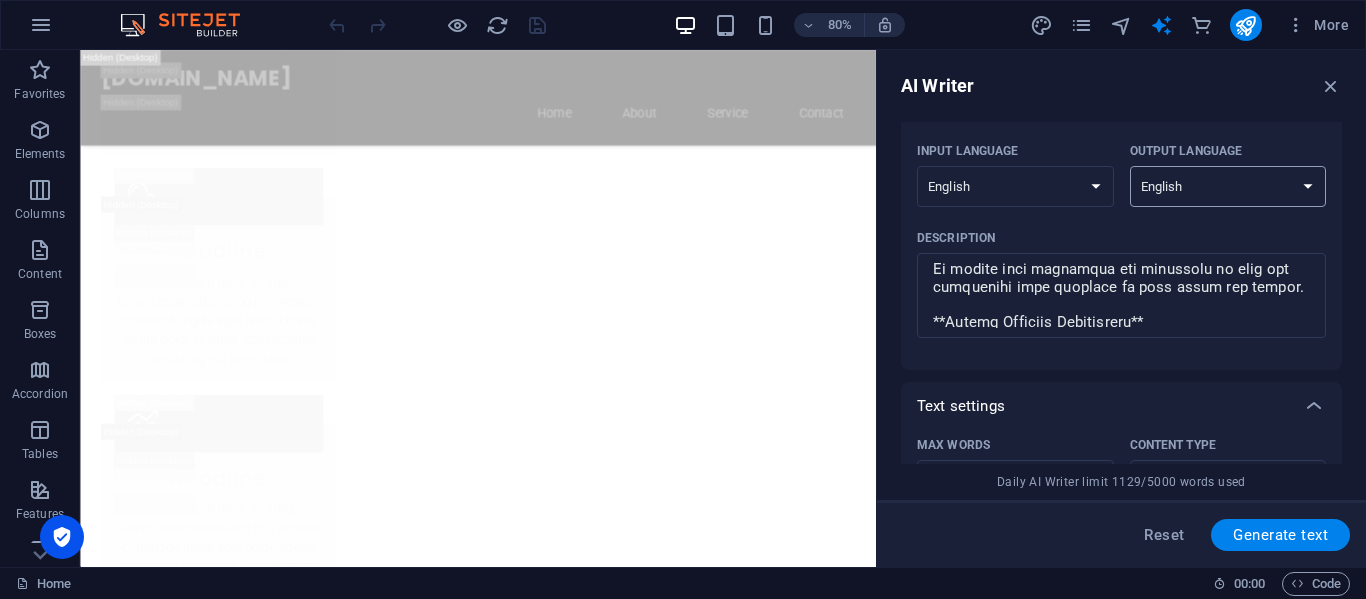 scroll, scrollTop: 0, scrollLeft: 0, axis: both 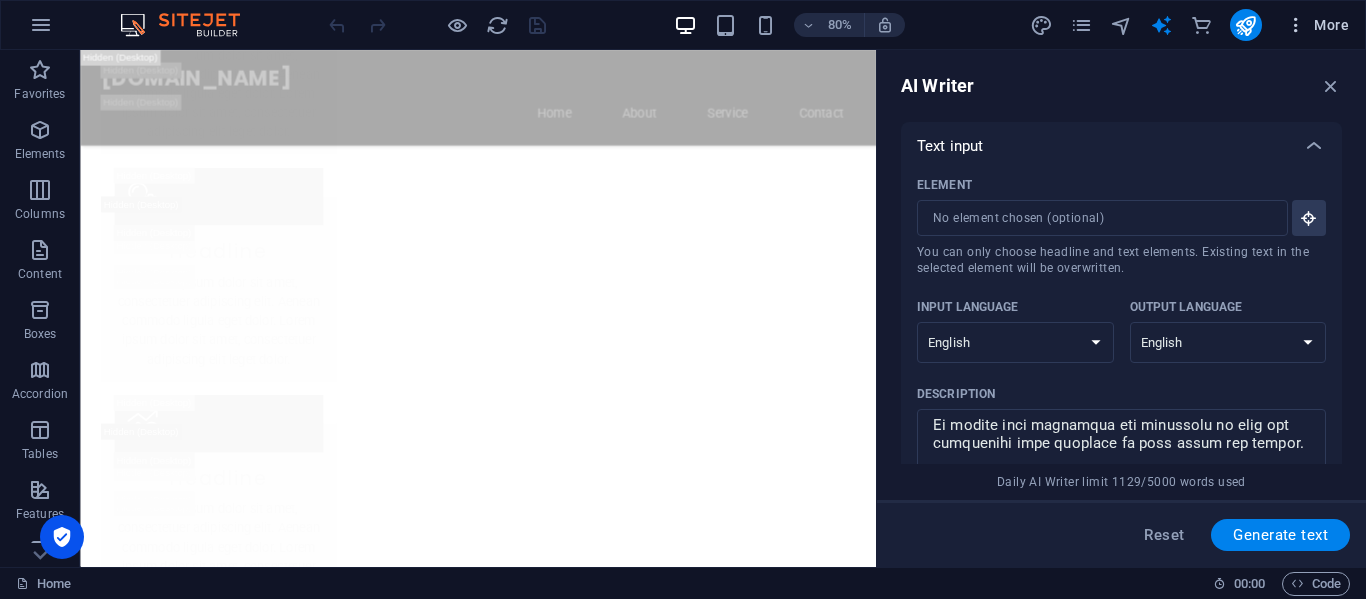click at bounding box center (1296, 25) 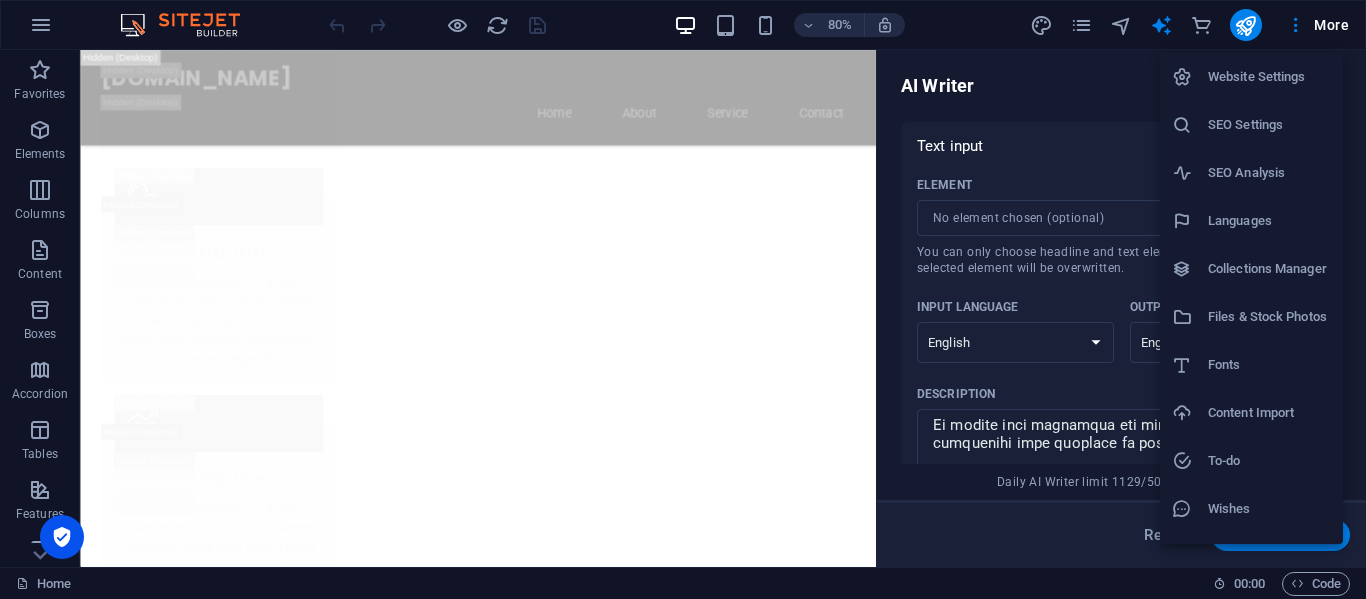 click at bounding box center (683, 299) 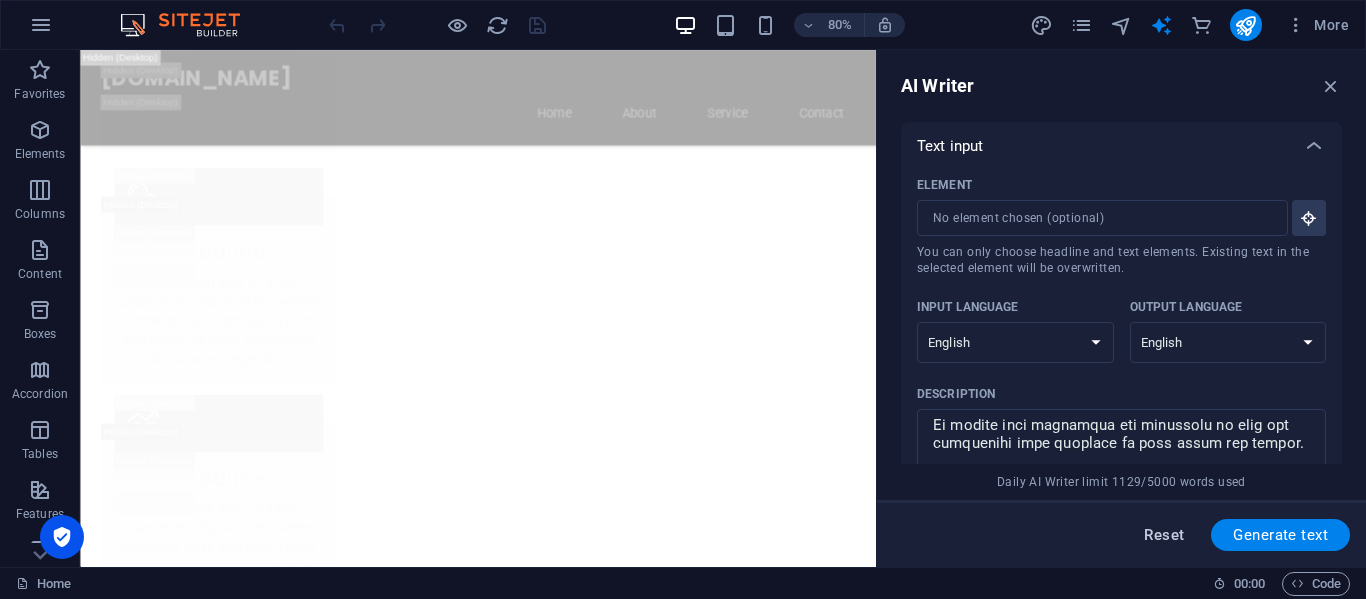 click on "Reset" at bounding box center [1164, 535] 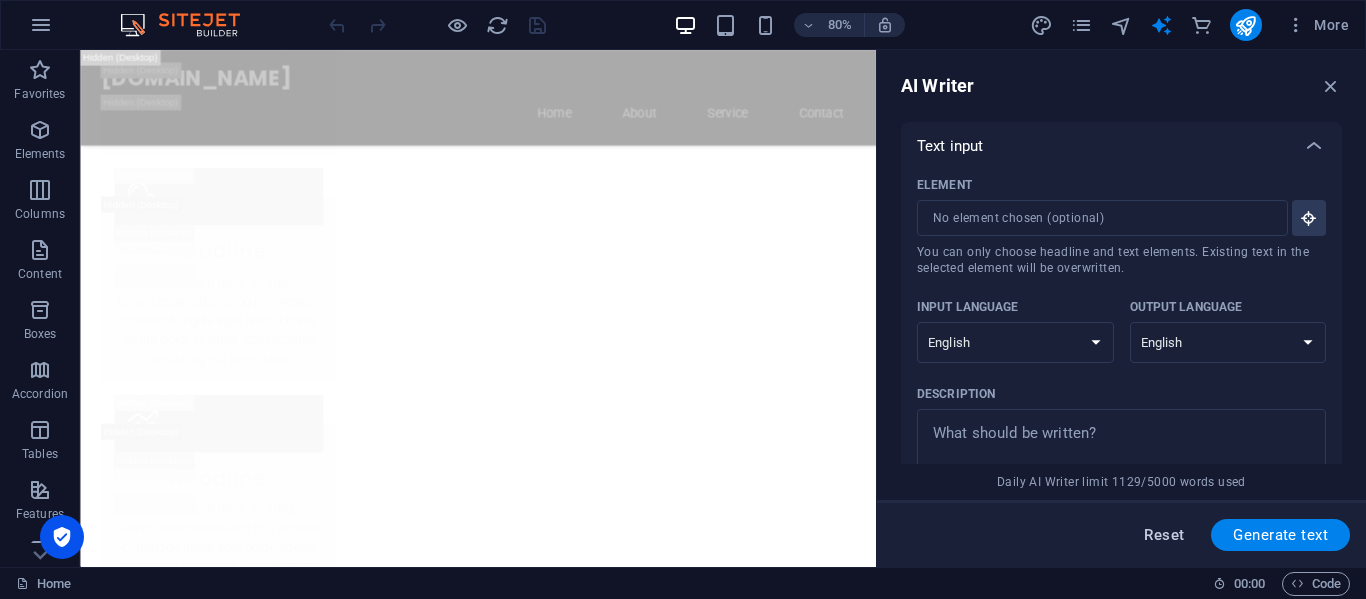 scroll, scrollTop: 0, scrollLeft: 0, axis: both 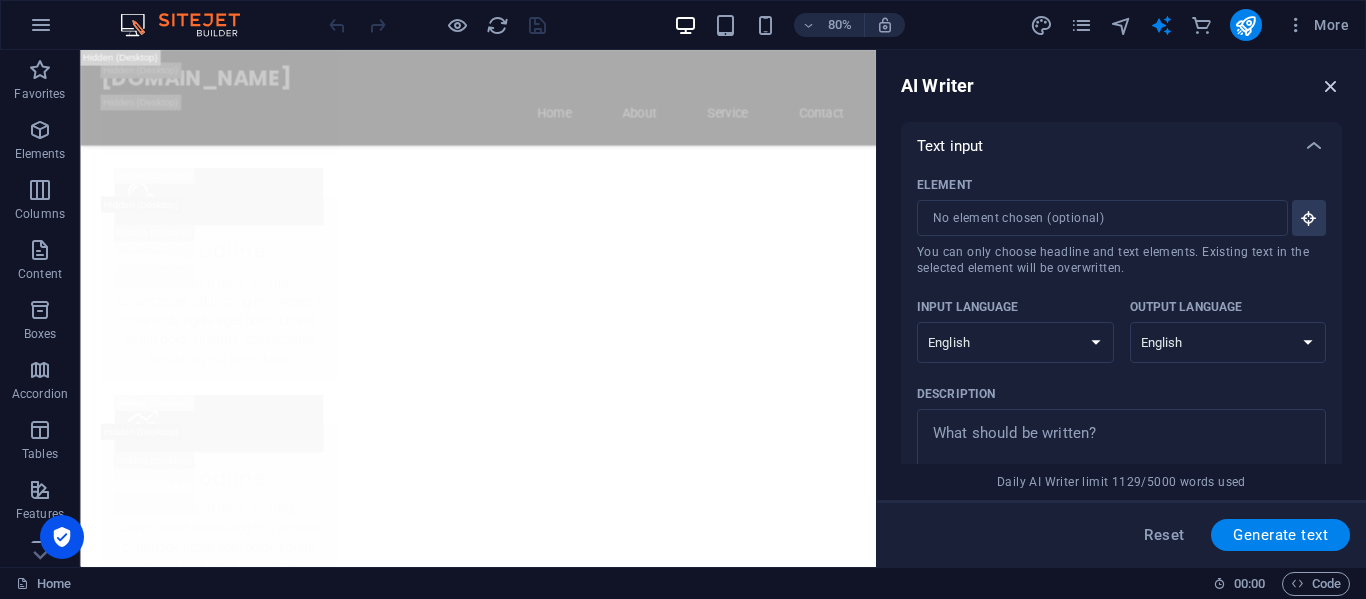 click at bounding box center [1331, 86] 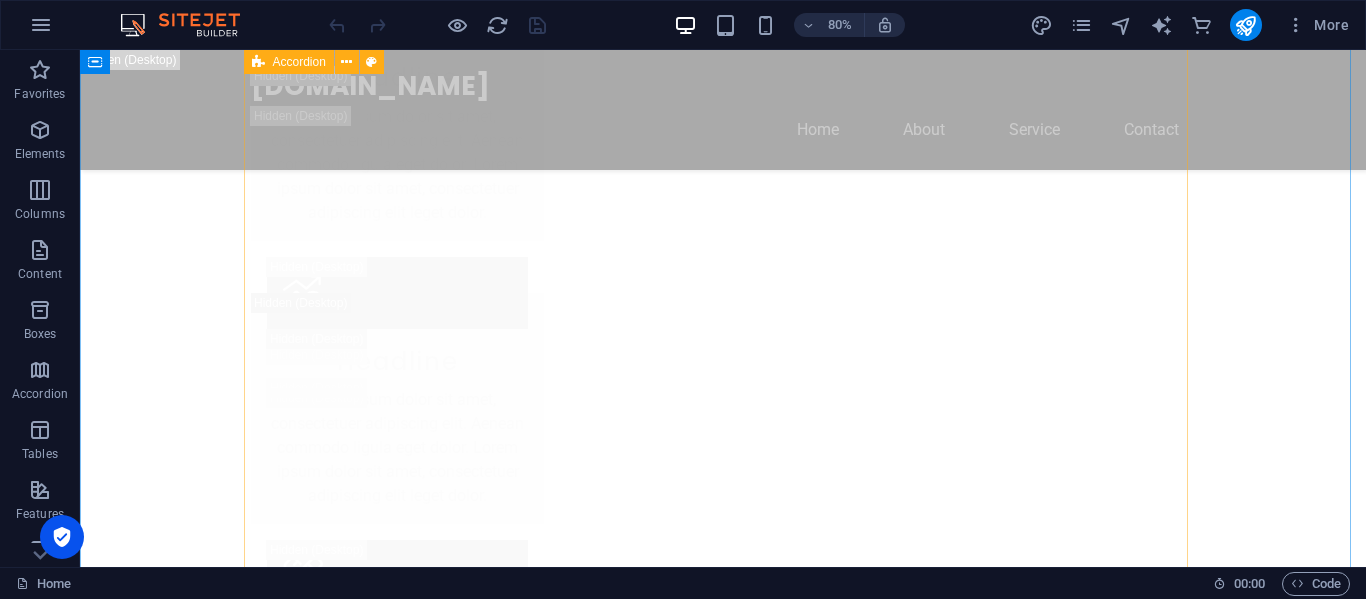 scroll, scrollTop: 6200, scrollLeft: 0, axis: vertical 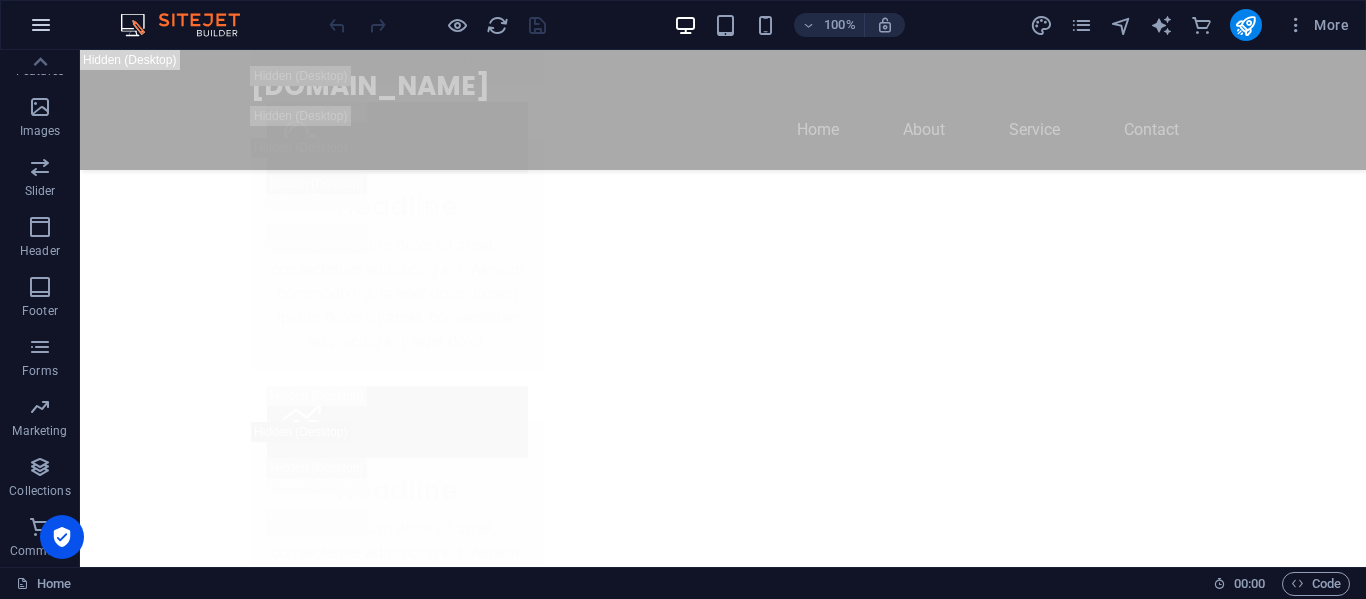 click at bounding box center [41, 25] 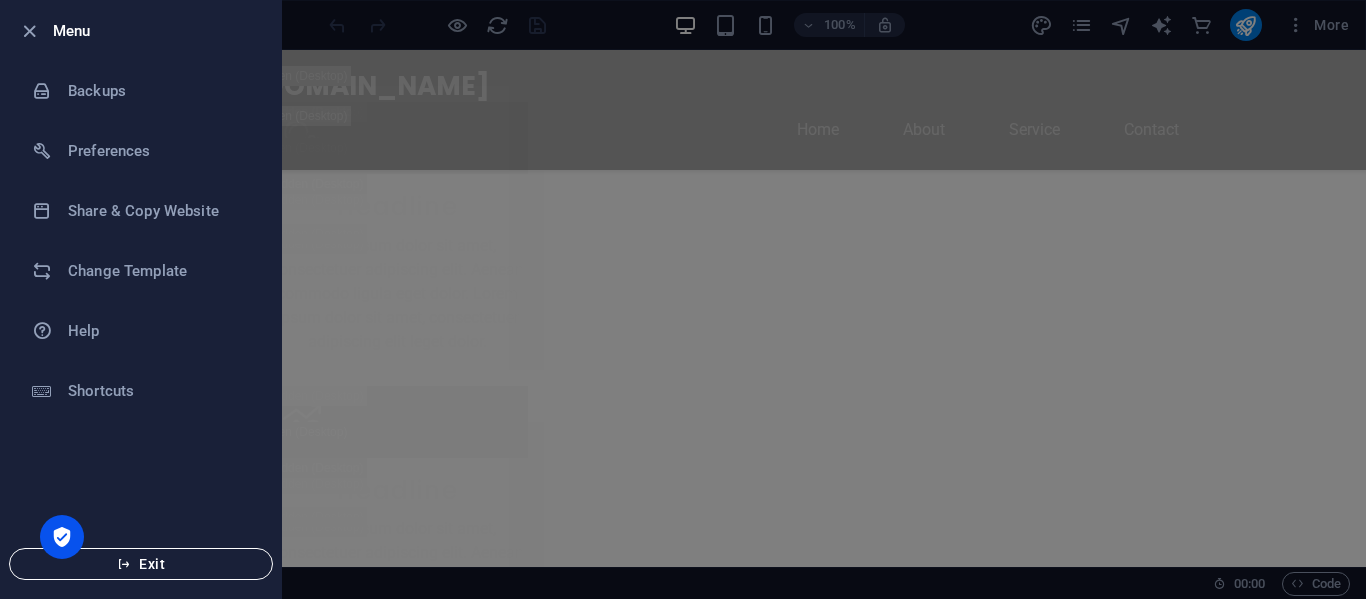 click on "Exit" at bounding box center [141, 564] 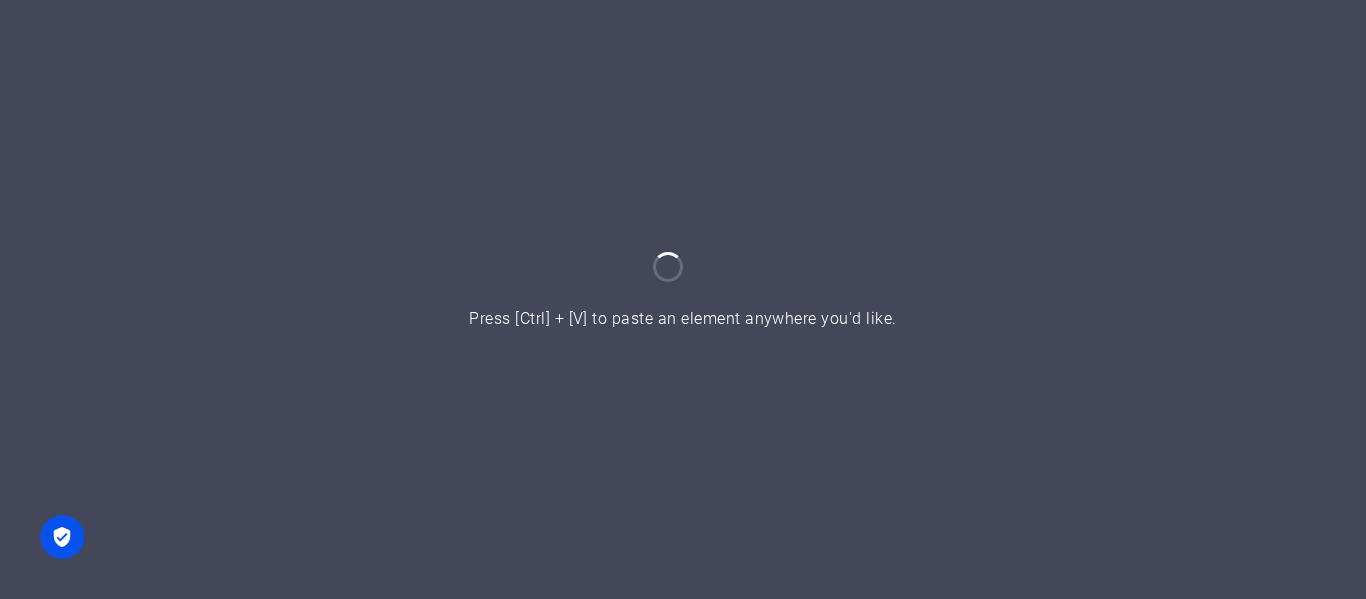 scroll, scrollTop: 0, scrollLeft: 0, axis: both 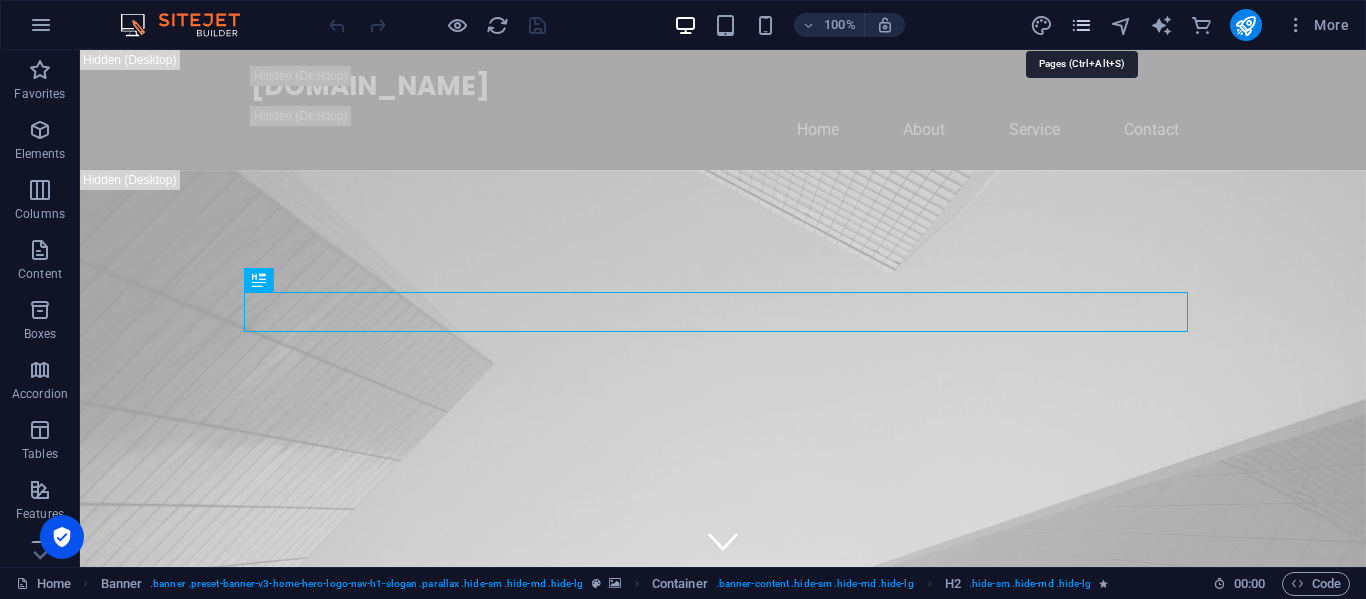 click at bounding box center [1081, 25] 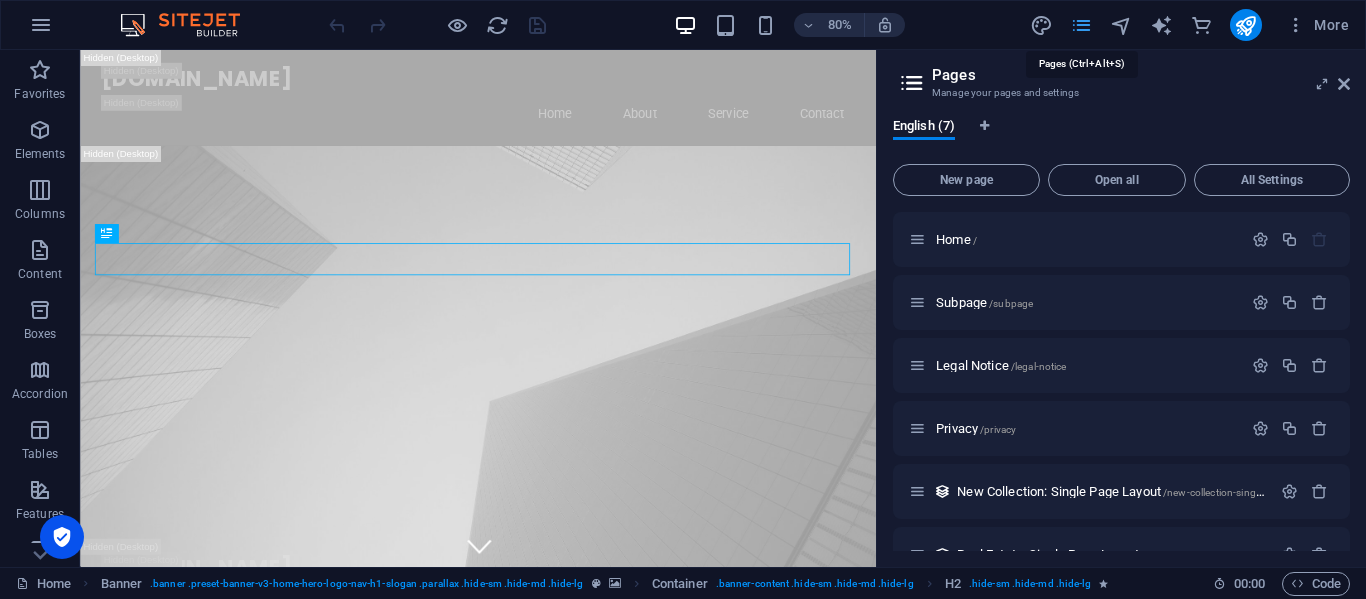 click at bounding box center [1081, 25] 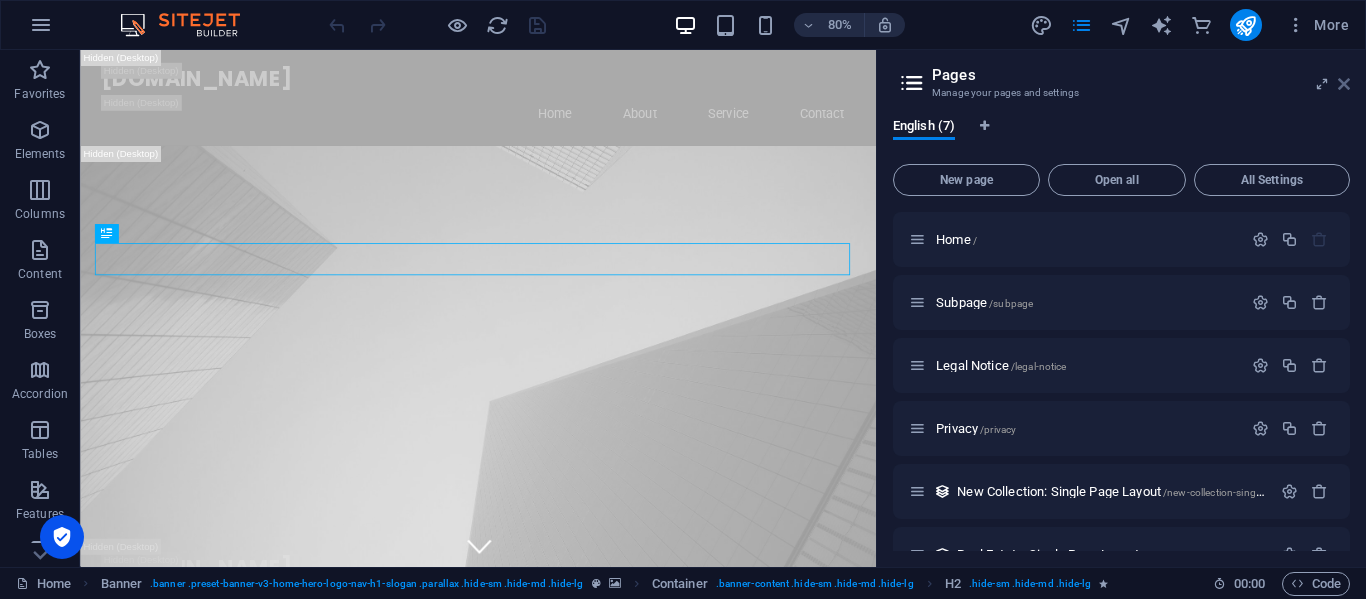 click at bounding box center (1344, 84) 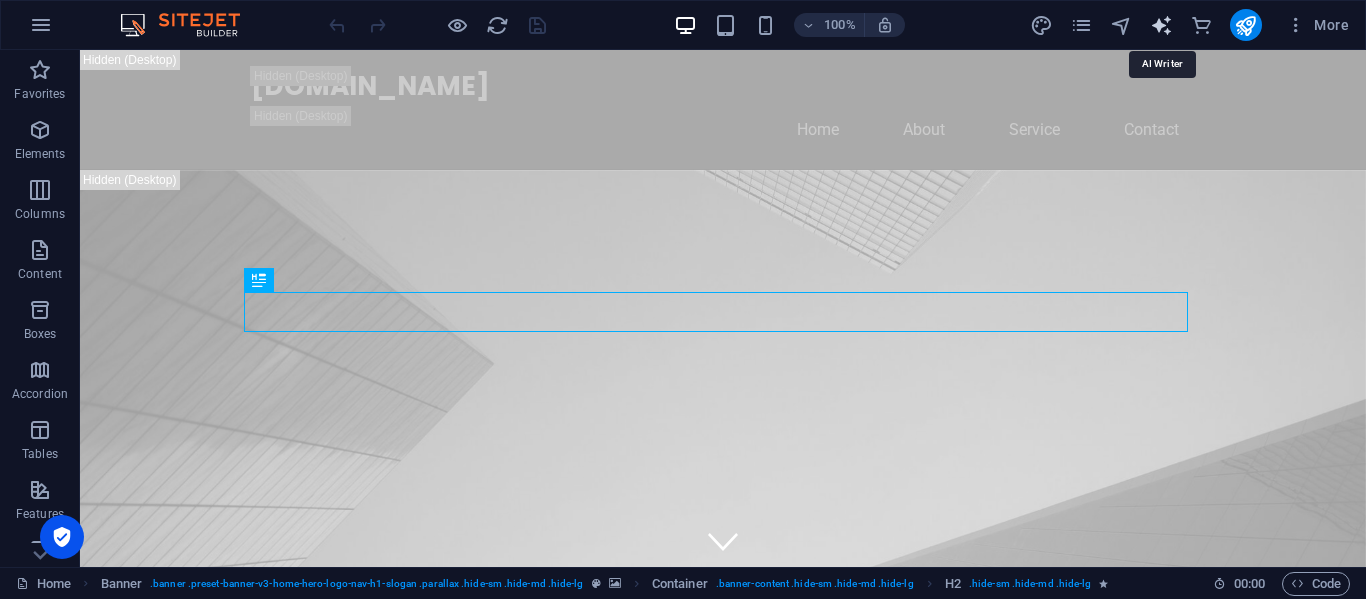 click at bounding box center [1161, 25] 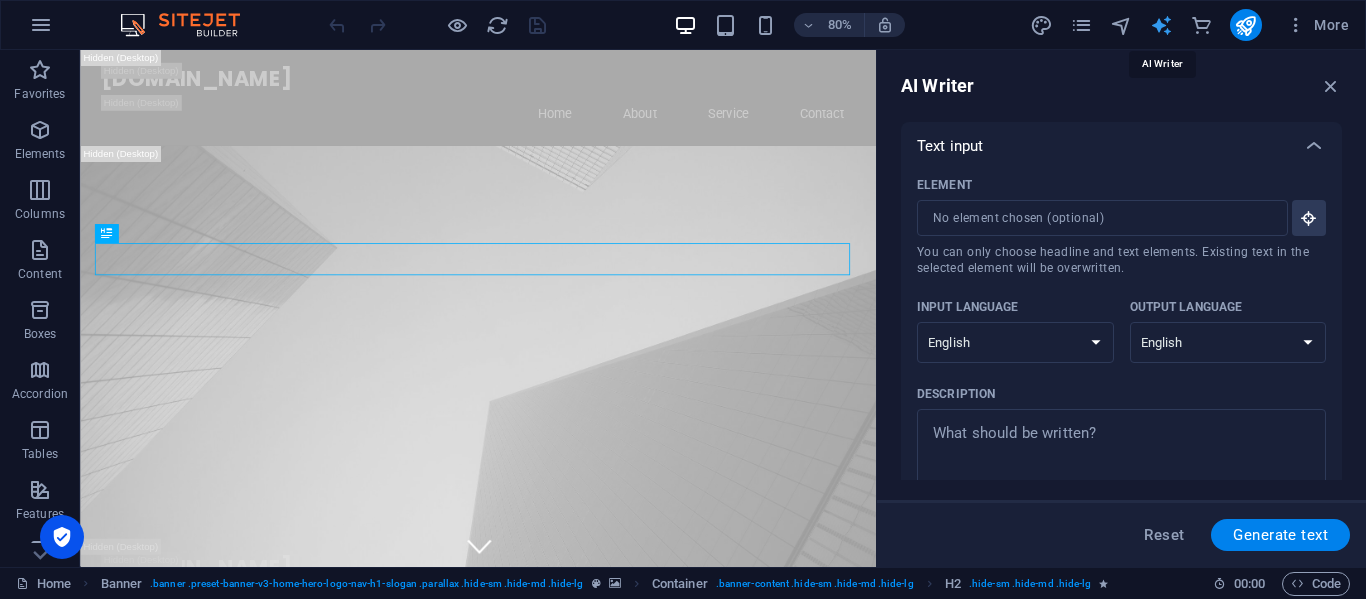 scroll, scrollTop: 0, scrollLeft: 0, axis: both 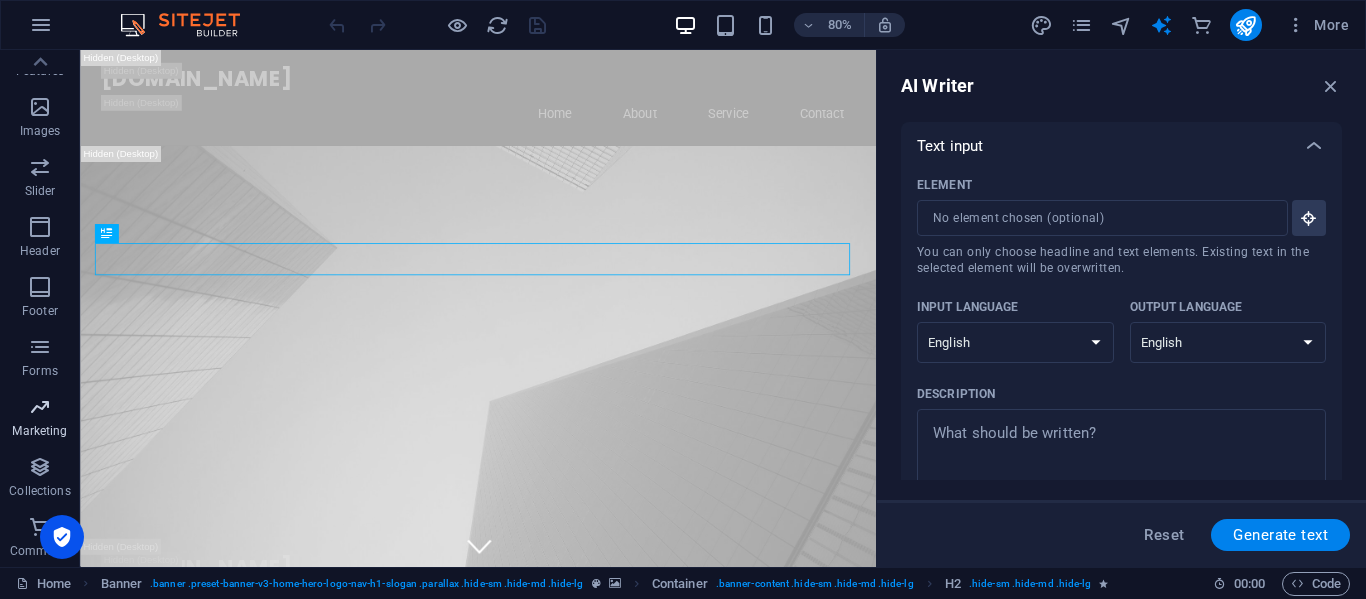 click on "Marketing" at bounding box center (40, 419) 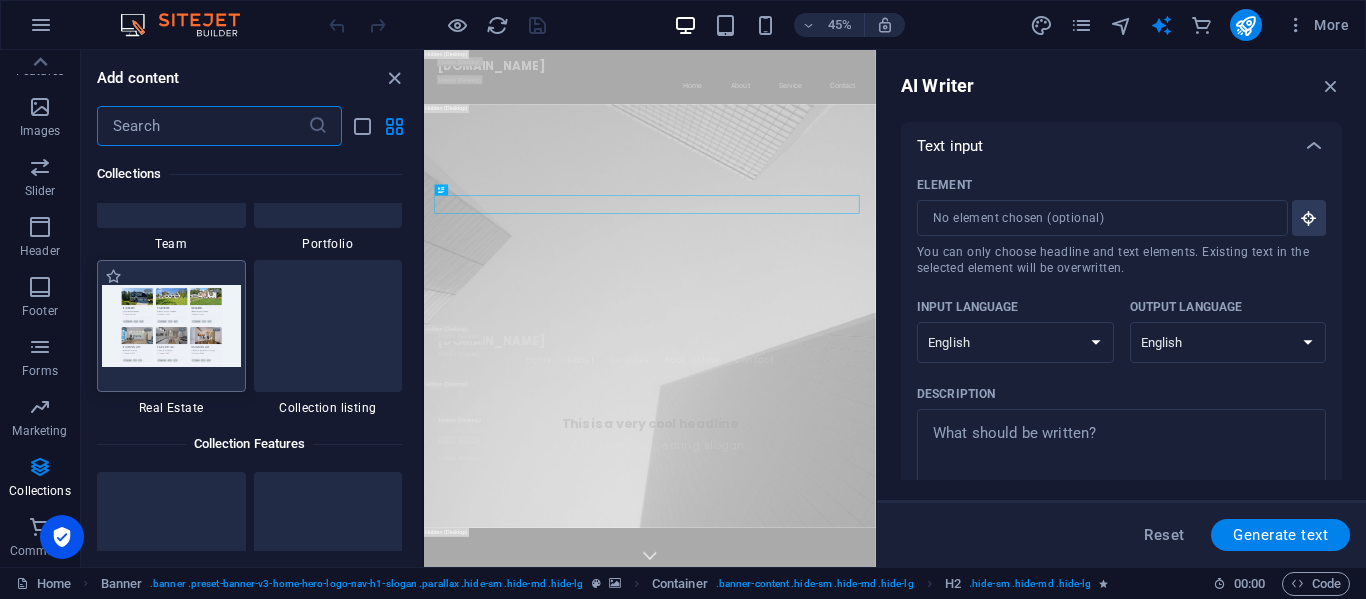 scroll, scrollTop: 19310, scrollLeft: 0, axis: vertical 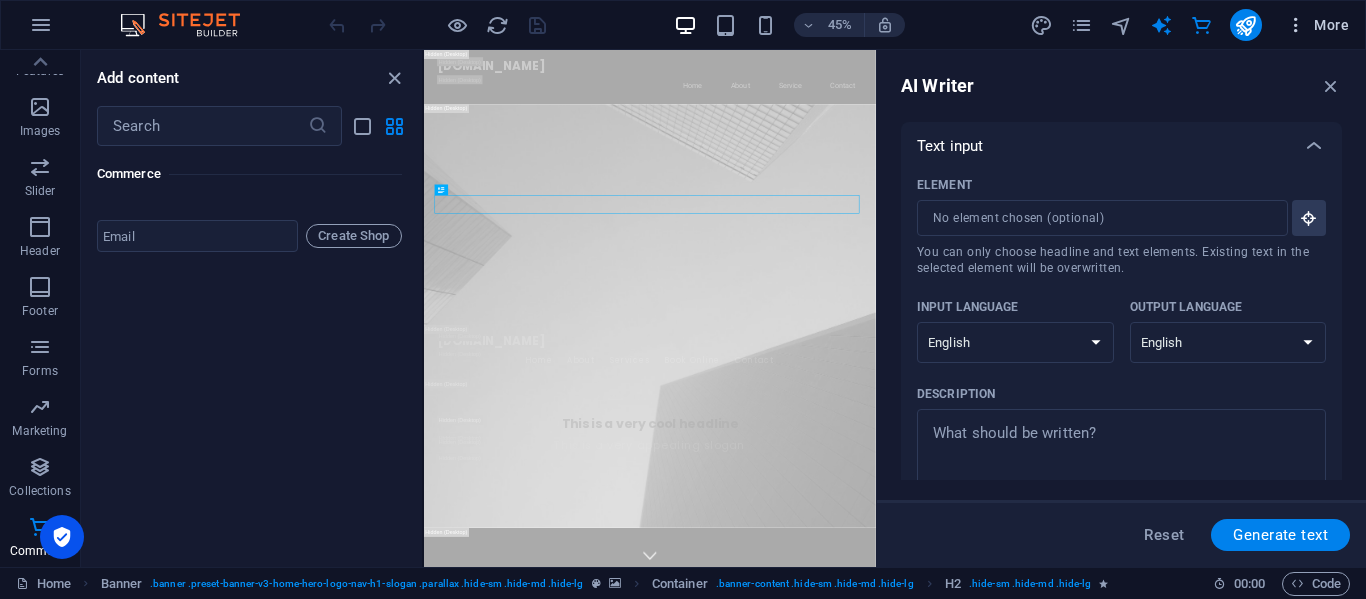 click at bounding box center [1296, 25] 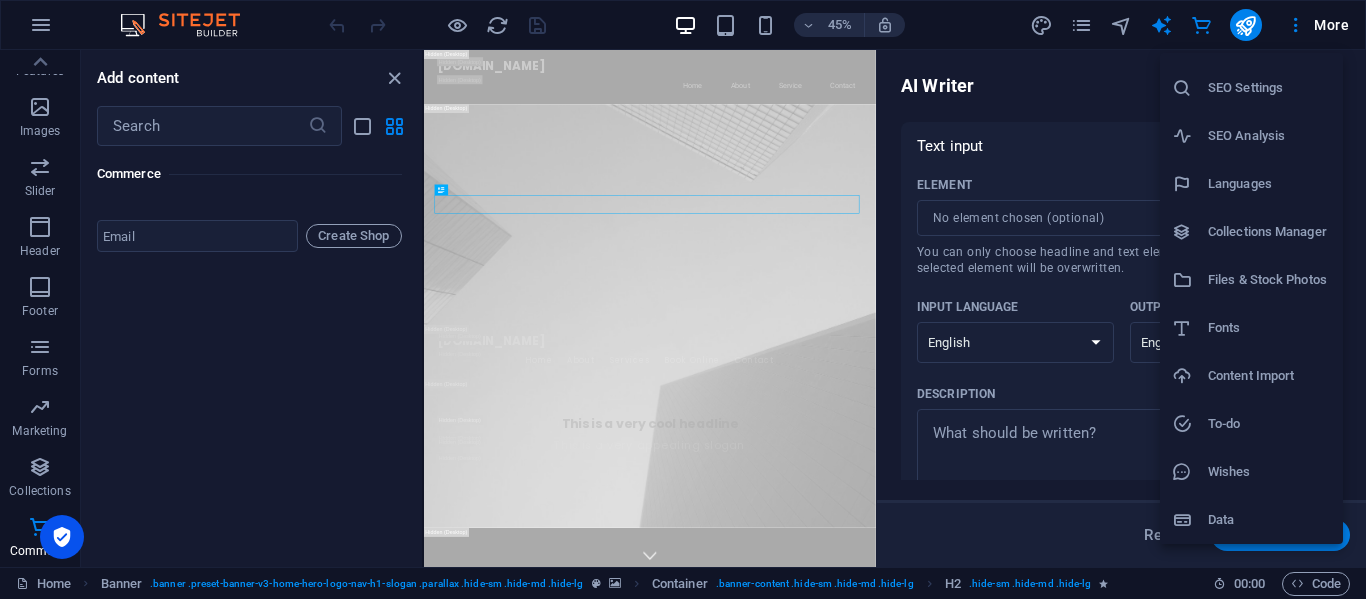 scroll, scrollTop: 0, scrollLeft: 0, axis: both 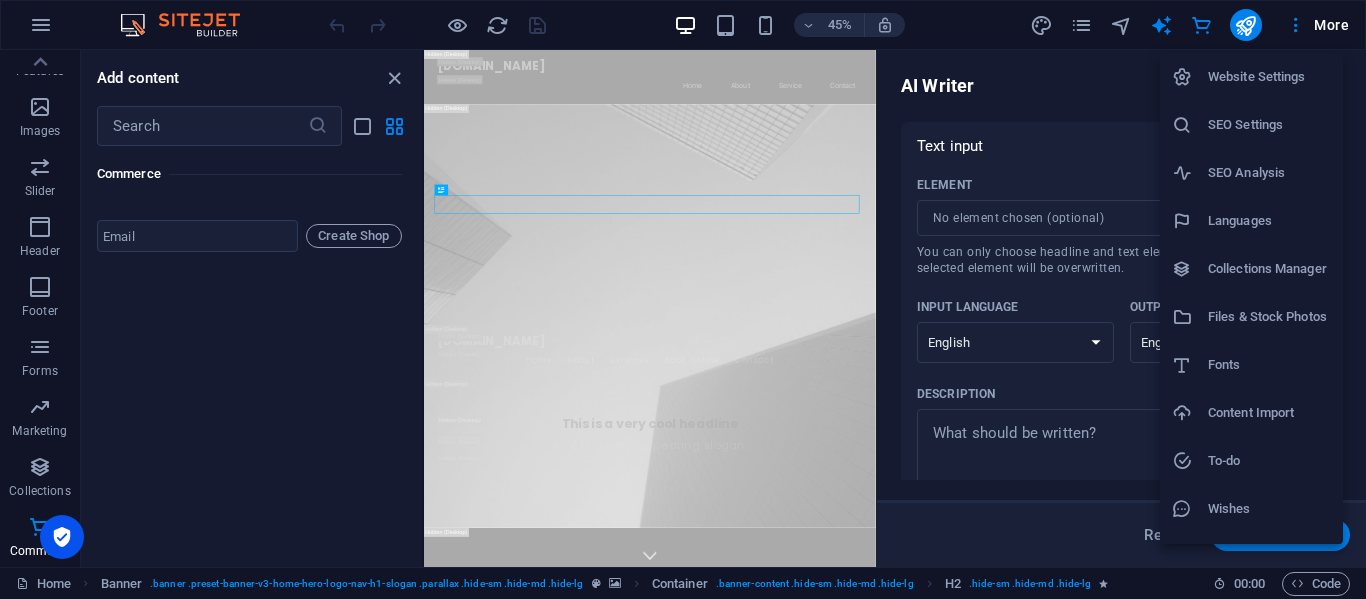 click on "Website Settings" at bounding box center [1269, 77] 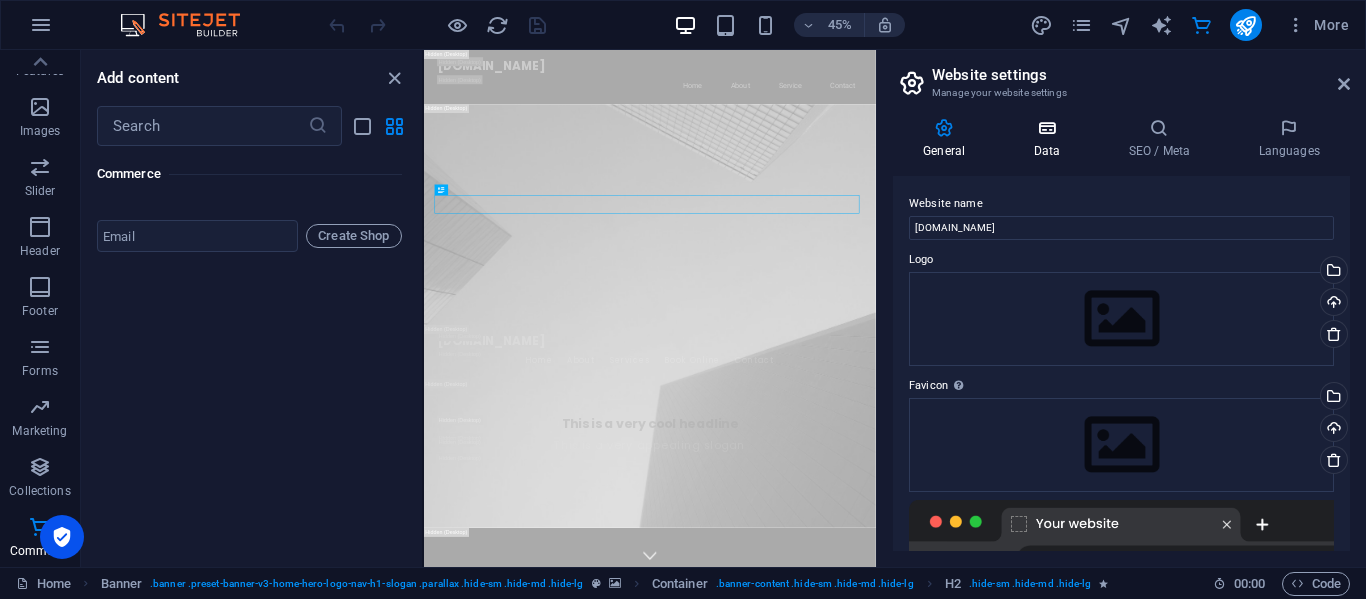 click at bounding box center (1046, 128) 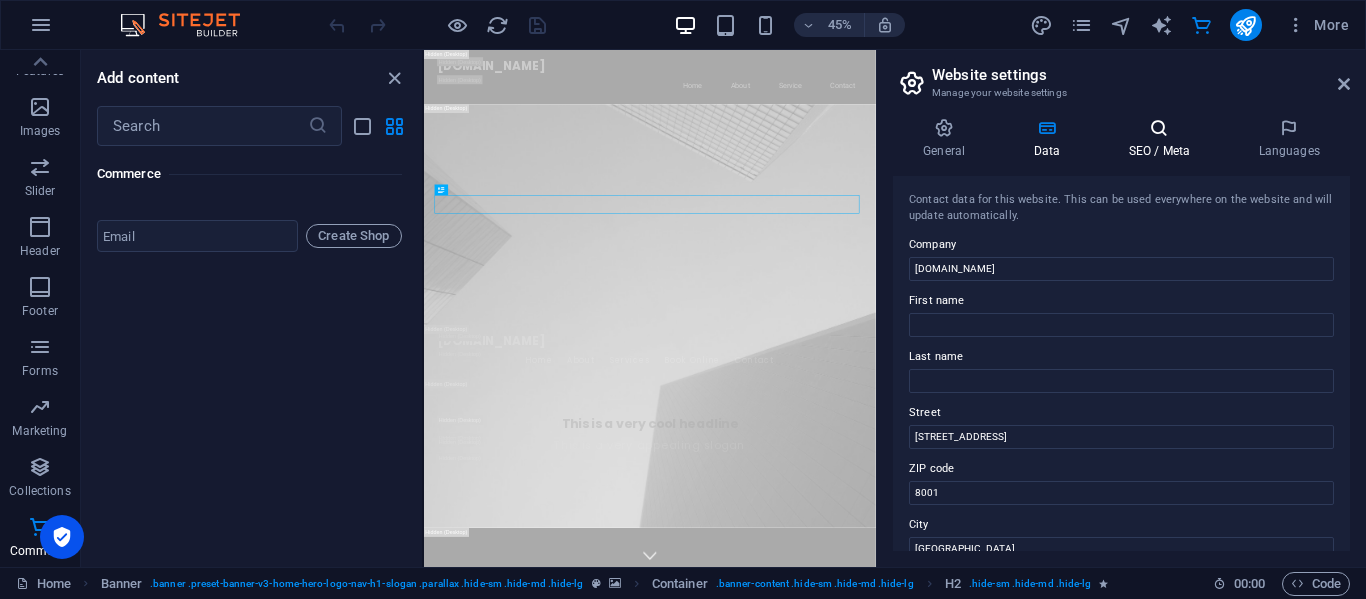 click at bounding box center (1159, 128) 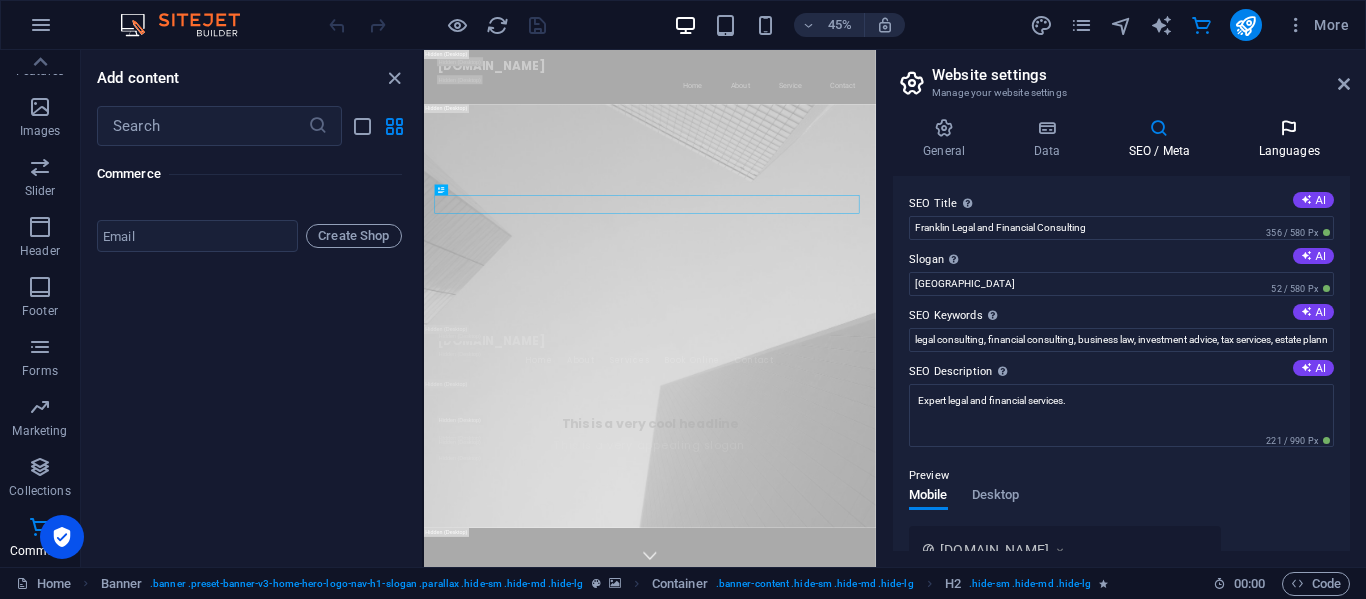 click at bounding box center (1289, 128) 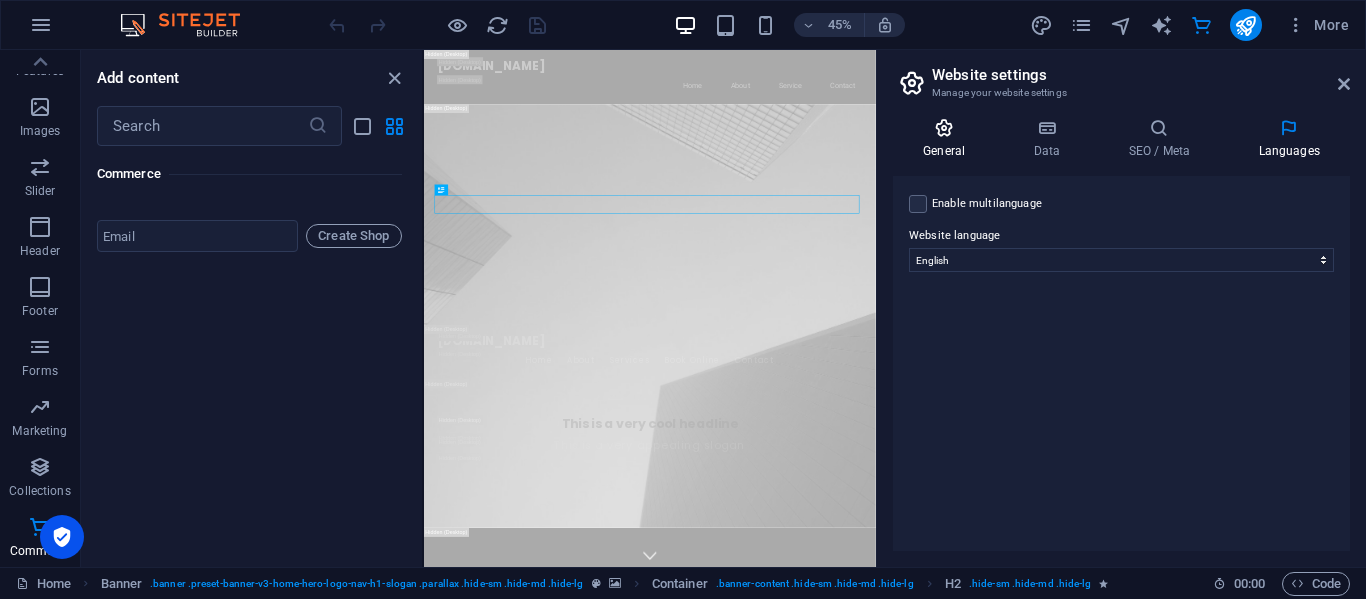 click at bounding box center (944, 128) 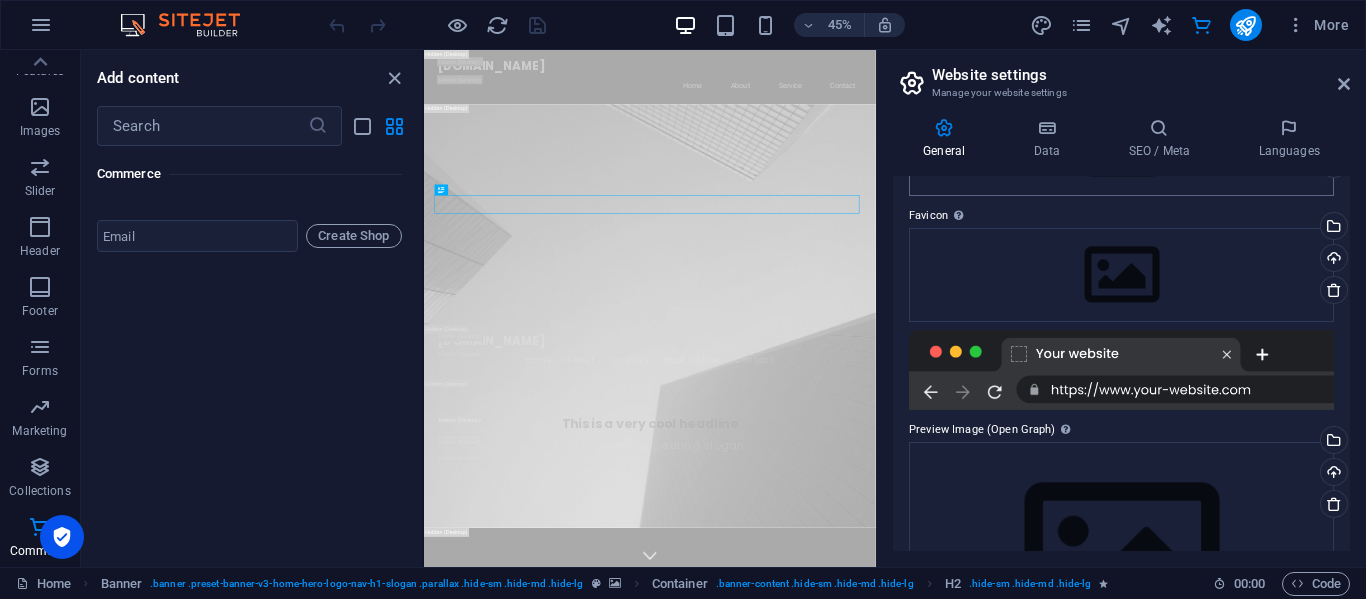 scroll, scrollTop: 0, scrollLeft: 0, axis: both 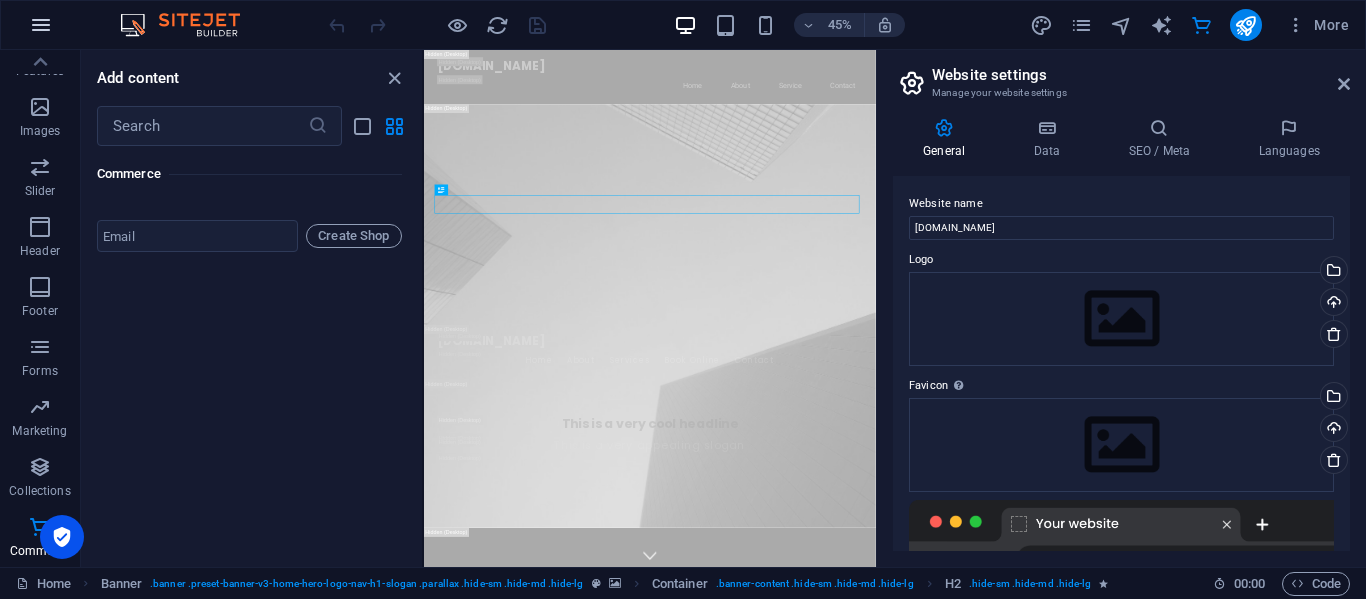 click at bounding box center [41, 25] 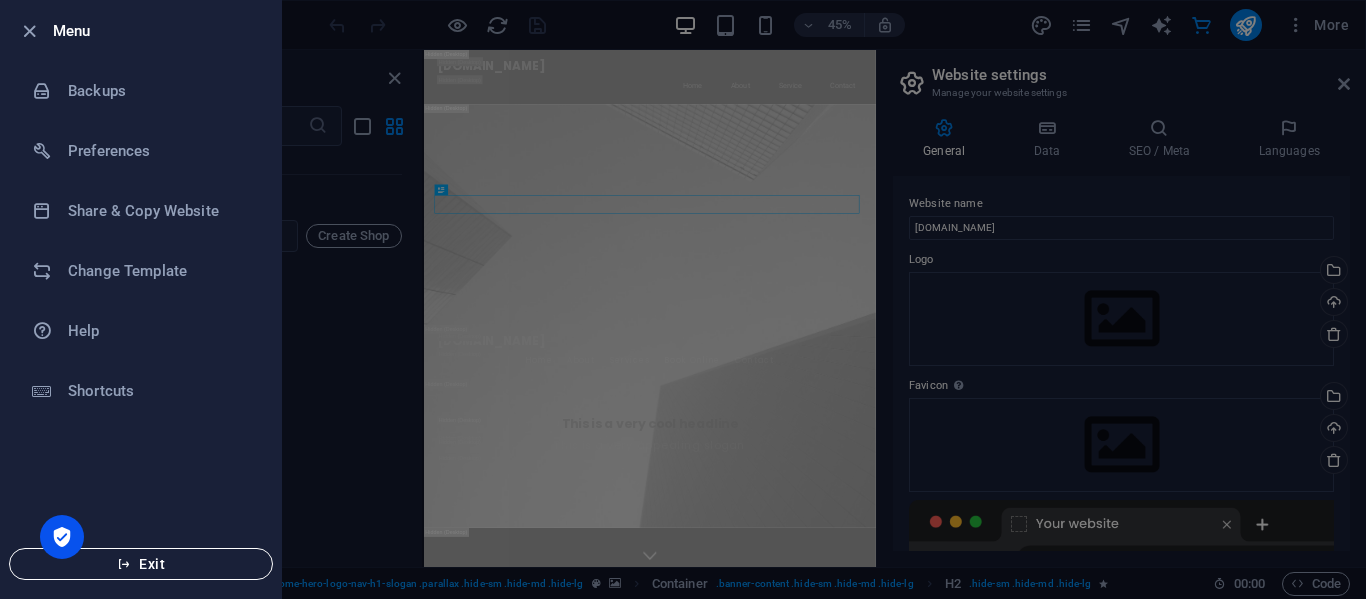 click on "Exit" at bounding box center (141, 564) 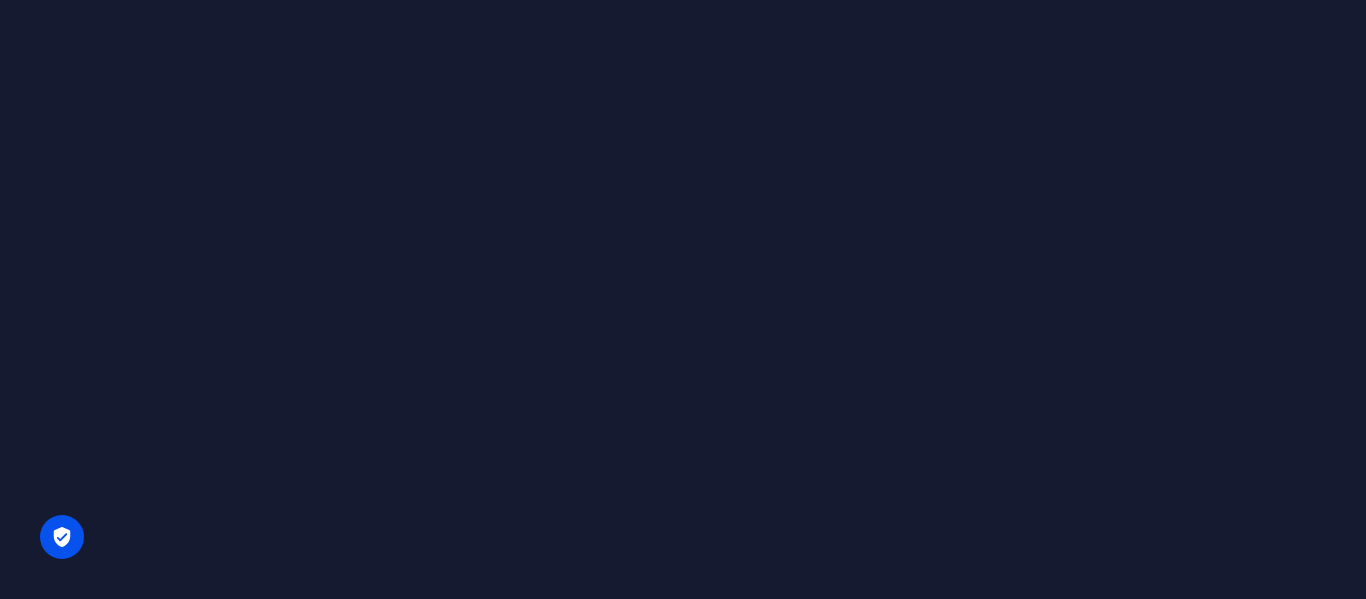scroll, scrollTop: 0, scrollLeft: 0, axis: both 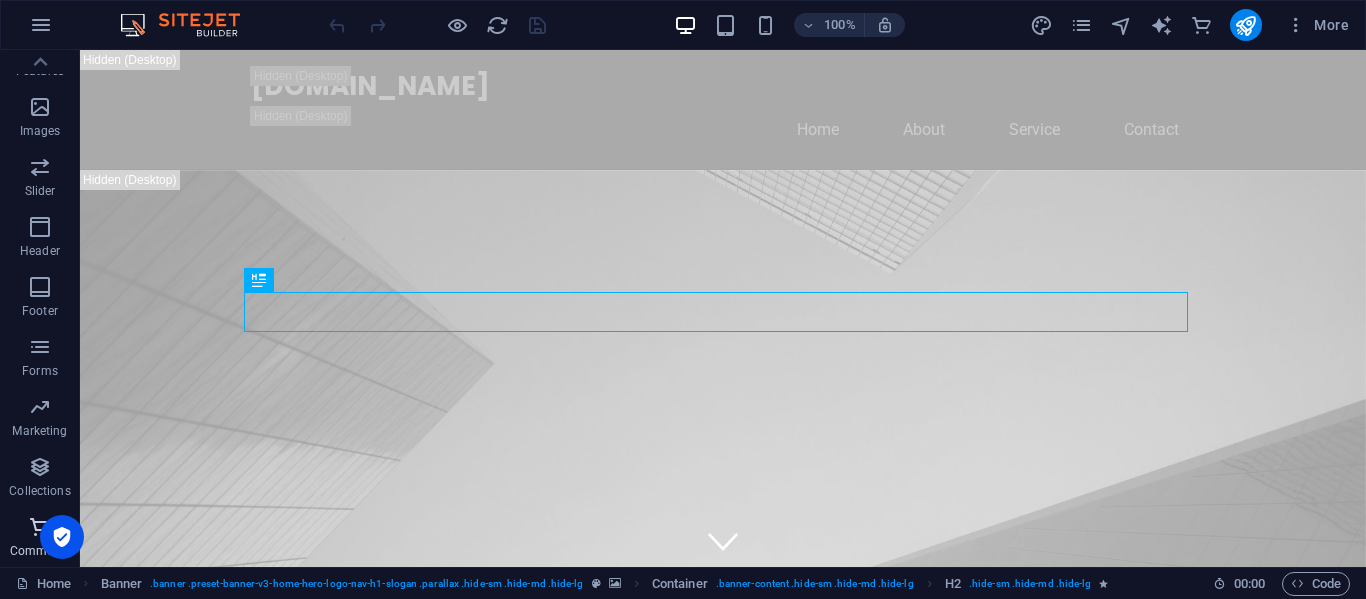 click at bounding box center [40, 527] 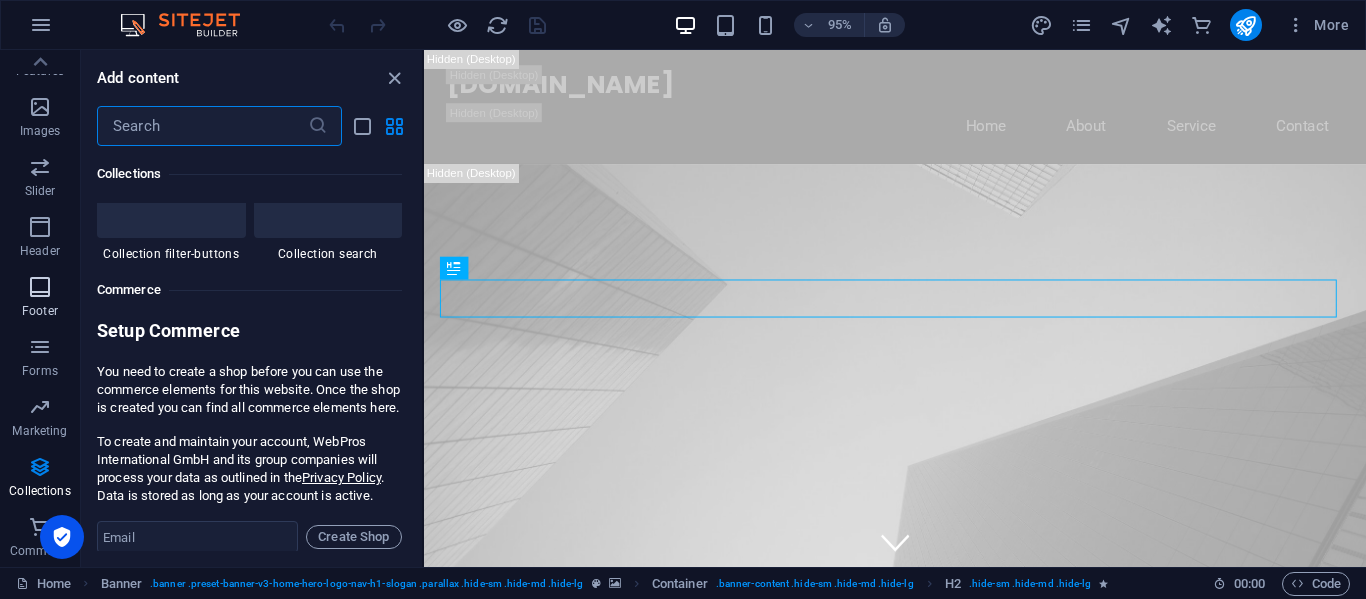 scroll, scrollTop: 18607, scrollLeft: 0, axis: vertical 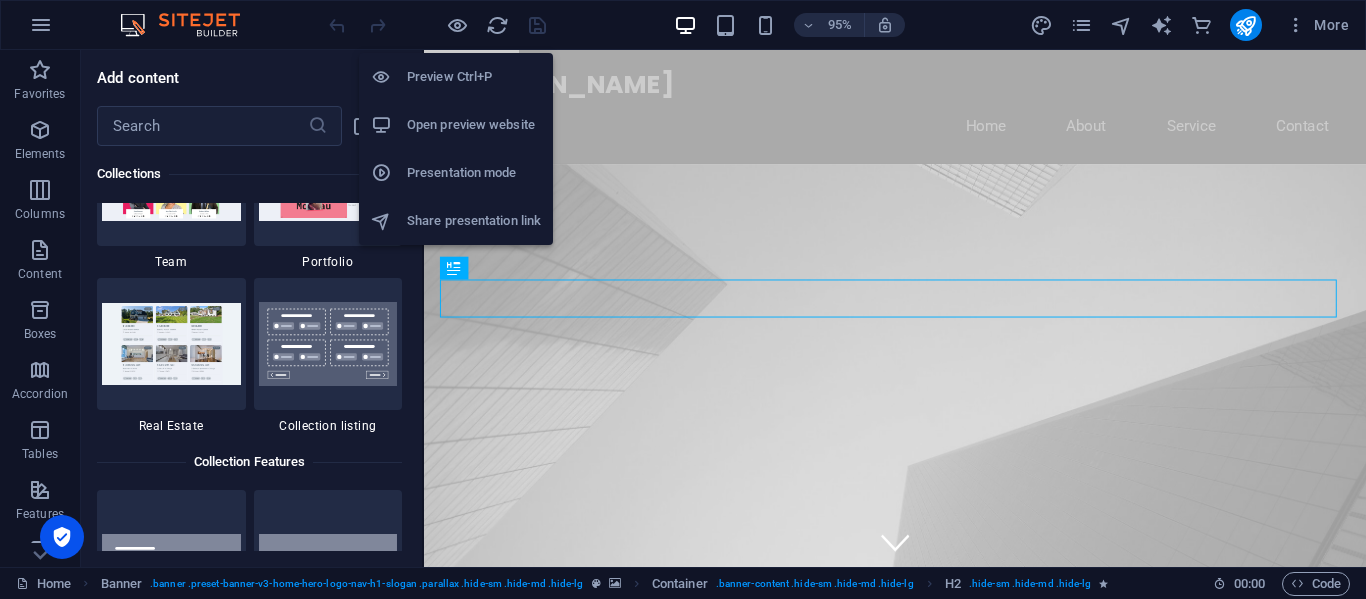 click on "Preview Ctrl+P" at bounding box center (474, 77) 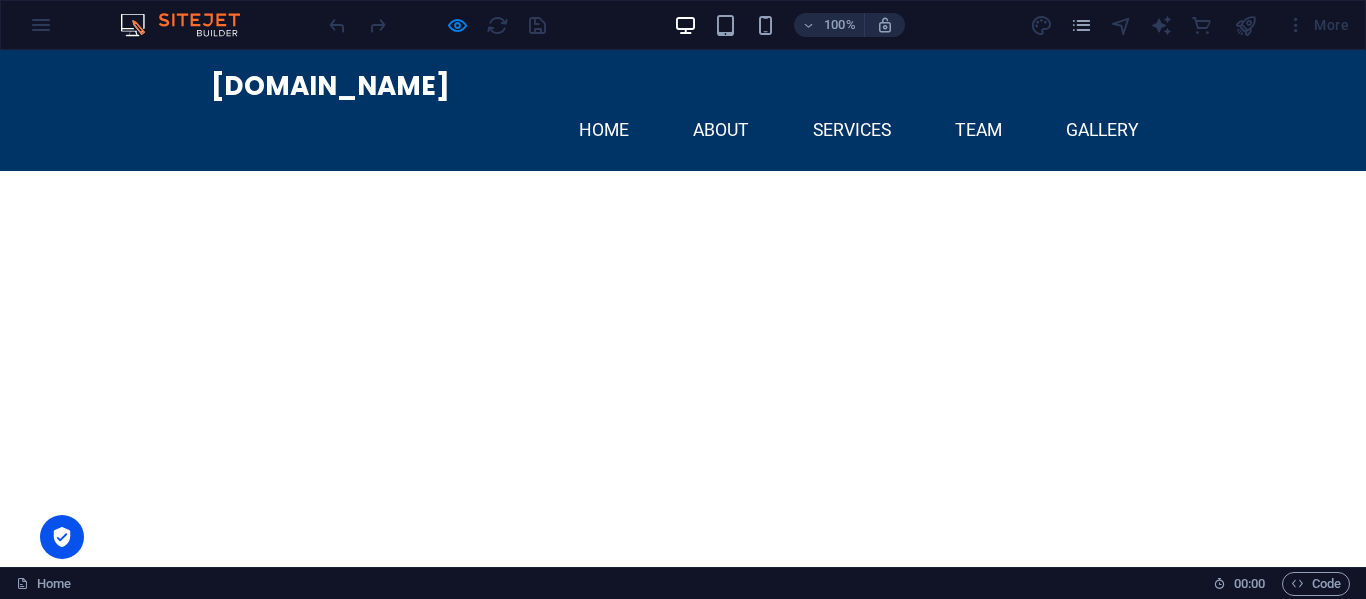 scroll, scrollTop: 0, scrollLeft: 0, axis: both 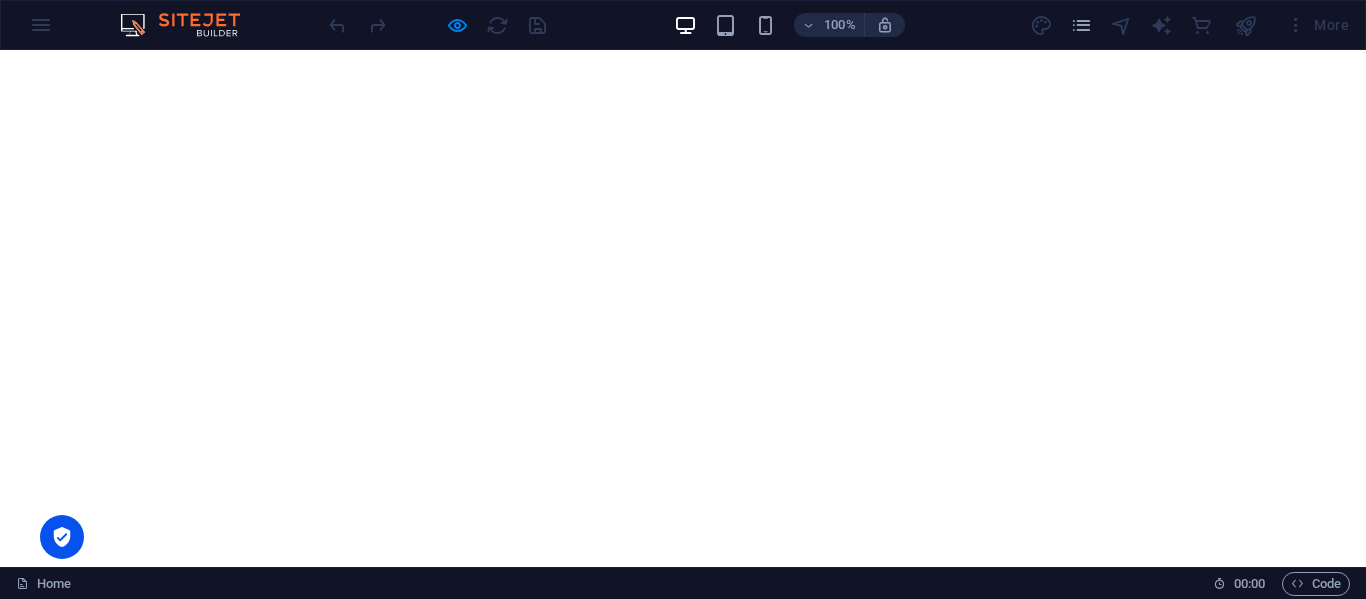click on "Gallery" at bounding box center (1102, 648) 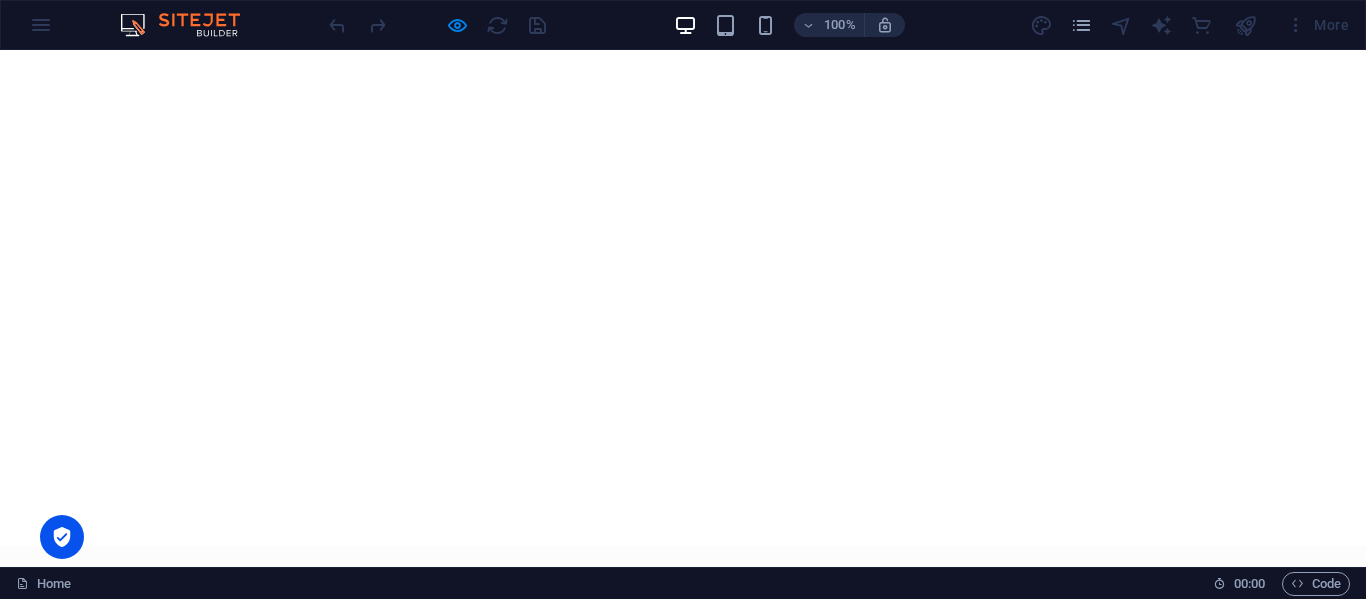 scroll, scrollTop: 0, scrollLeft: 0, axis: both 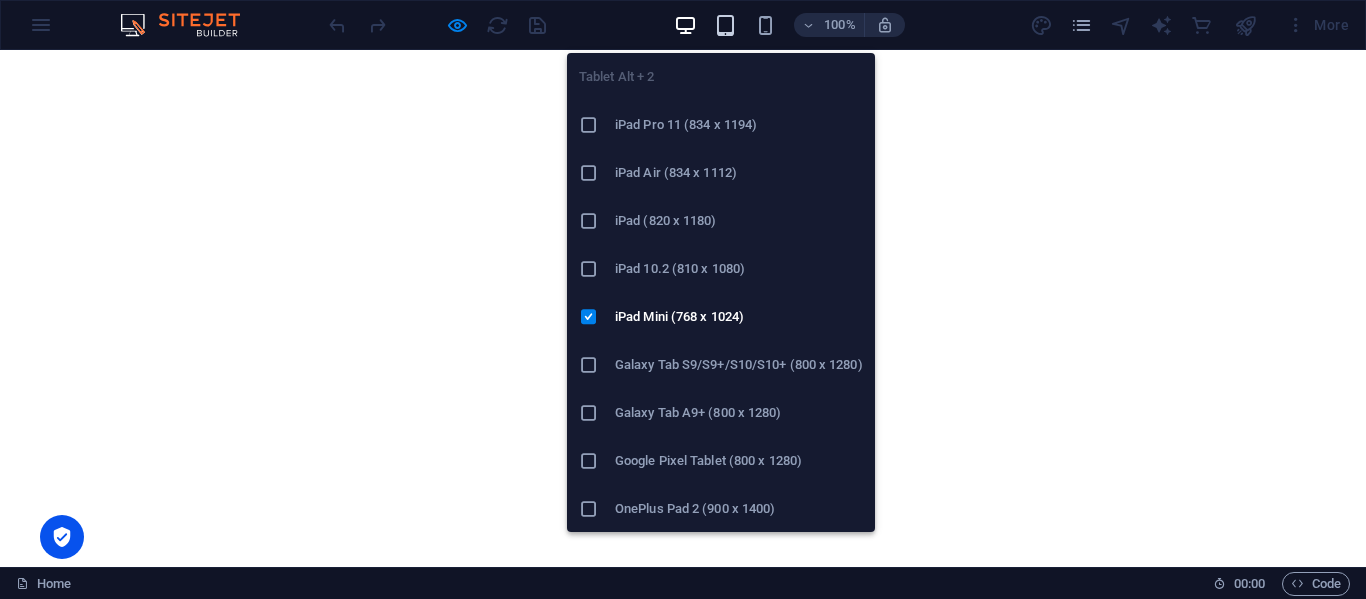 click at bounding box center [725, 25] 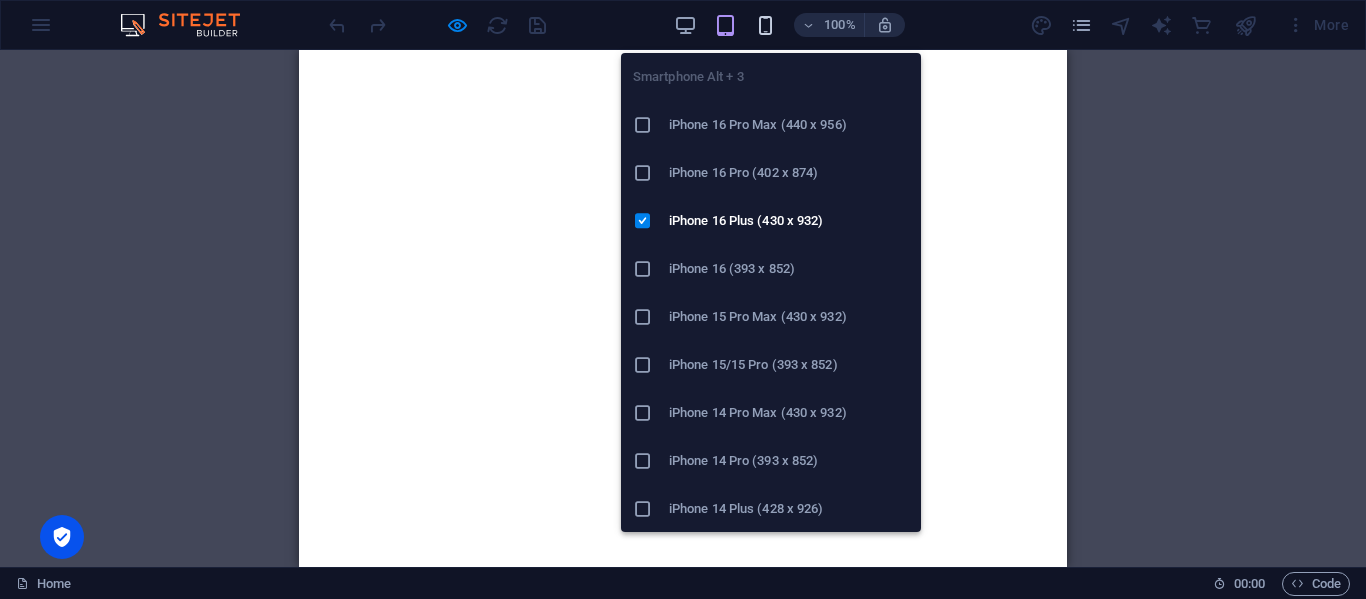 click at bounding box center (765, 25) 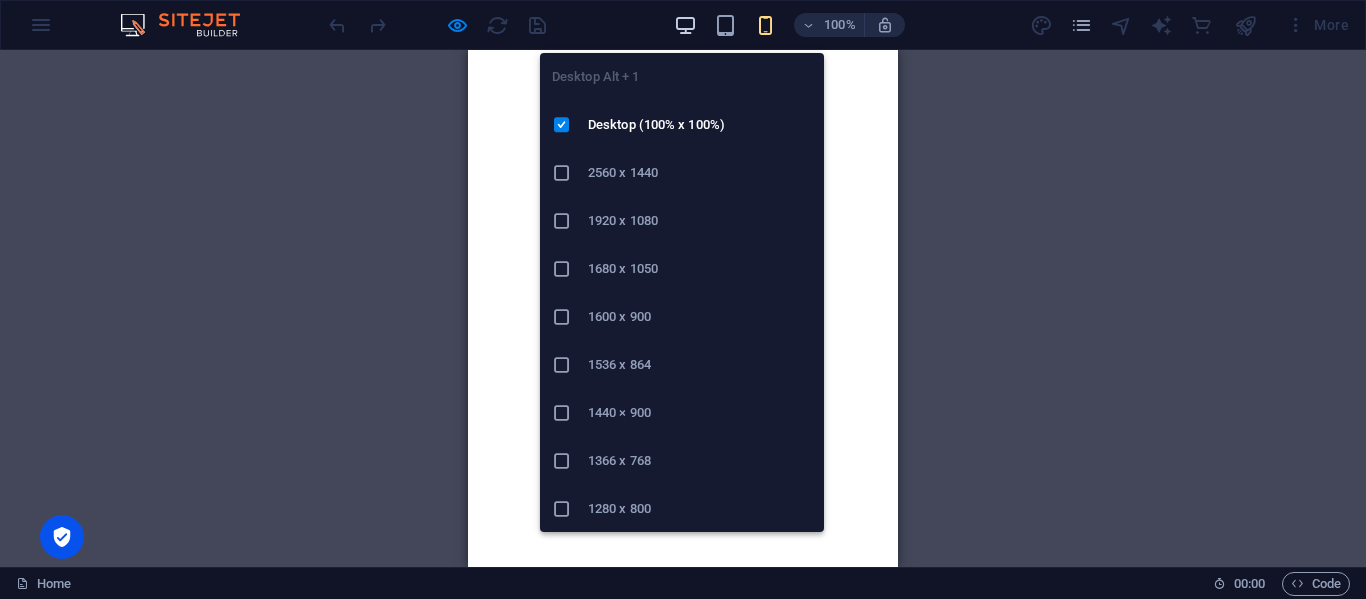 click at bounding box center [685, 25] 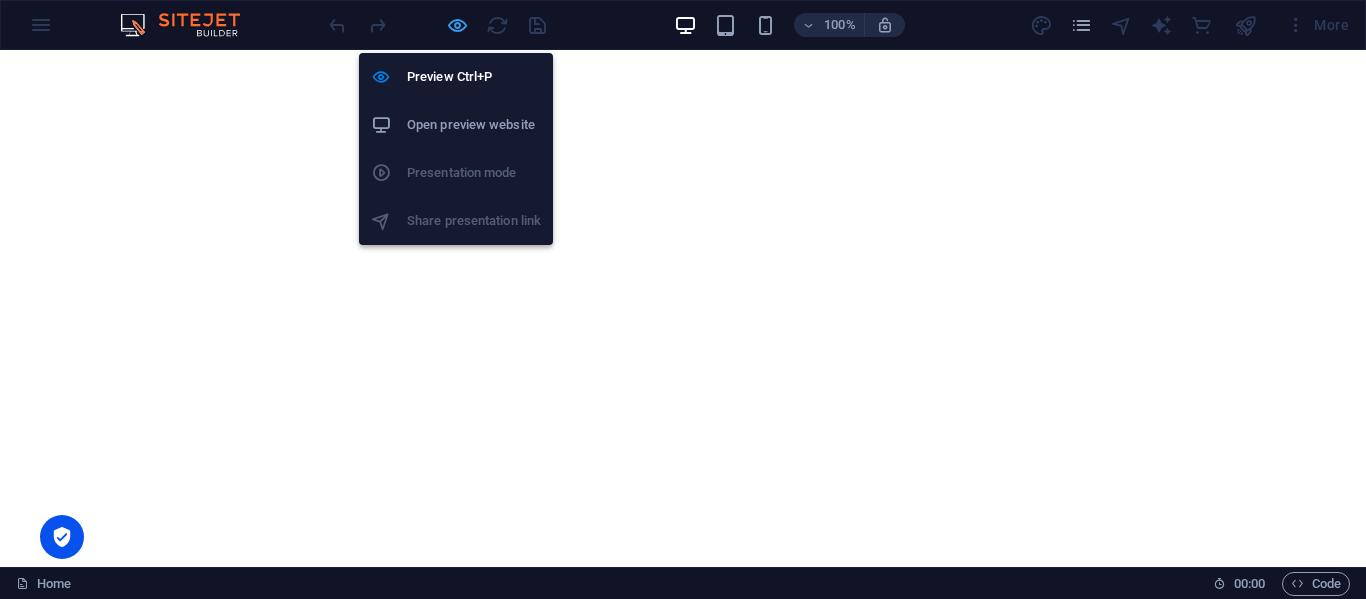 click at bounding box center (457, 25) 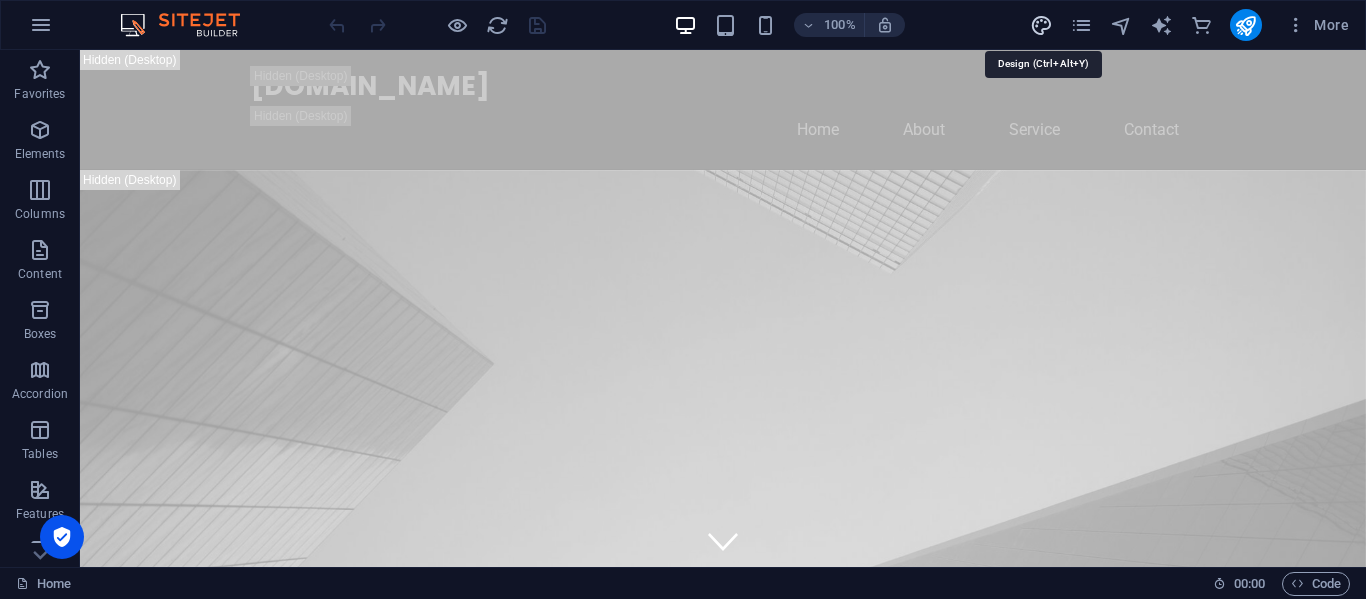 click at bounding box center [1041, 25] 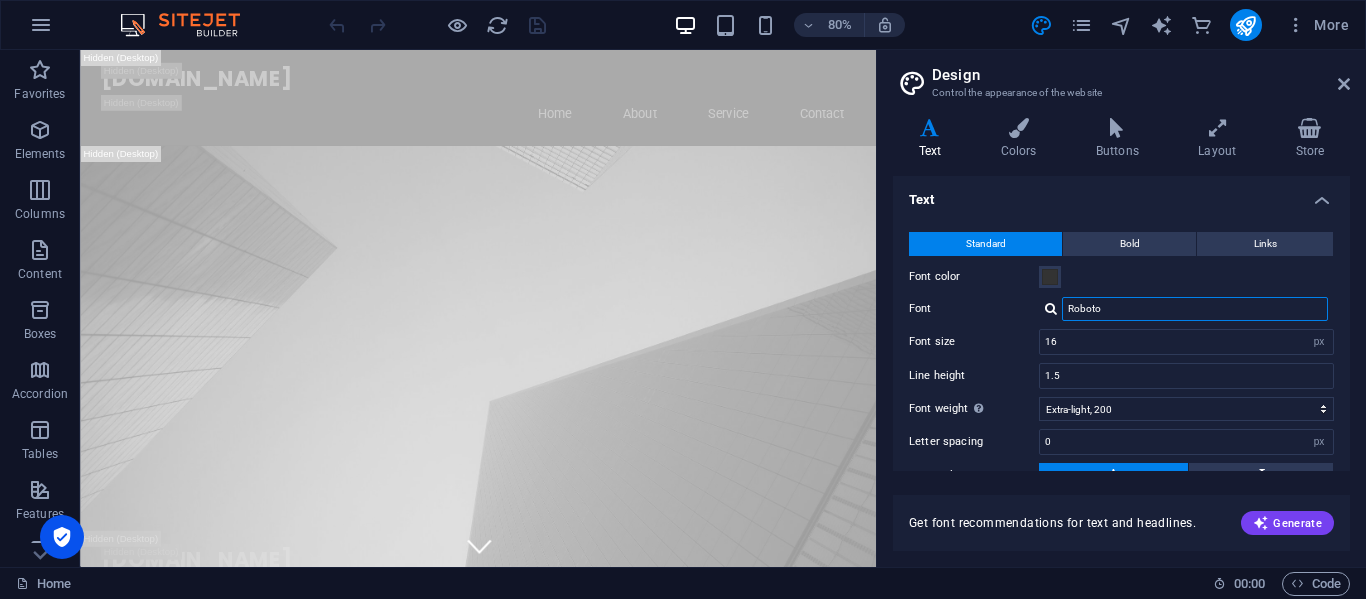 drag, startPoint x: 1138, startPoint y: 309, endPoint x: 1038, endPoint y: 316, distance: 100.2447 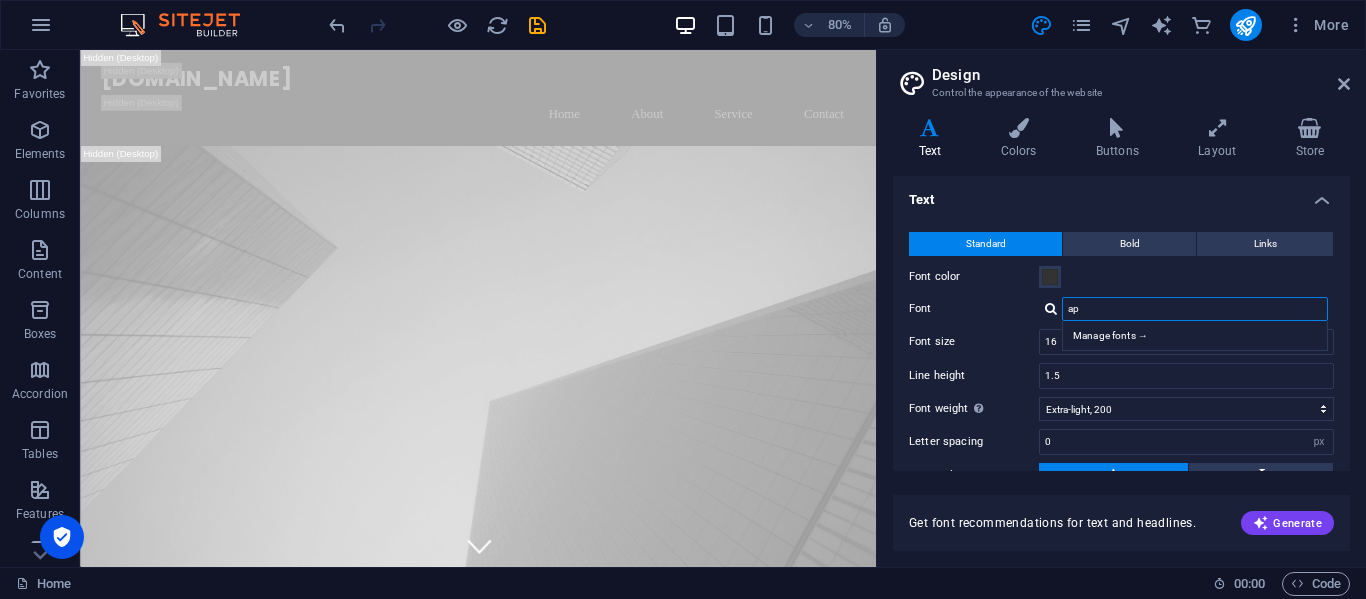 click on "ap" at bounding box center (1195, 309) 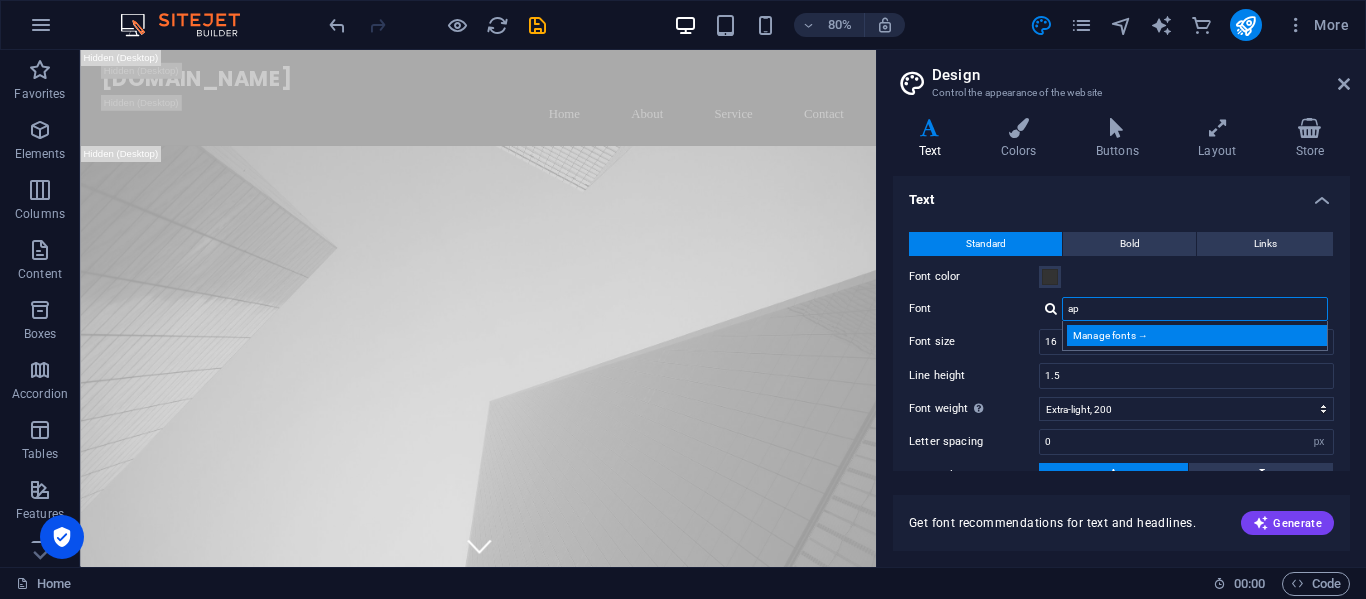 type on "ap" 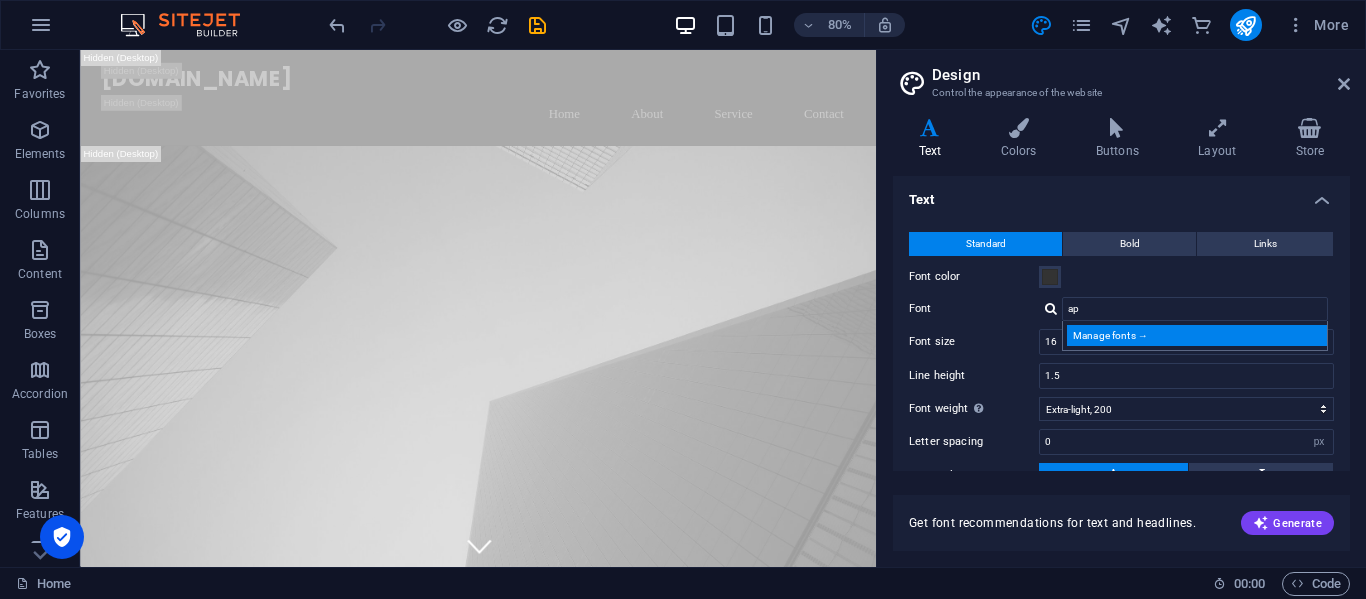 click on "Manage fonts →" at bounding box center (1199, 335) 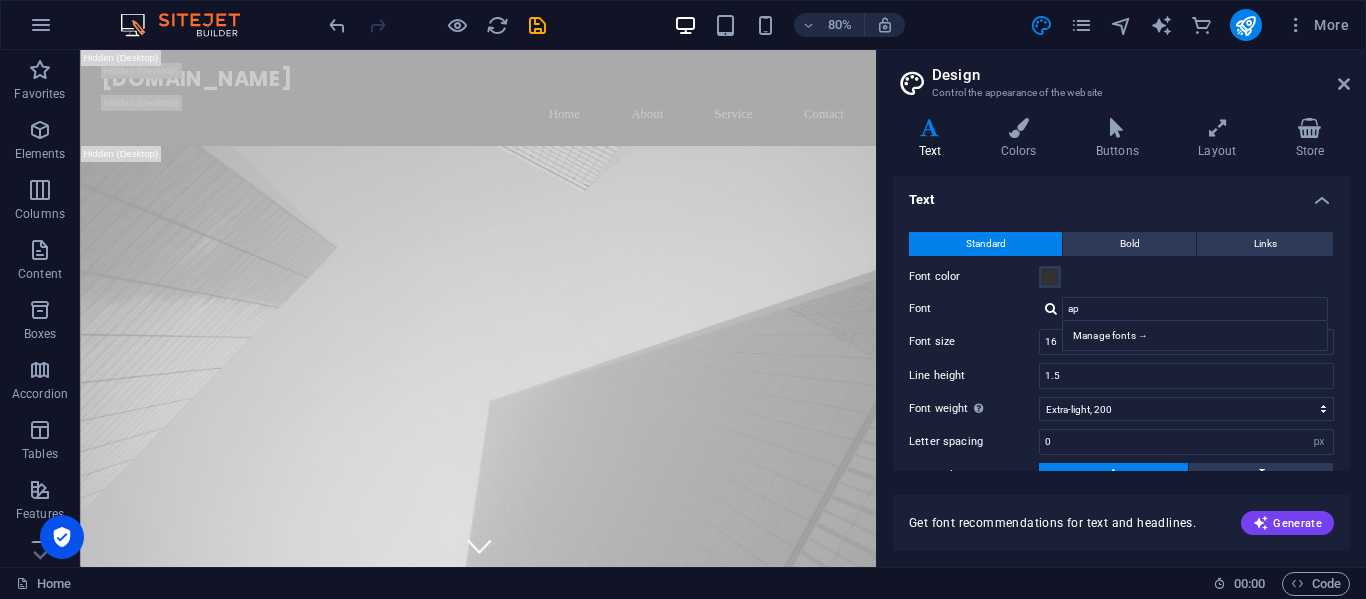select on "popularity" 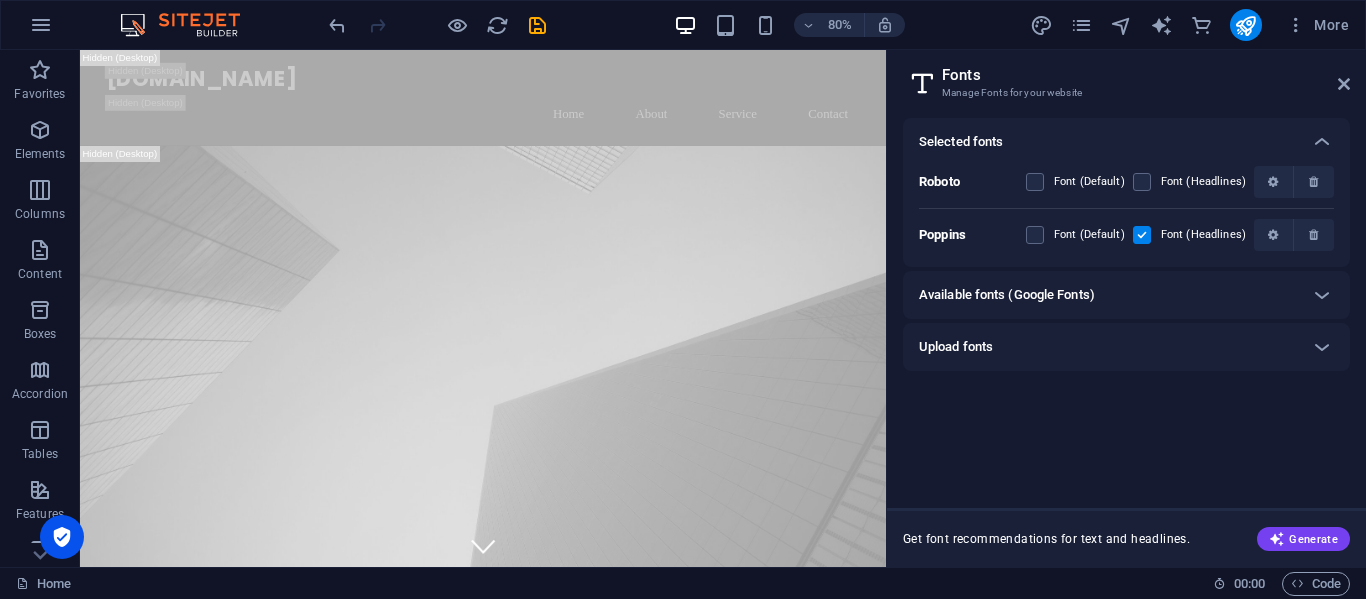 click on "Available fonts (Google Fonts)" at bounding box center [1126, 295] 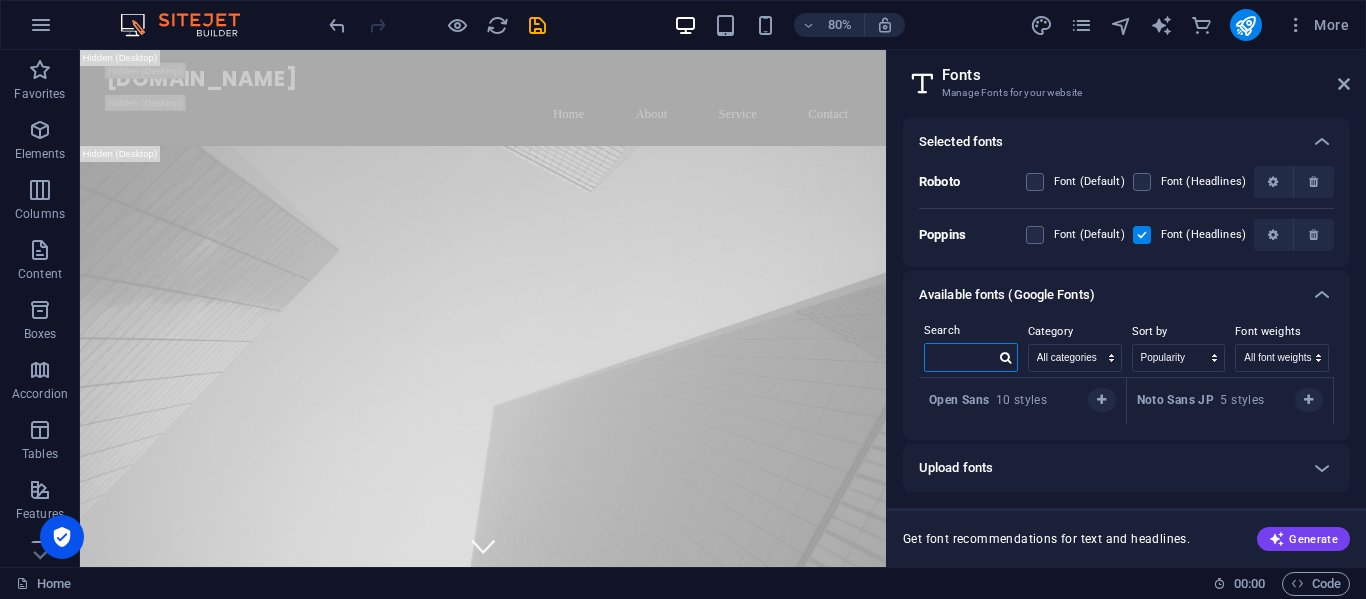 click at bounding box center [960, 357] 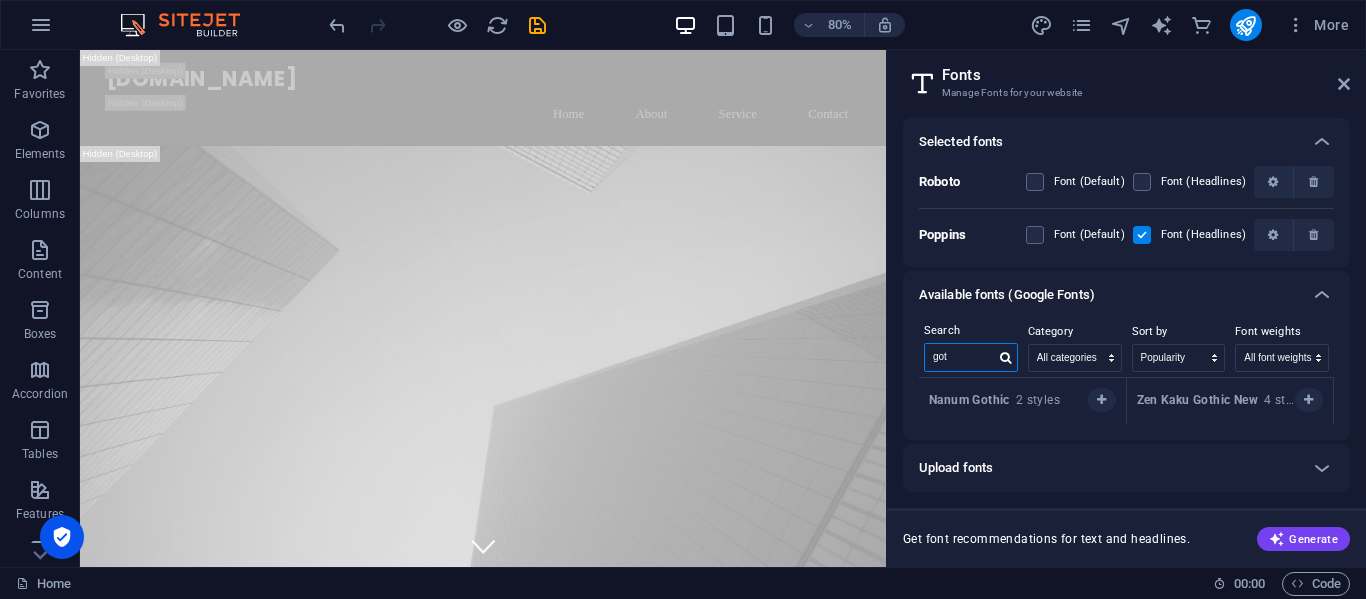 type on "got" 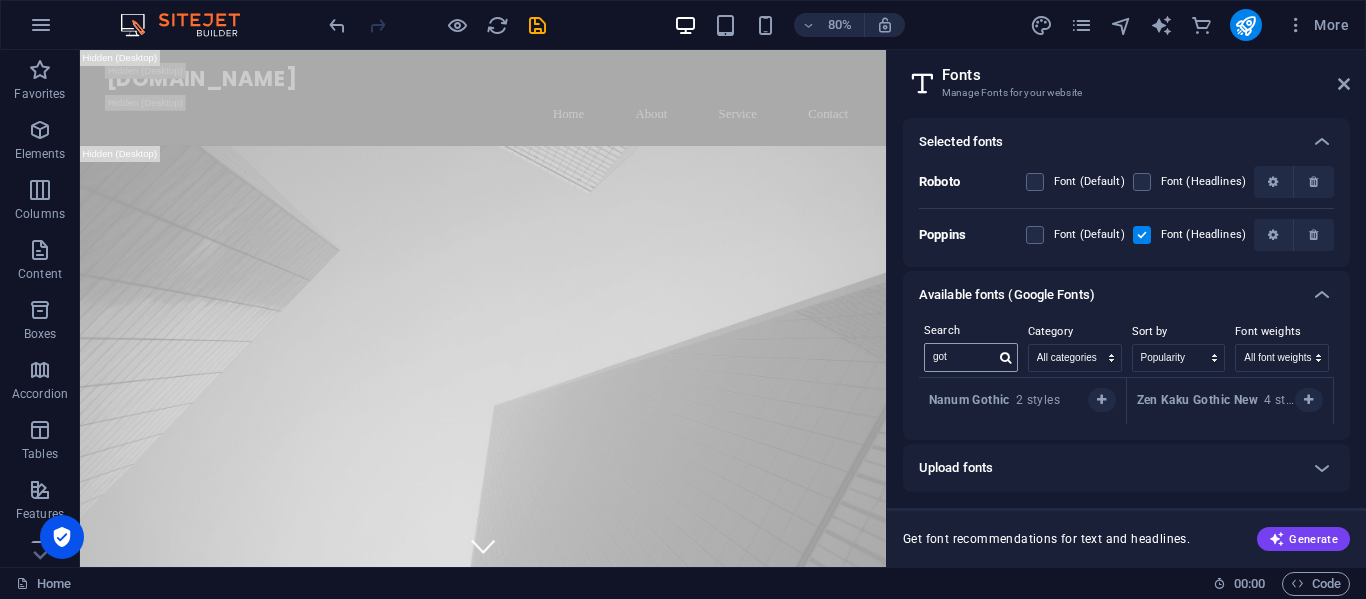 click at bounding box center (1005, 358) 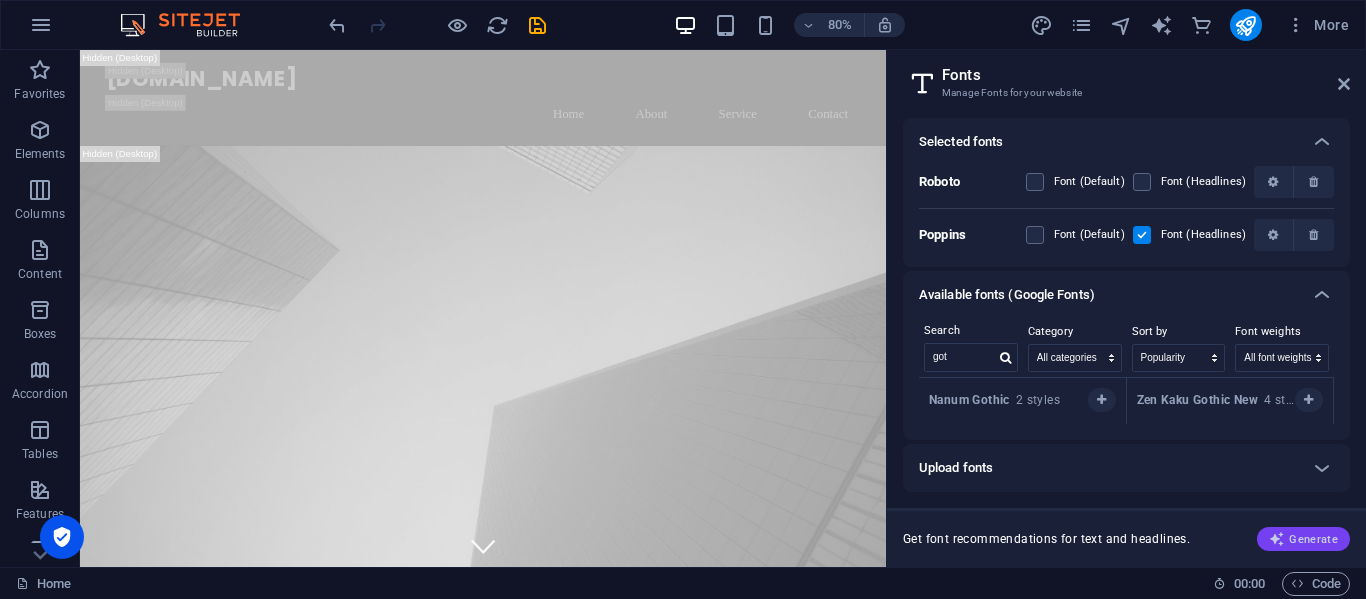 click on "Generate" at bounding box center [1303, 539] 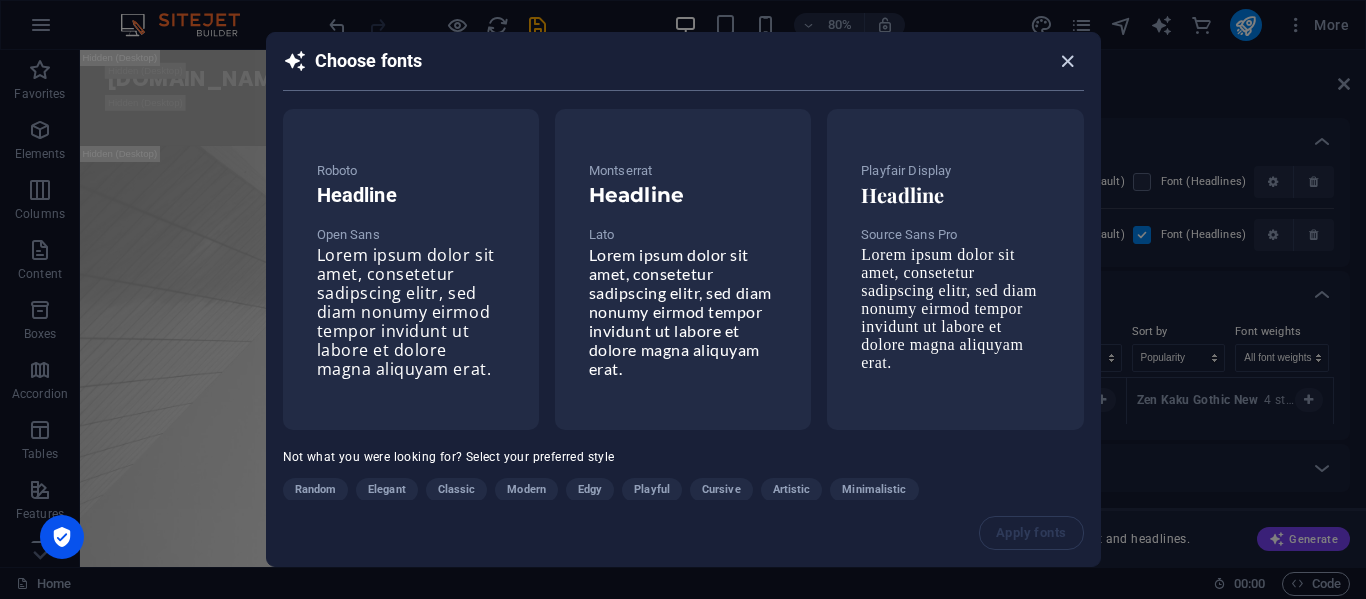 click at bounding box center (1067, 61) 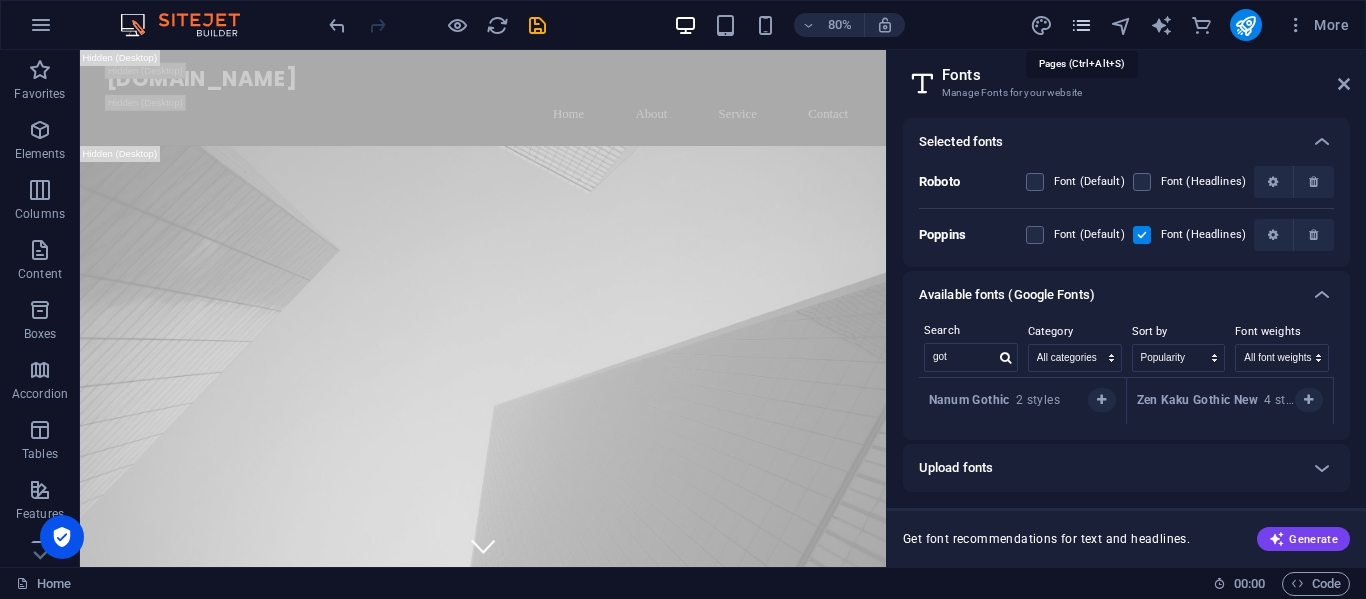 click at bounding box center [1081, 25] 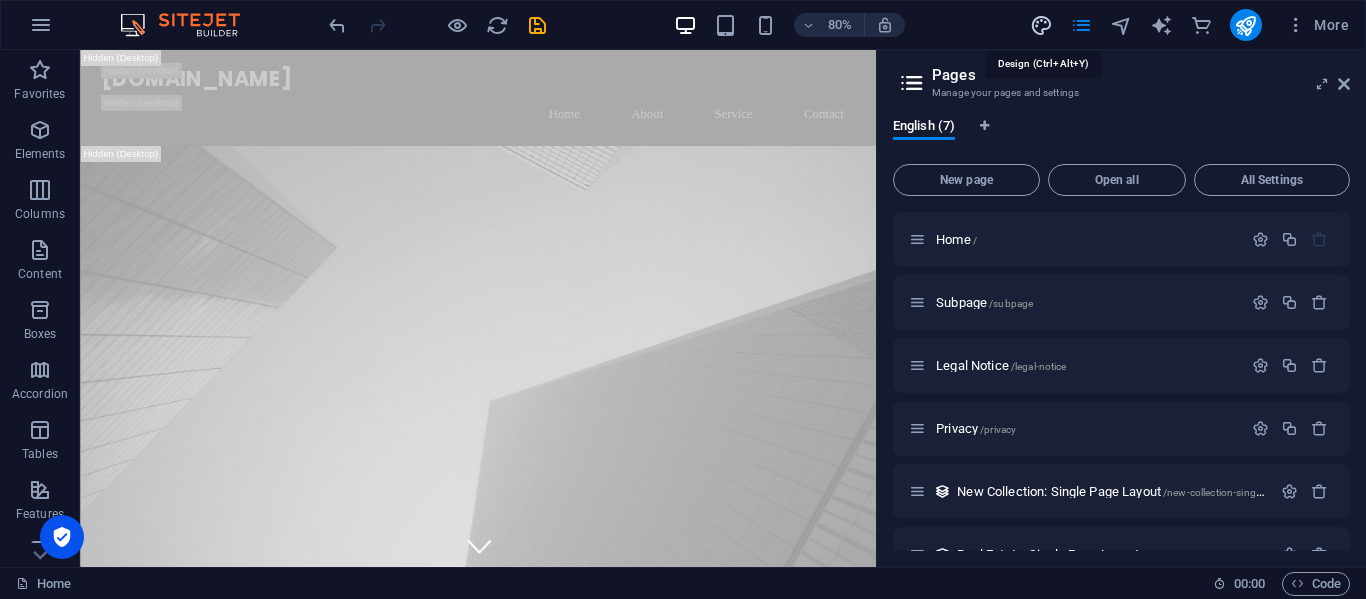 click at bounding box center (1041, 25) 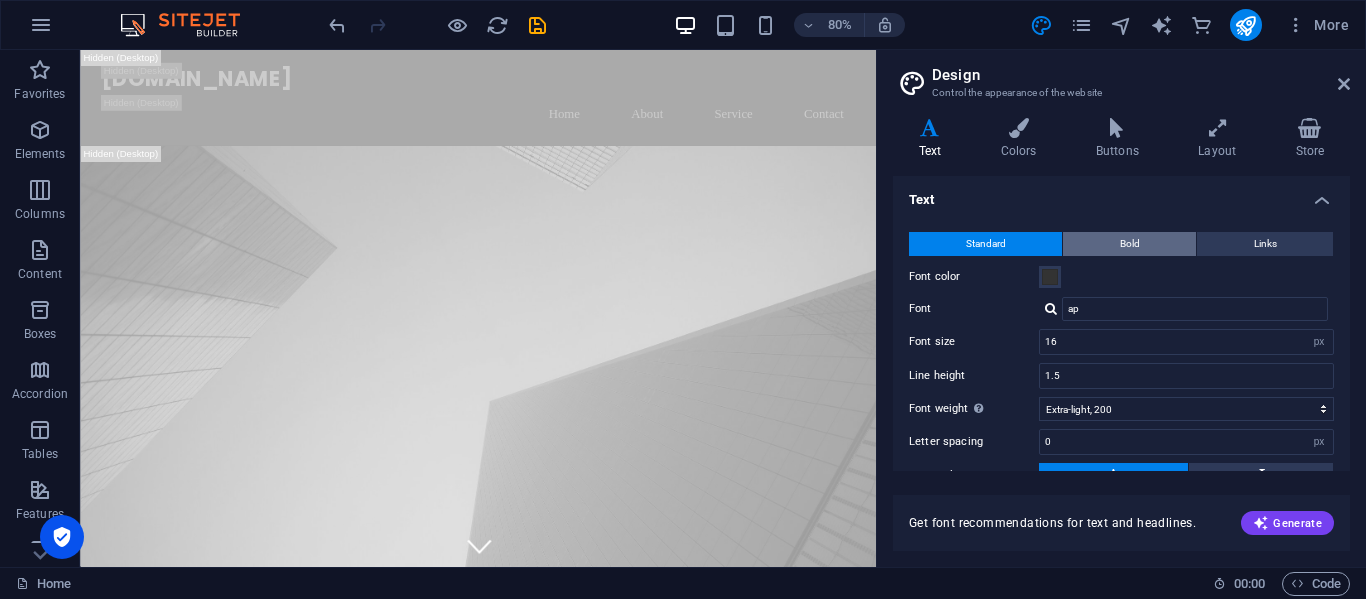 click on "Bold" at bounding box center (1129, 244) 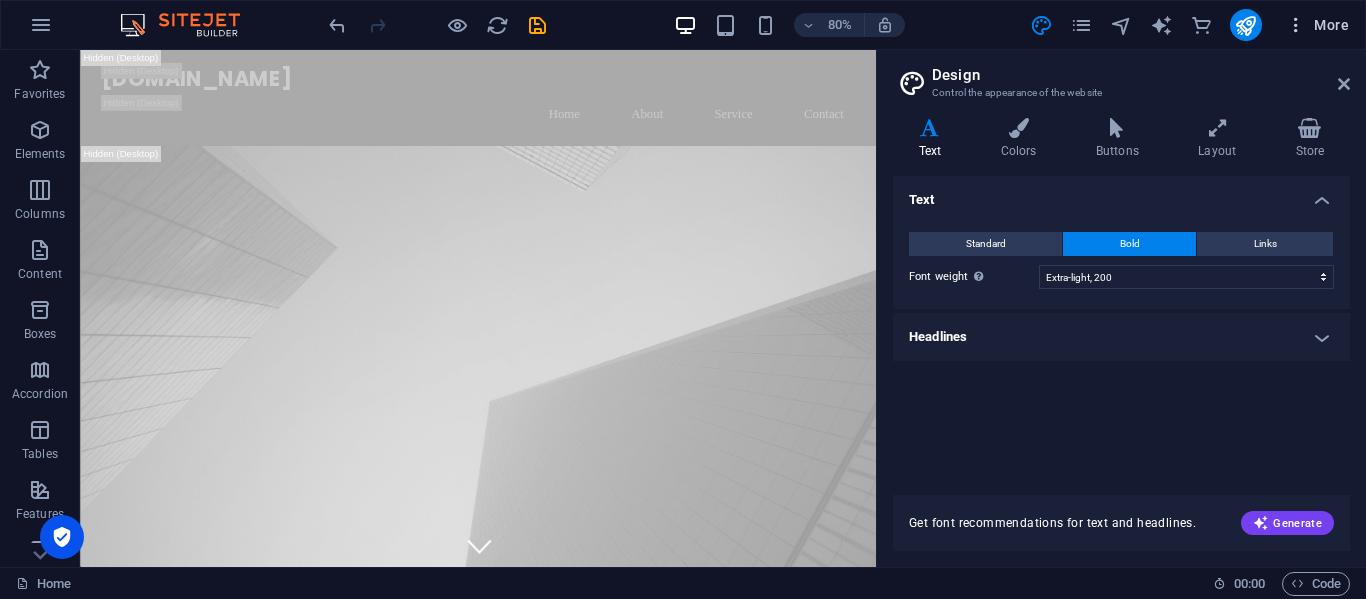 click on "More" at bounding box center [1317, 25] 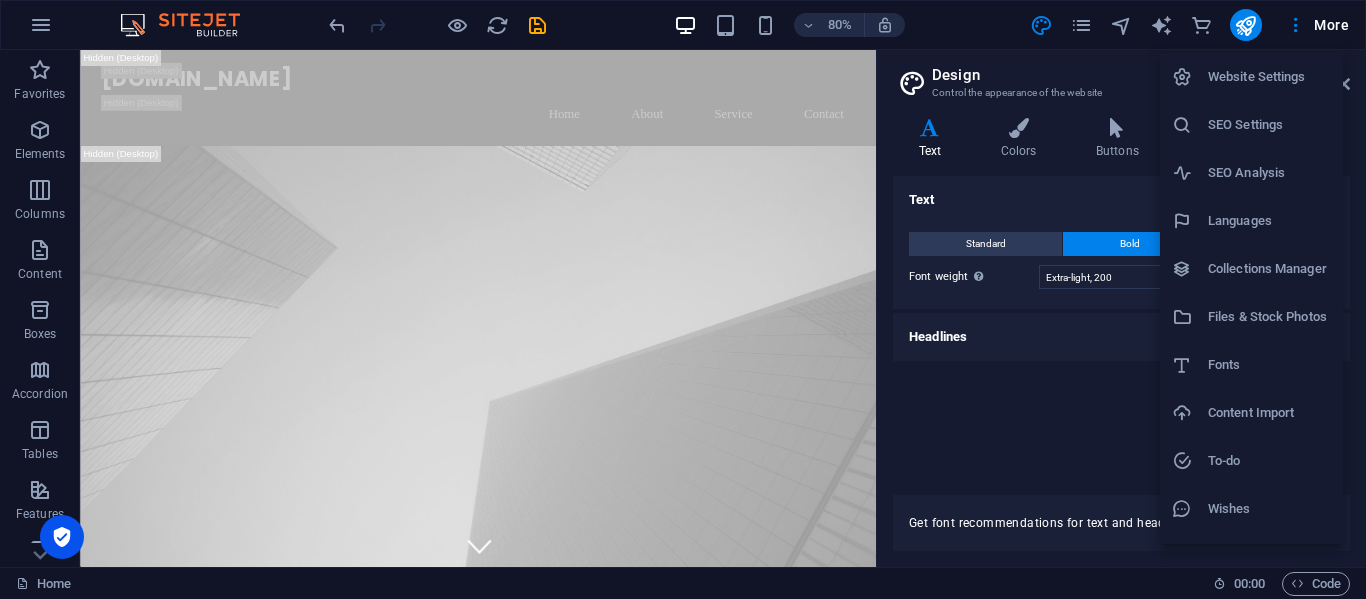 click on "Website Settings" at bounding box center (1269, 77) 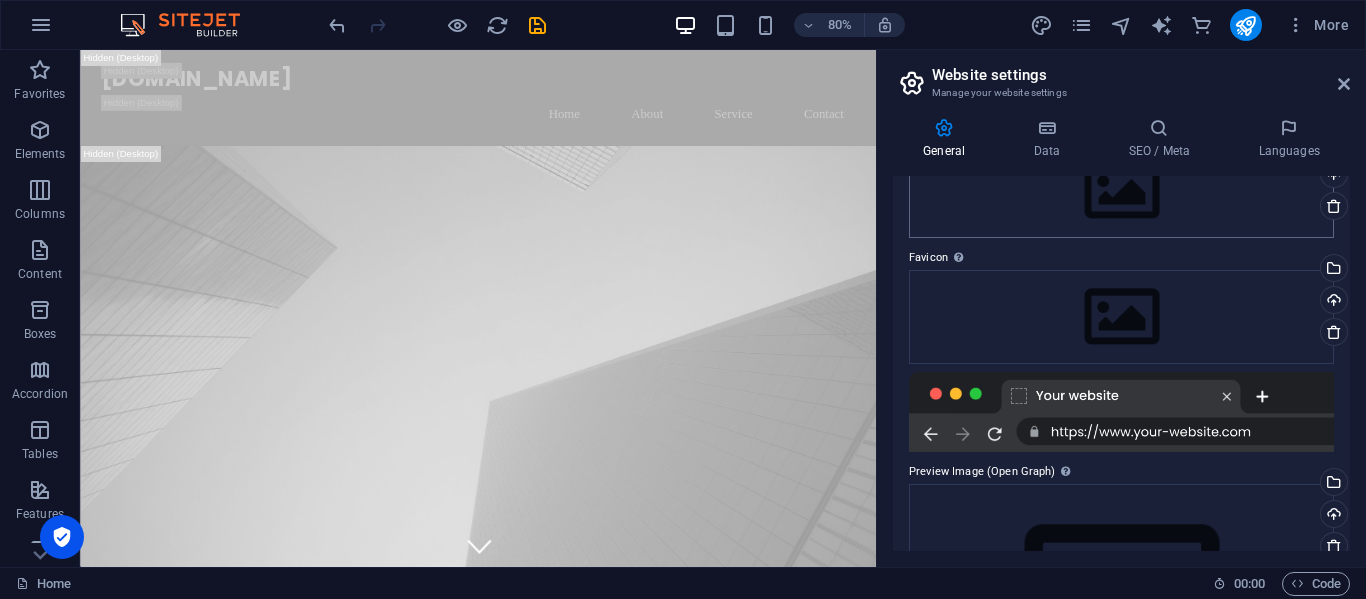 scroll, scrollTop: 0, scrollLeft: 0, axis: both 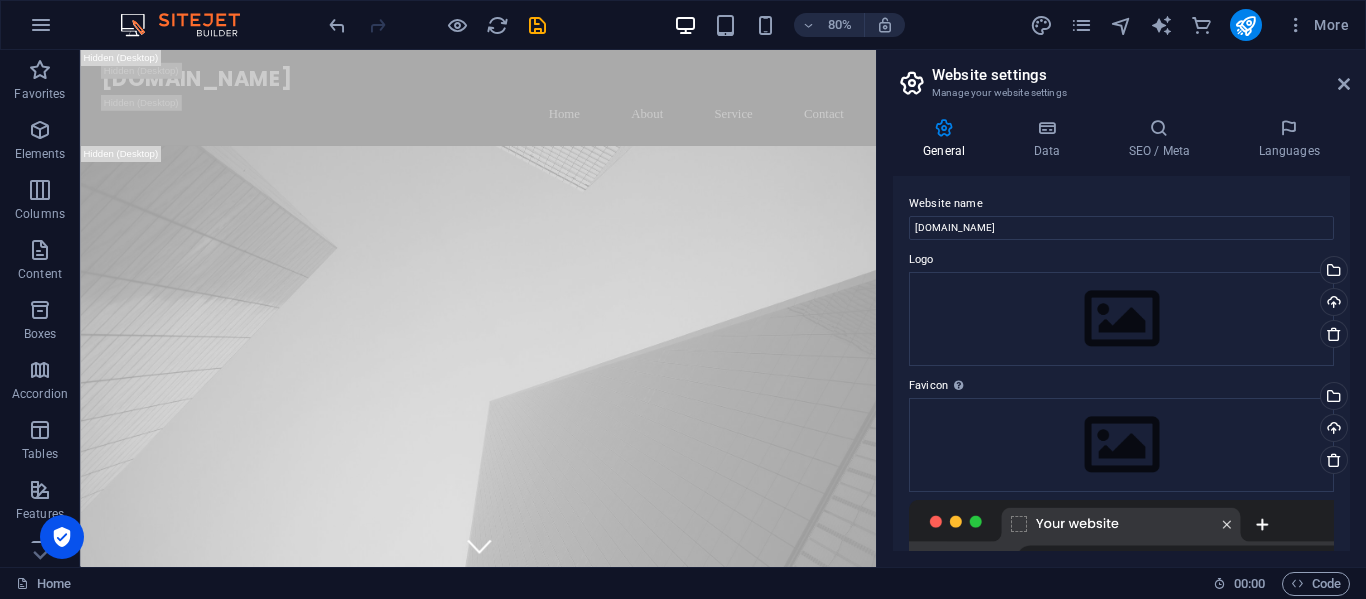 click at bounding box center (190, 25) 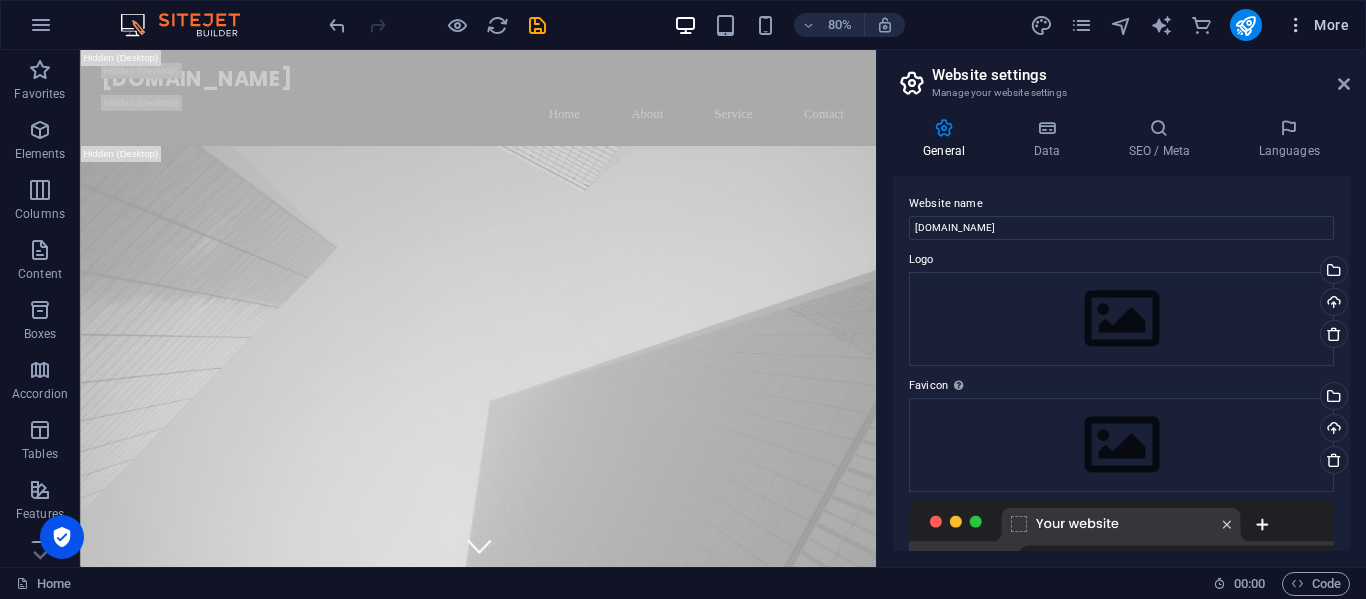 click on "More" at bounding box center (1317, 25) 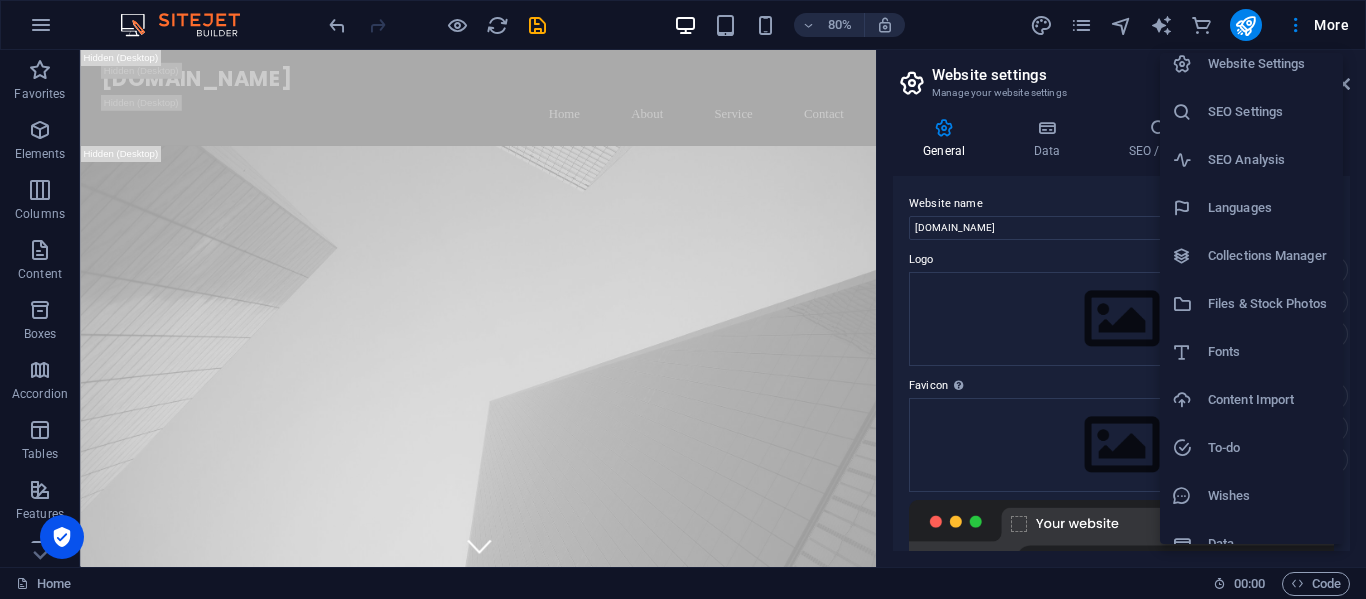 scroll, scrollTop: 0, scrollLeft: 0, axis: both 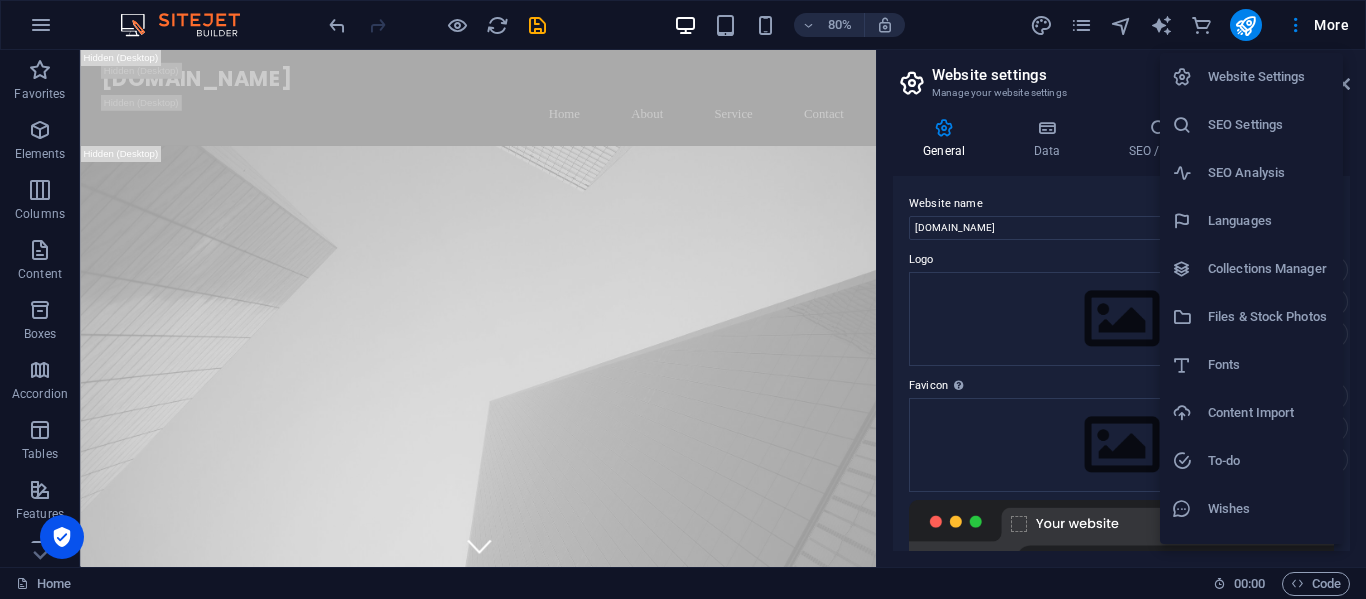 click on "Files & Stock Photos" at bounding box center (1269, 317) 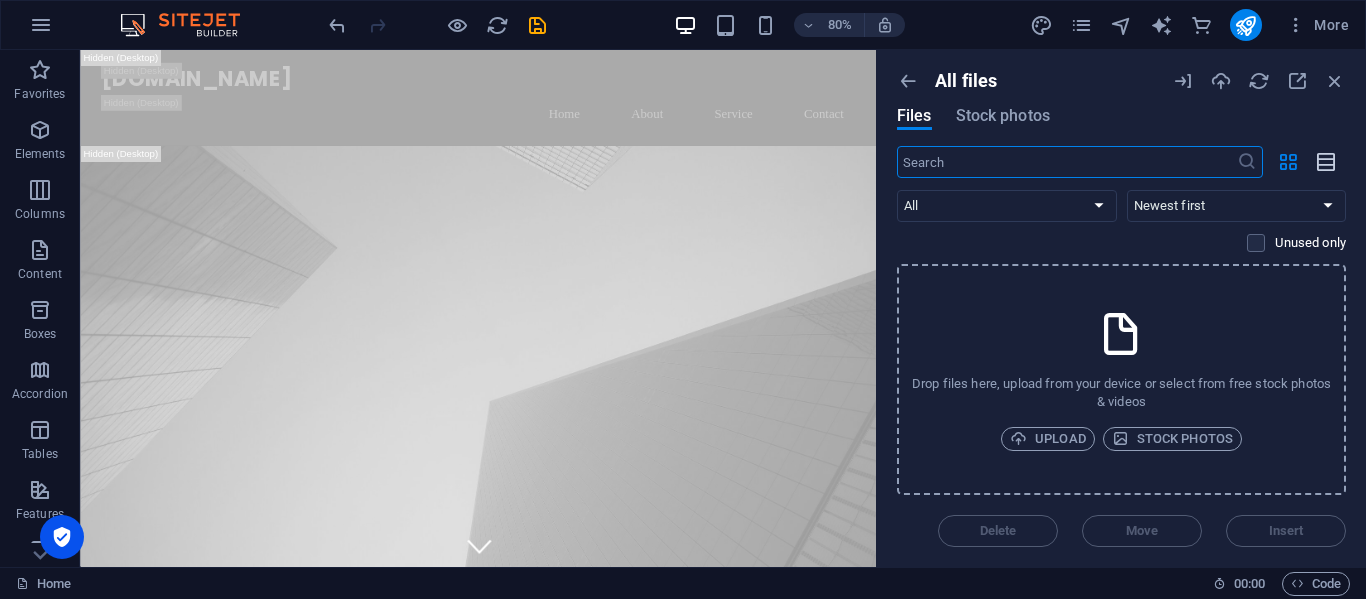 click at bounding box center [1327, 162] 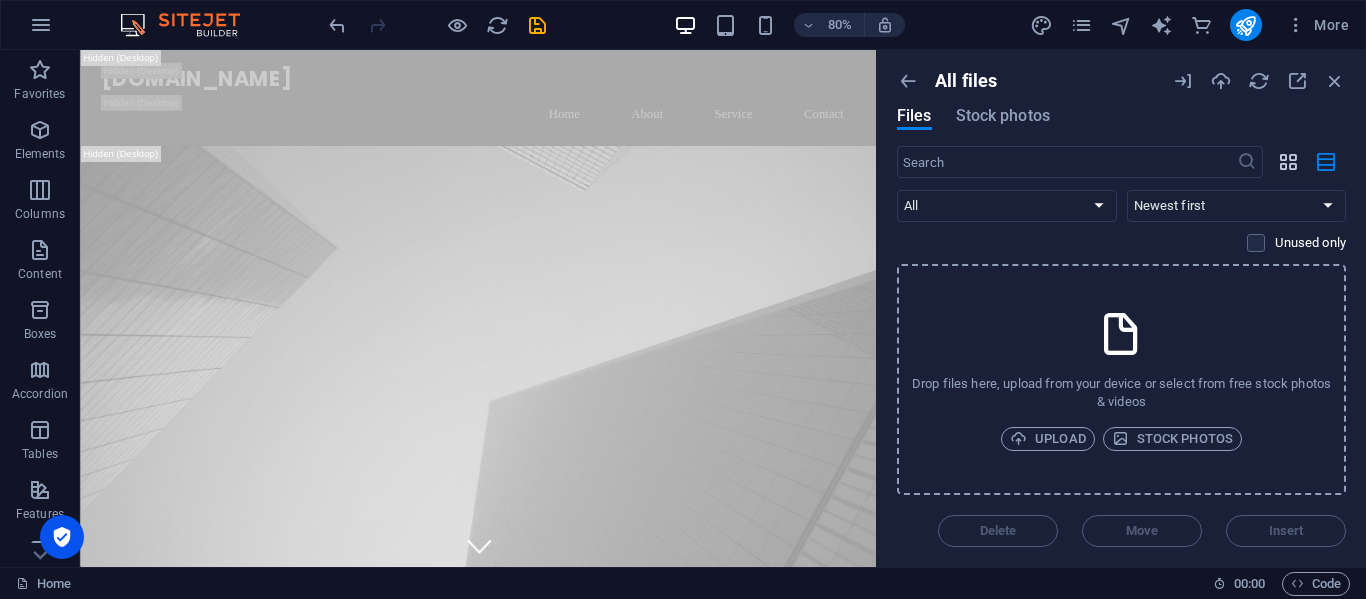 click at bounding box center [1288, 162] 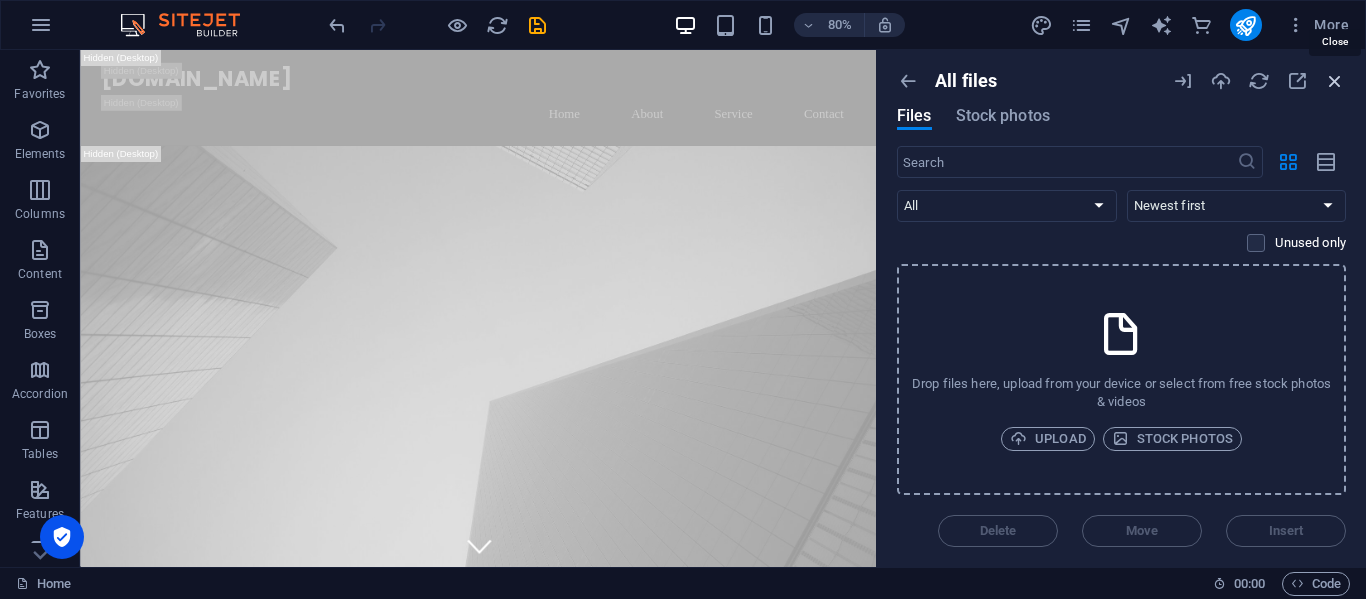 click at bounding box center (1335, 81) 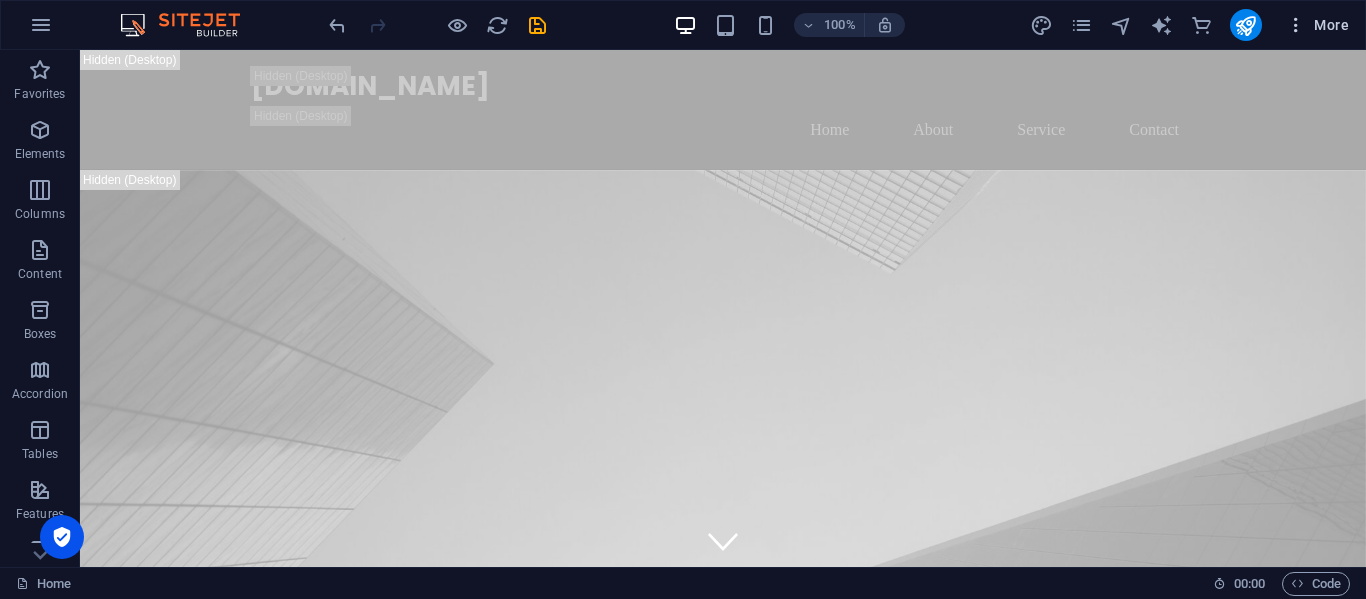 click on "More" at bounding box center (1317, 25) 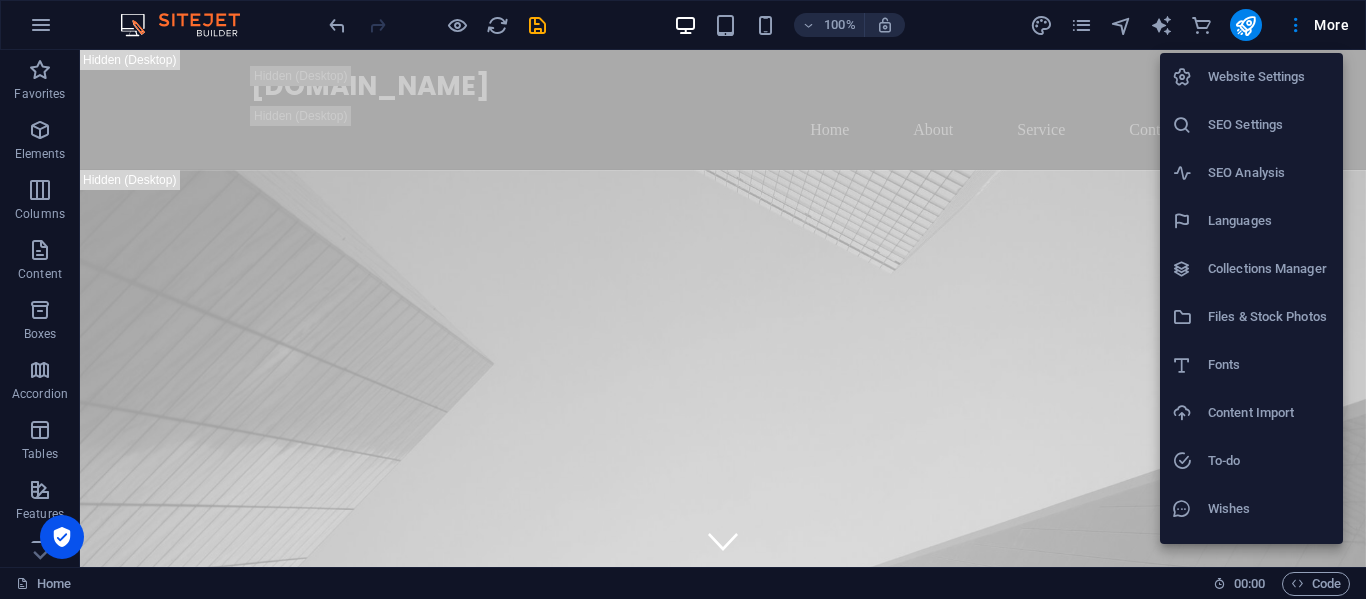 click on "Website Settings" at bounding box center (1269, 77) 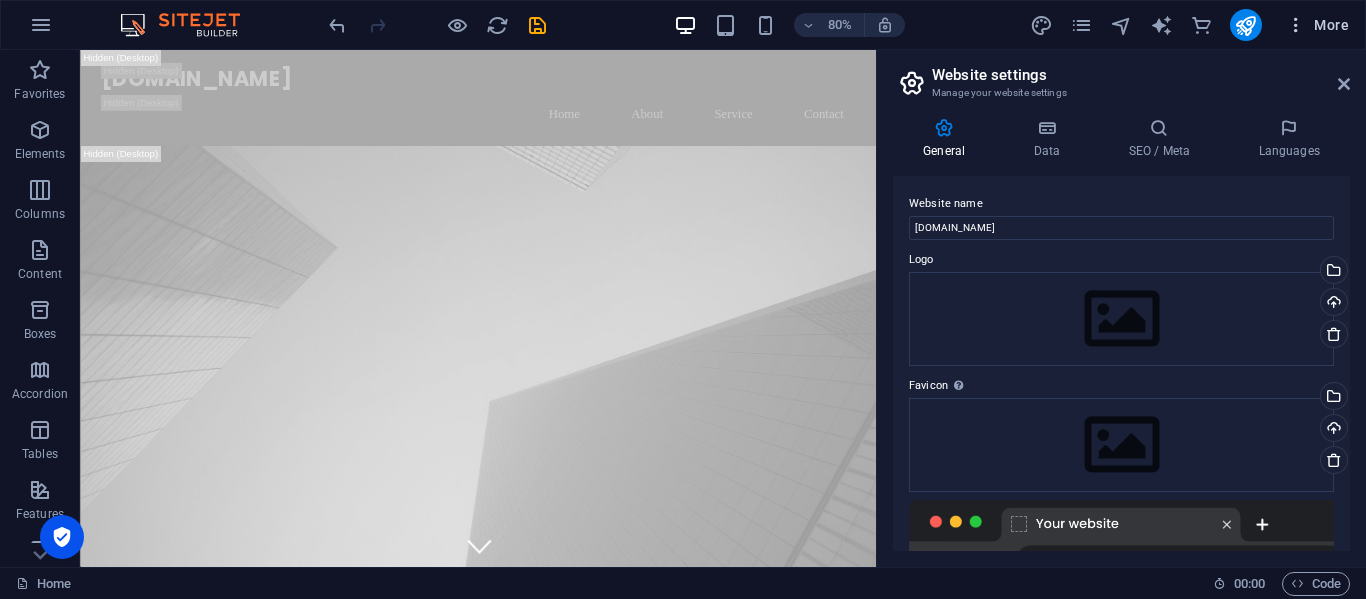 click on "More" at bounding box center [1317, 25] 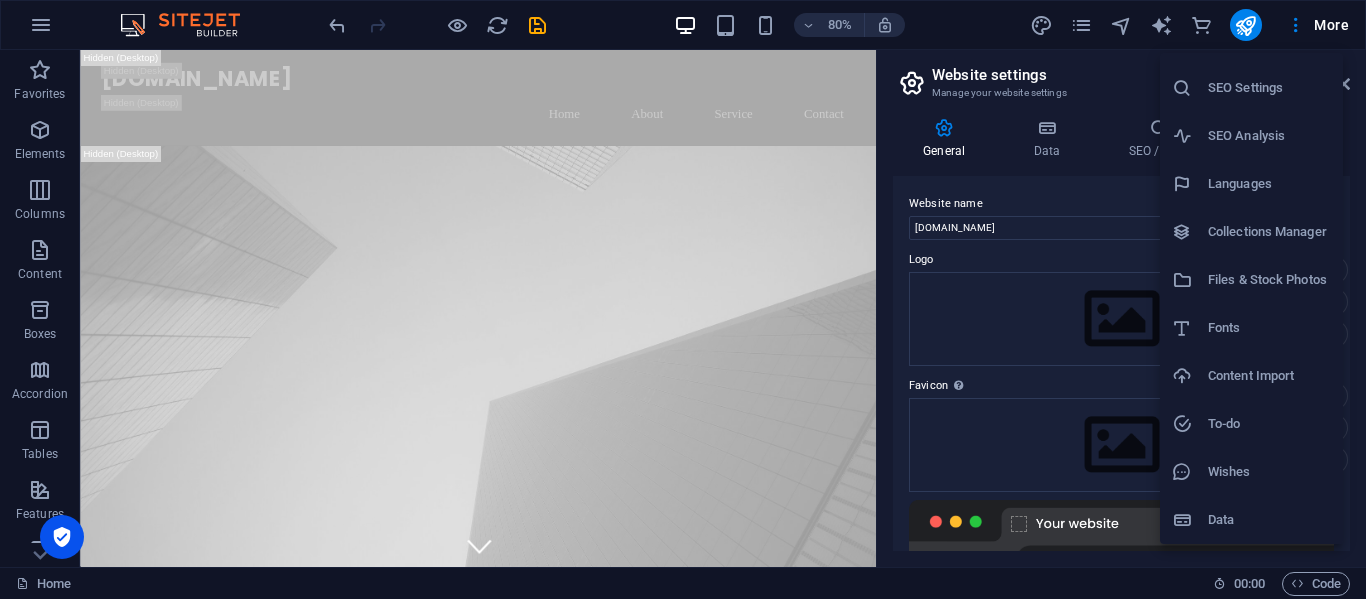 scroll, scrollTop: 0, scrollLeft: 0, axis: both 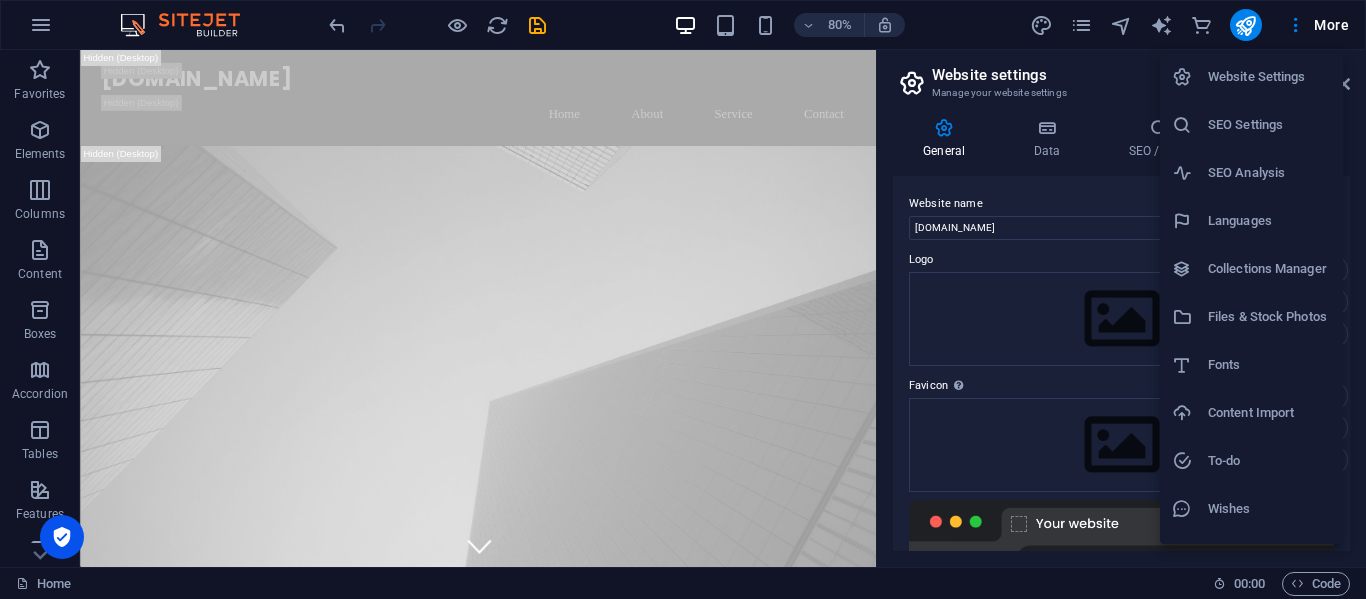 click at bounding box center (683, 299) 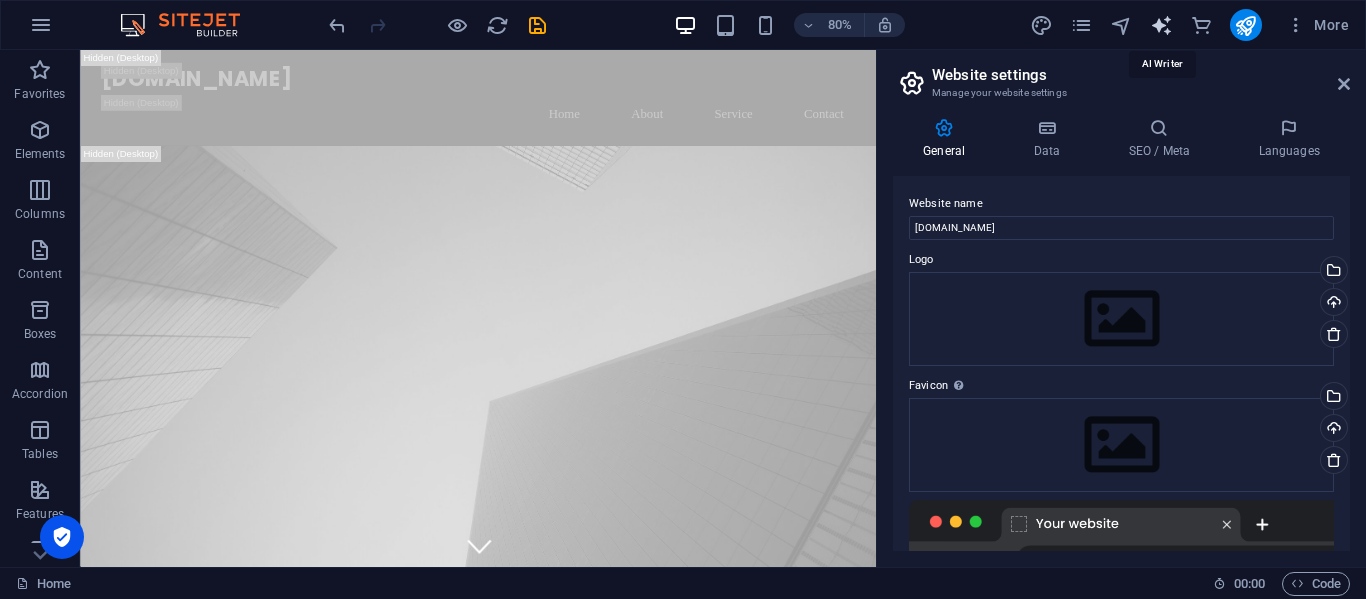 click at bounding box center (1161, 25) 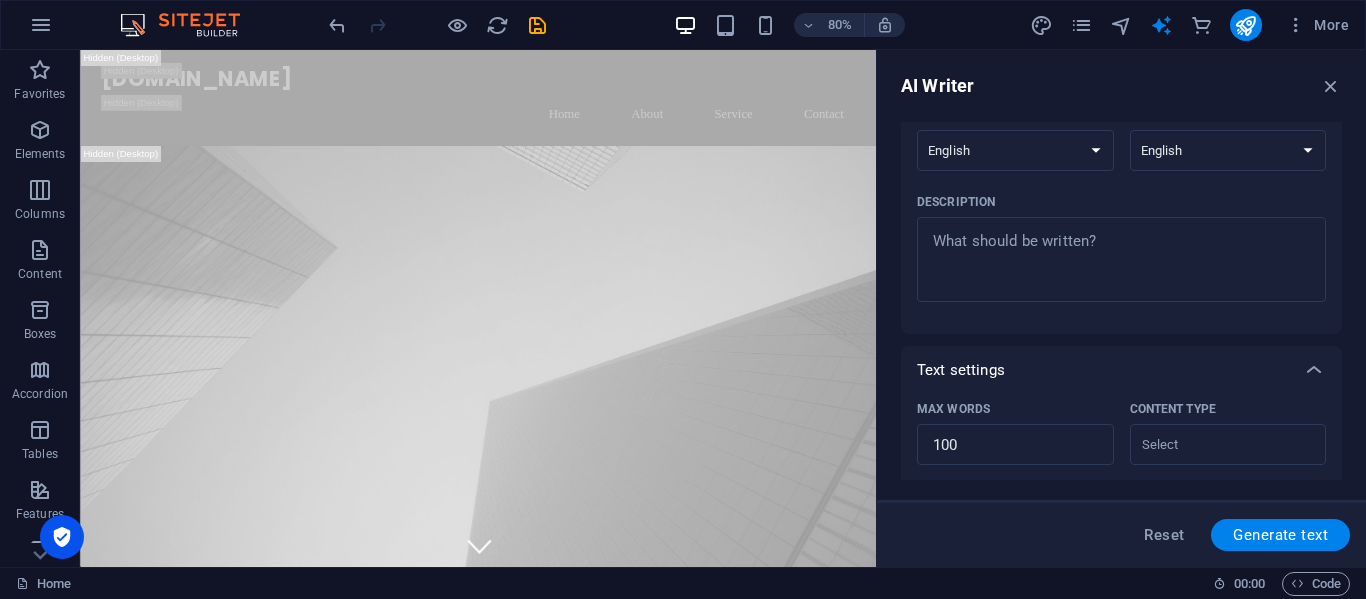 scroll, scrollTop: 0, scrollLeft: 0, axis: both 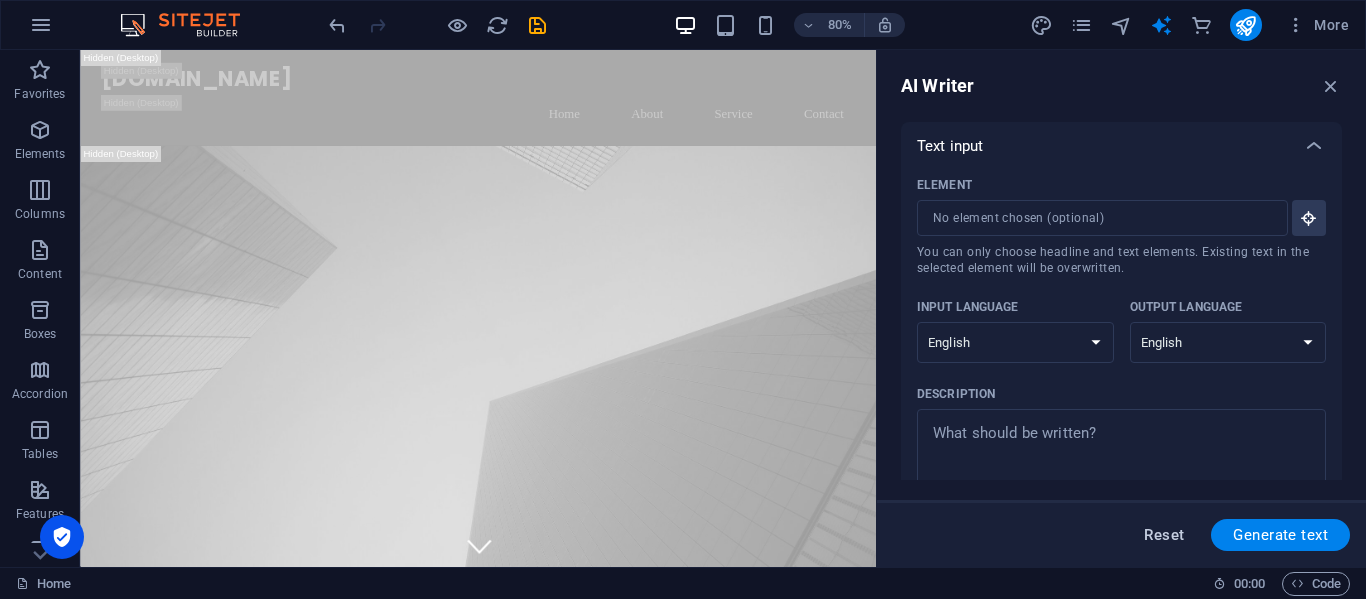 click on "Reset" at bounding box center [1164, 535] 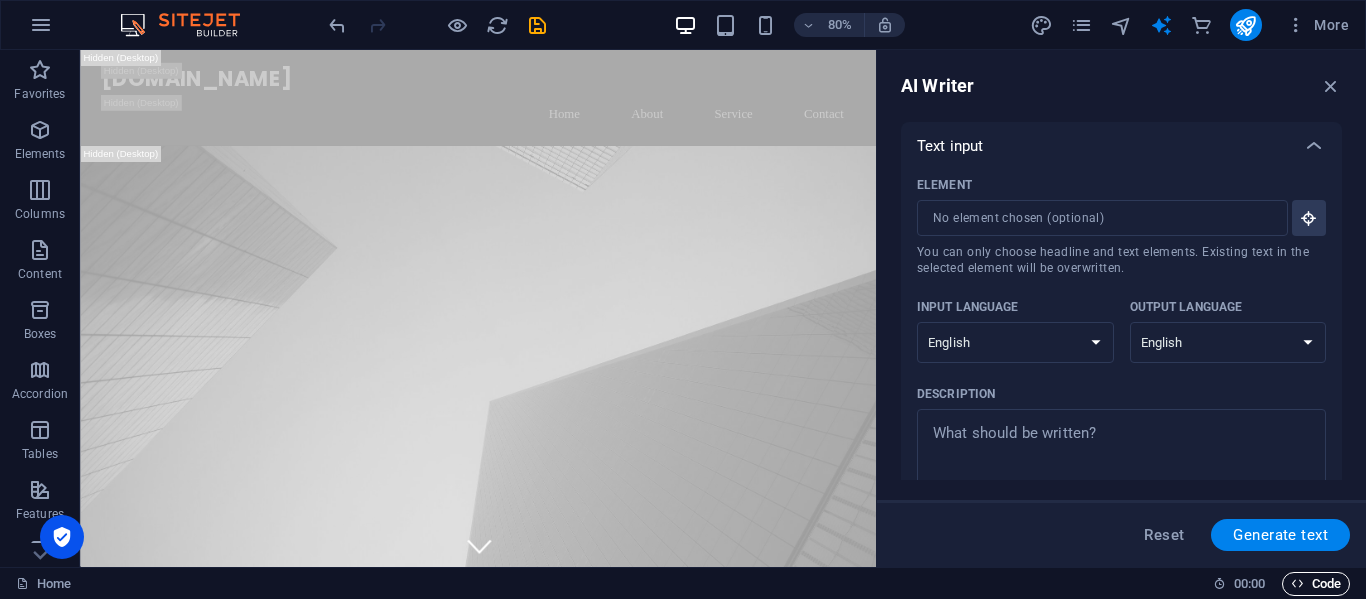 click on "Code" at bounding box center (1316, 584) 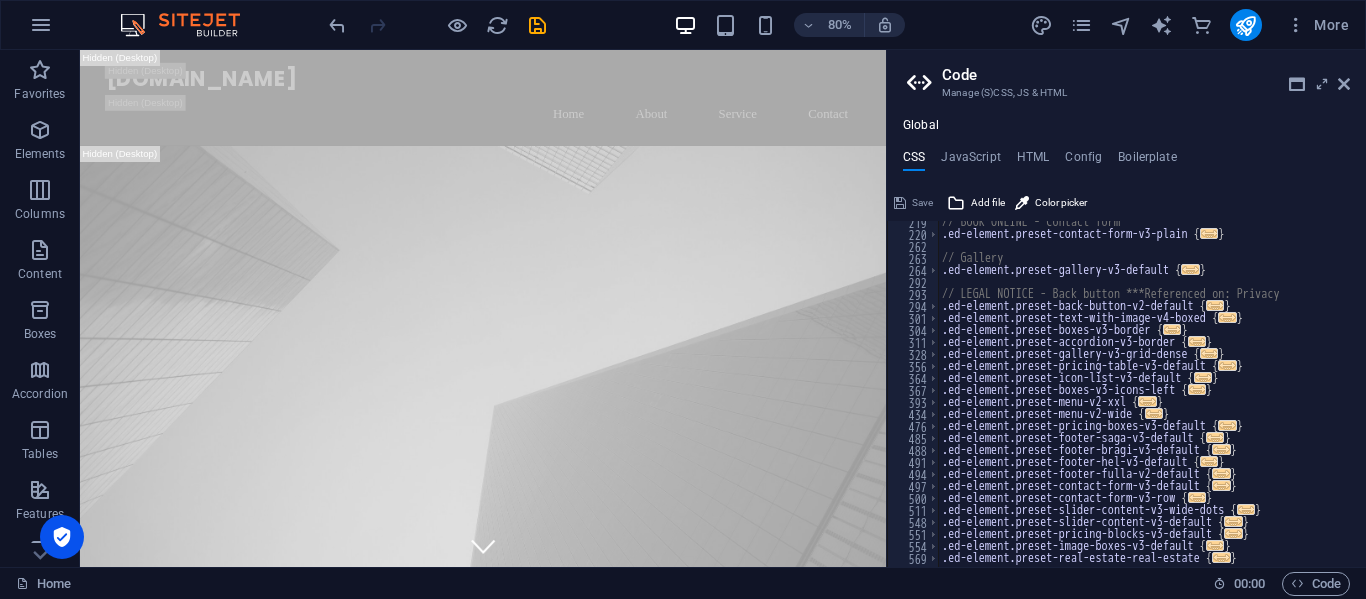 scroll, scrollTop: 0, scrollLeft: 0, axis: both 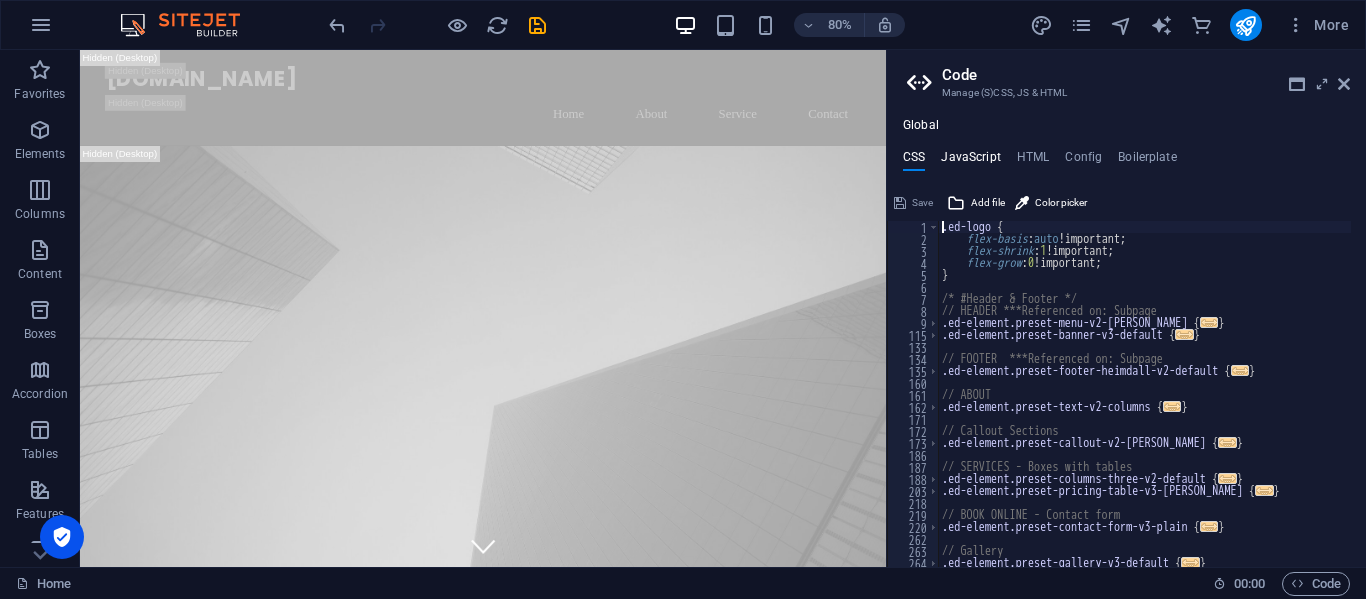 click on "JavaScript" at bounding box center (970, 161) 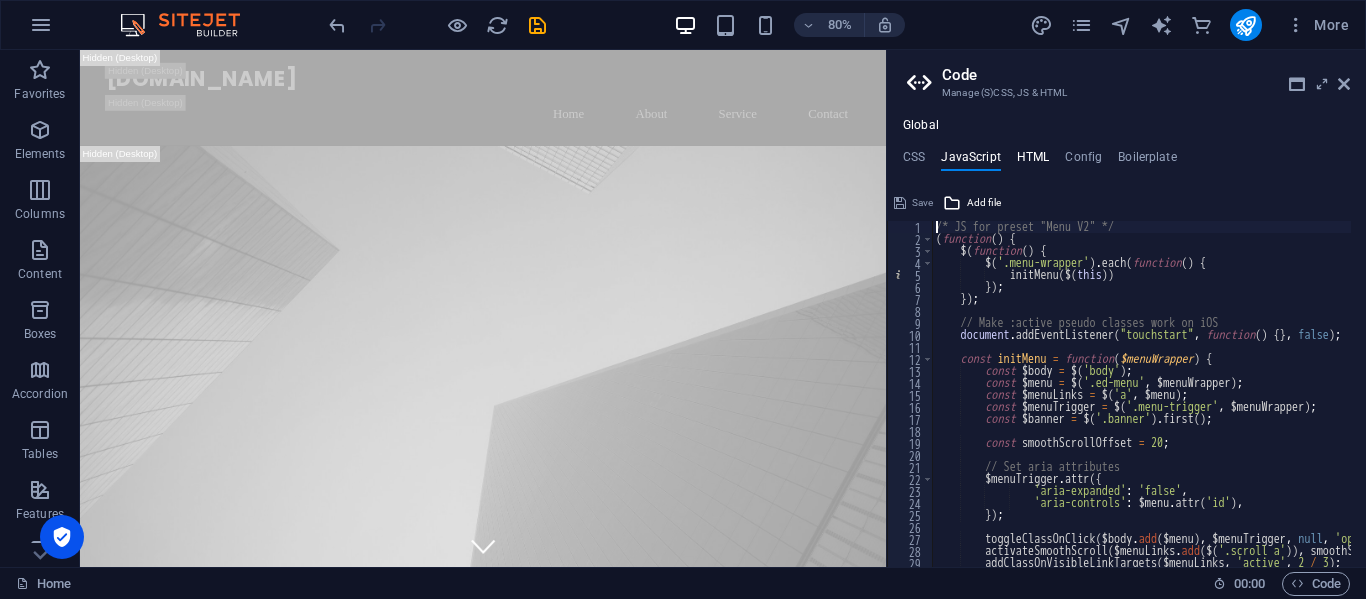 click on "HTML" at bounding box center (1033, 161) 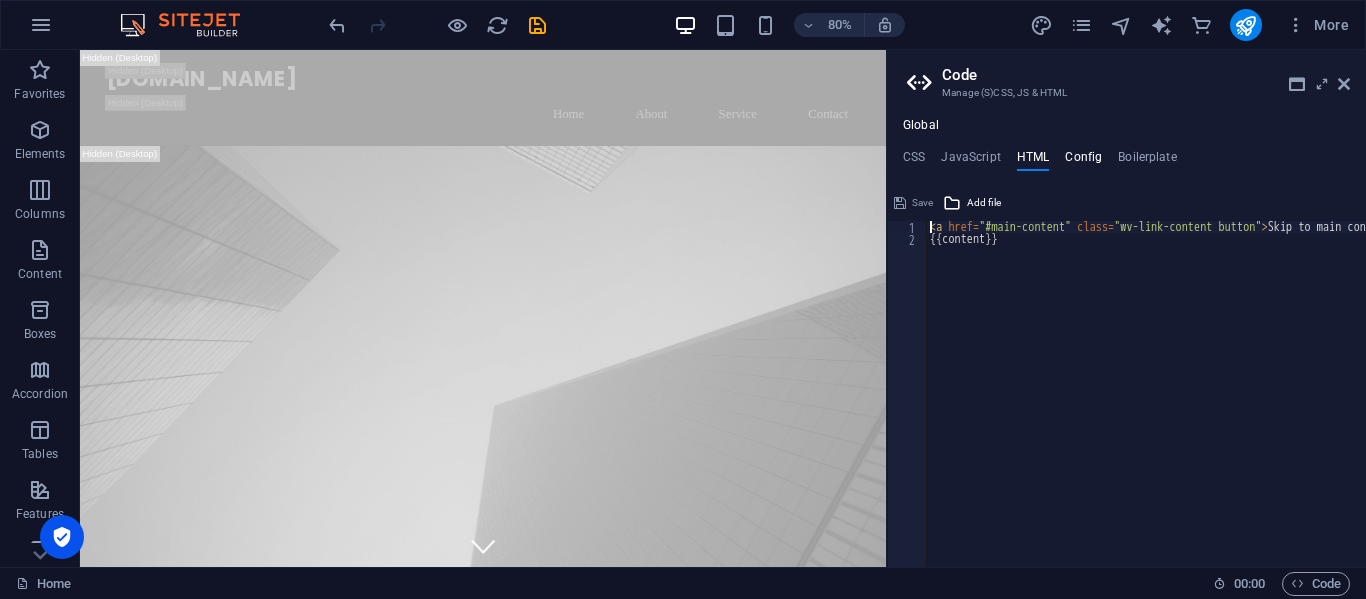 click on "Config" at bounding box center (1083, 161) 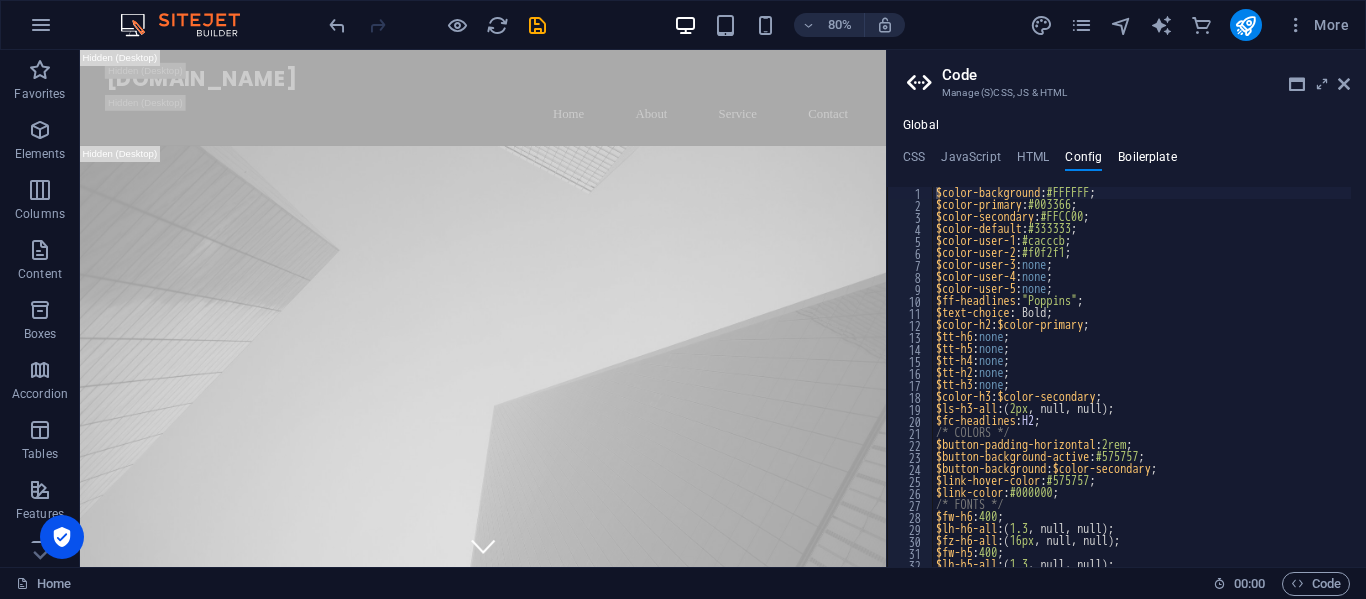 click on "Boilerplate" at bounding box center [1147, 161] 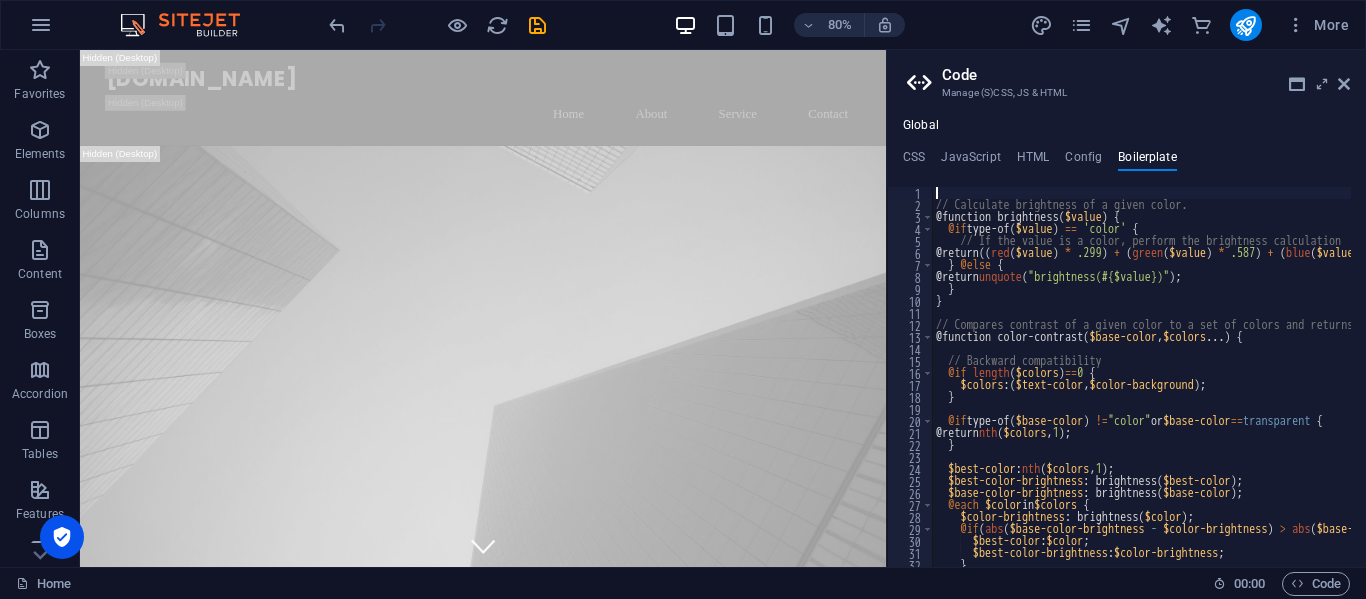 click on "Code" at bounding box center [1146, 75] 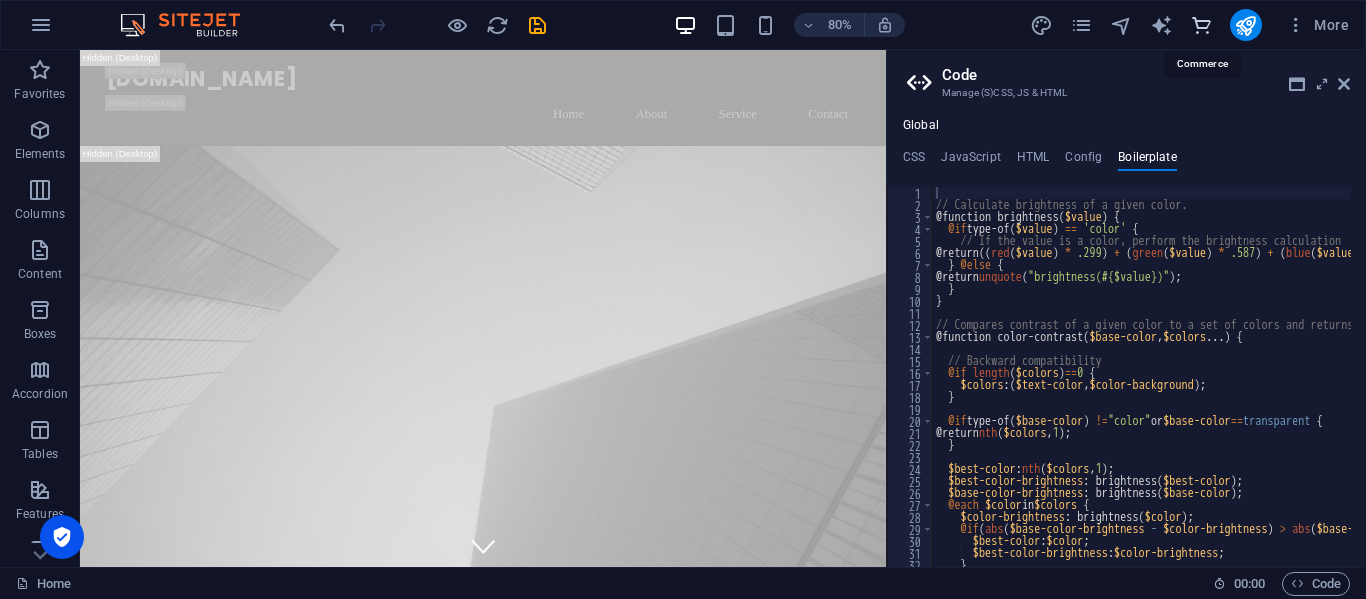 click at bounding box center [1201, 25] 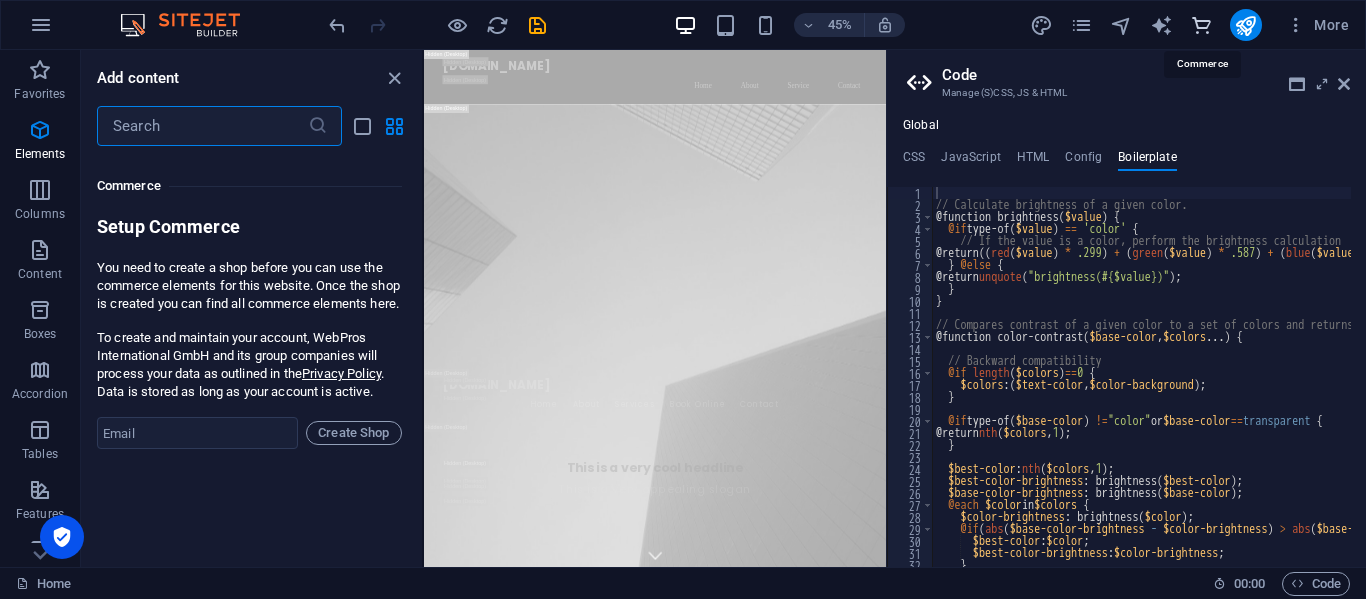 scroll, scrollTop: 19107, scrollLeft: 0, axis: vertical 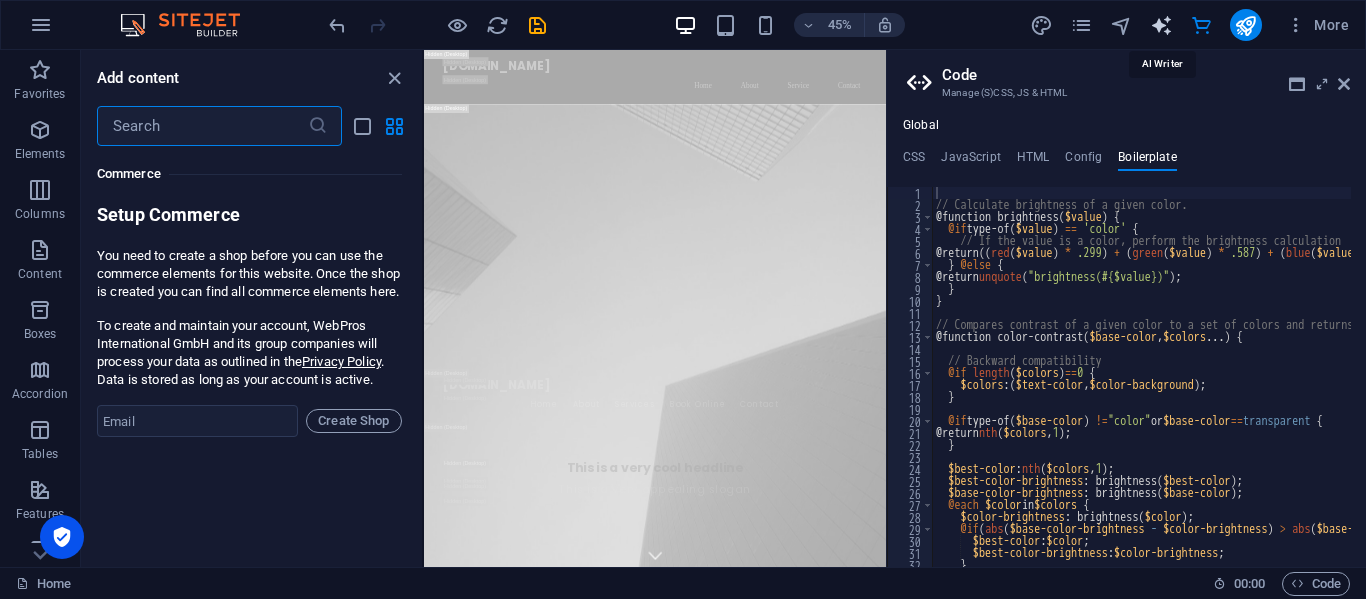 click at bounding box center (1161, 25) 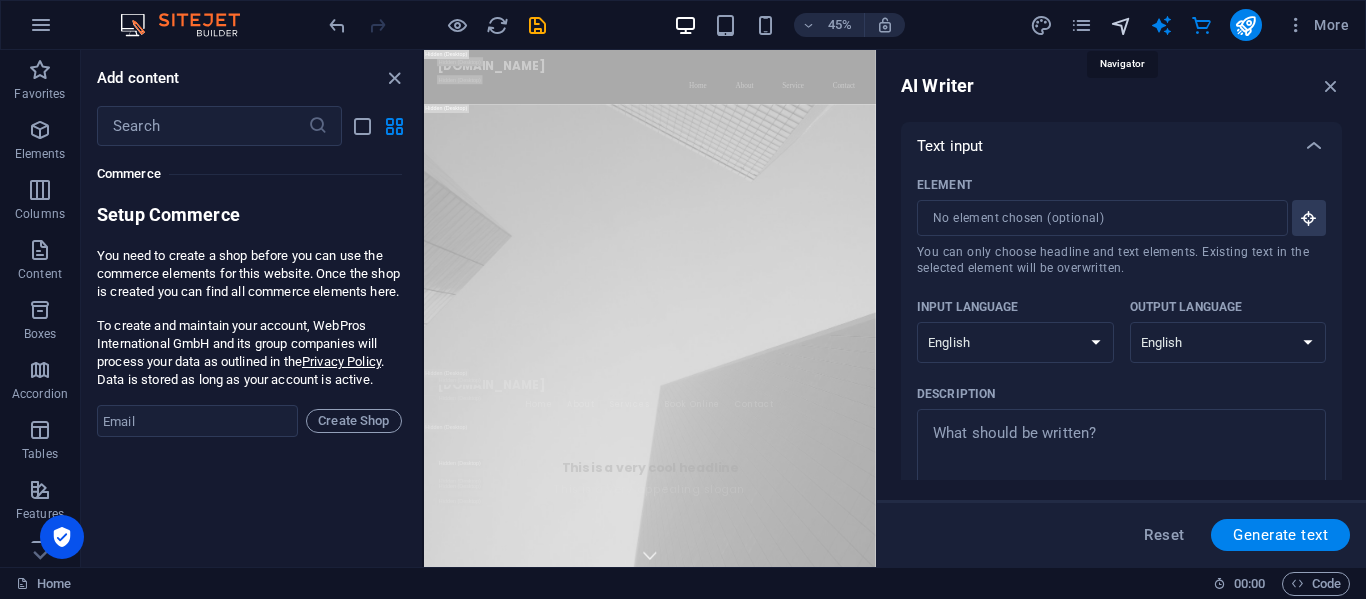 click at bounding box center (1121, 25) 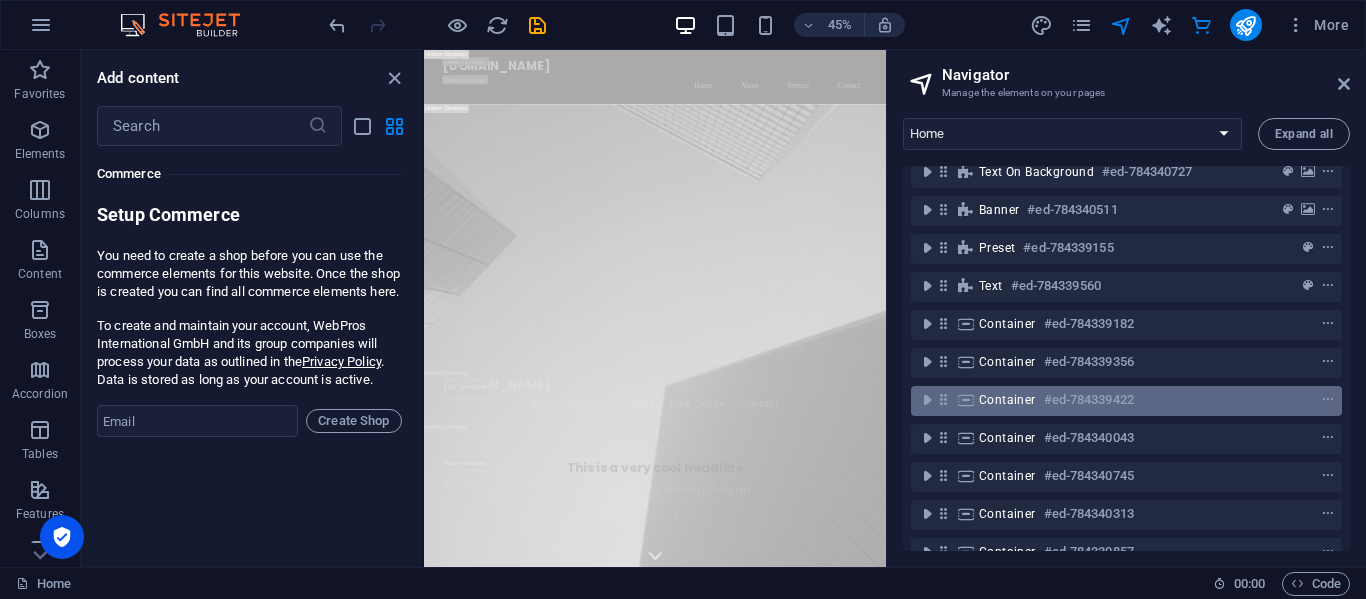 scroll, scrollTop: 0, scrollLeft: 0, axis: both 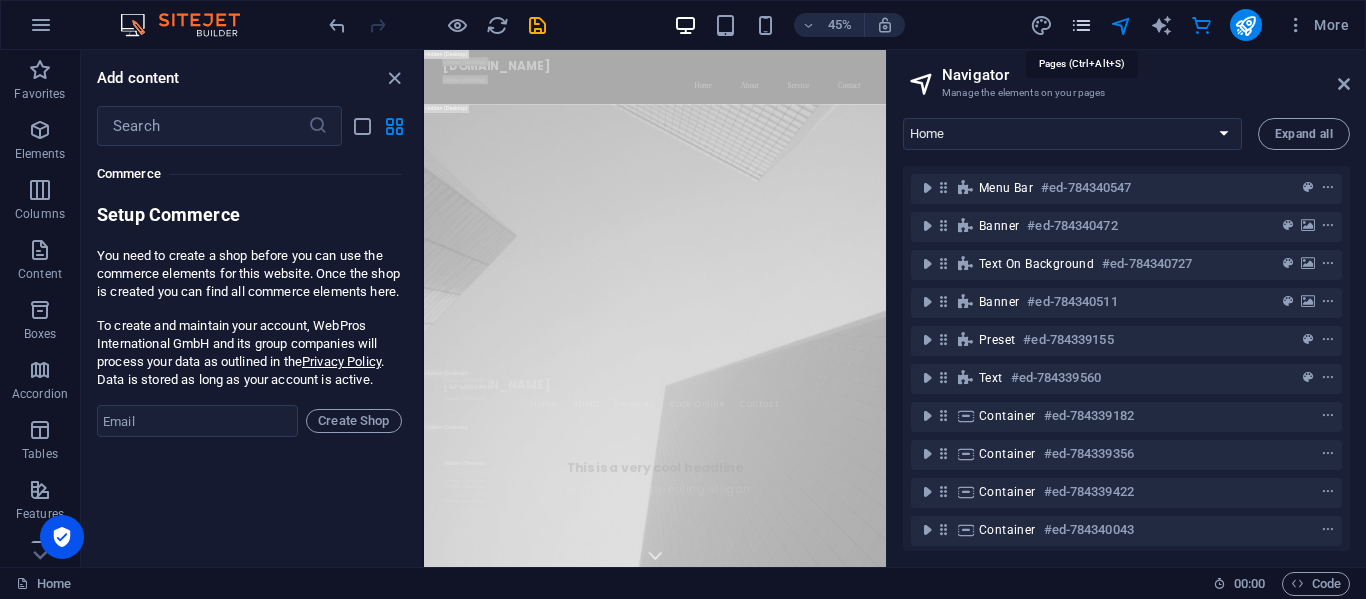 click at bounding box center (1081, 25) 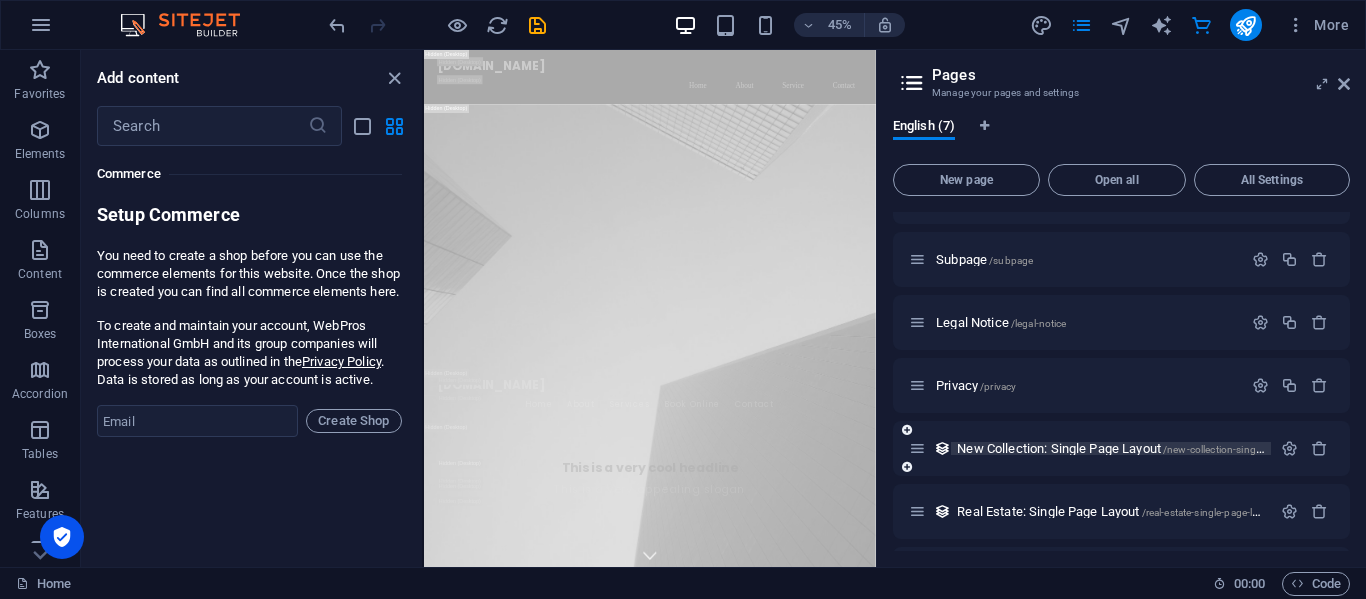 scroll, scrollTop: 0, scrollLeft: 0, axis: both 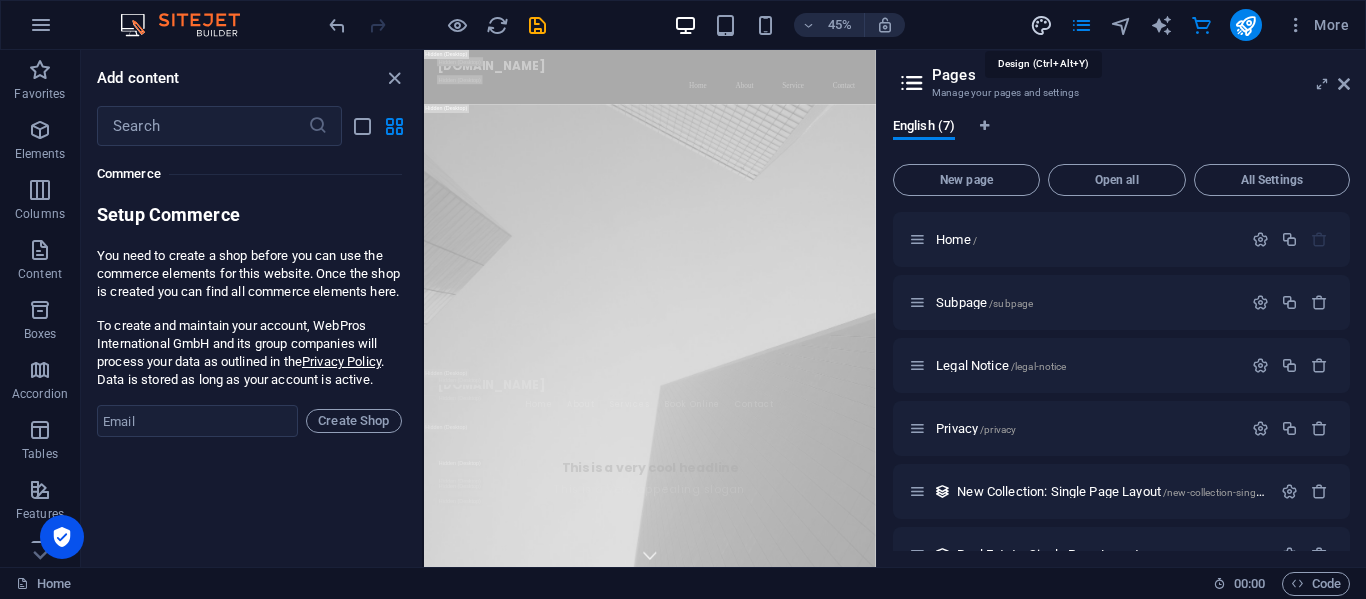 click at bounding box center [1041, 25] 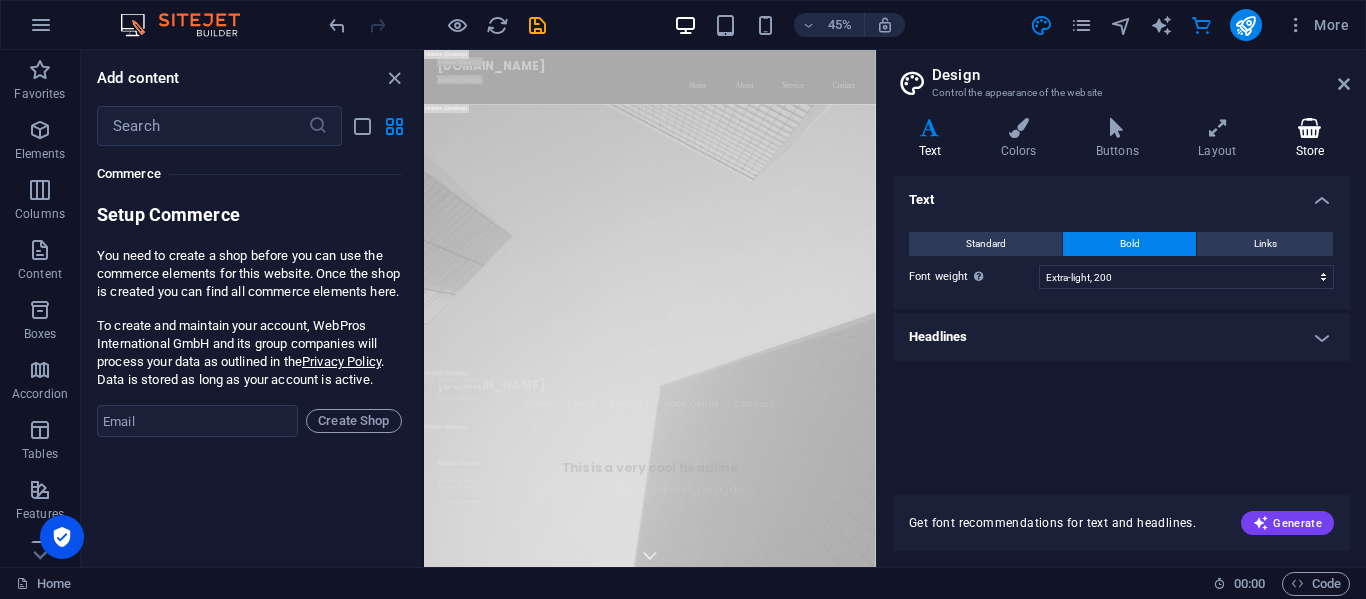 click at bounding box center (1310, 128) 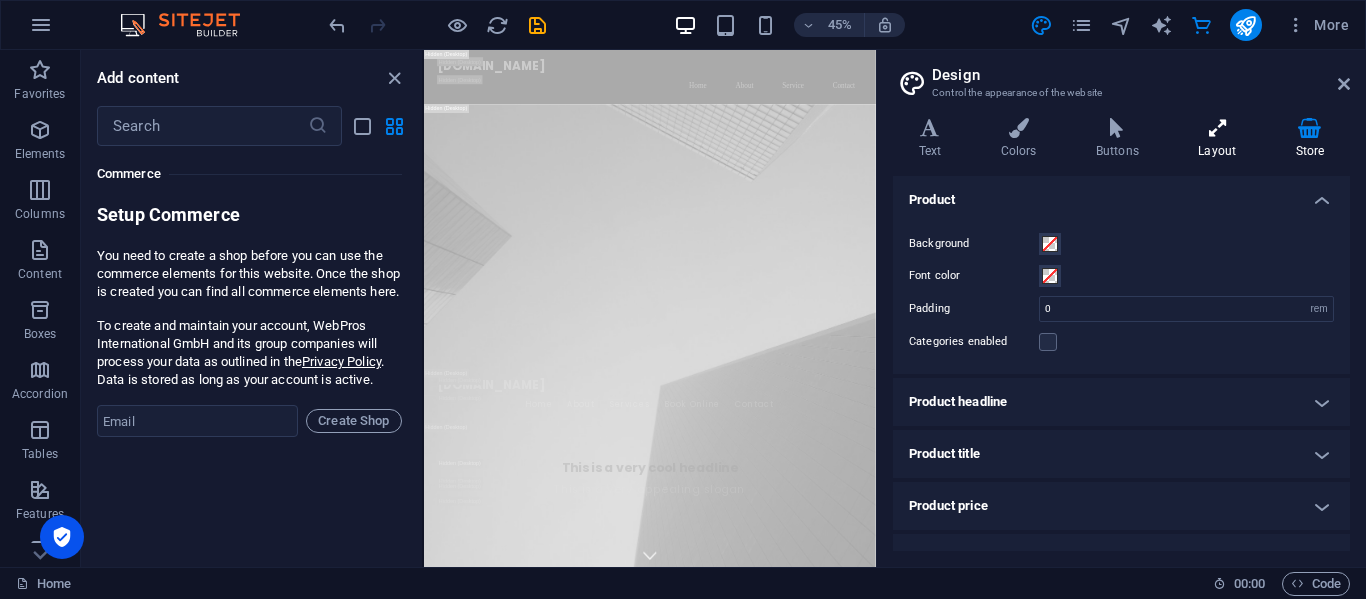 click at bounding box center (1217, 128) 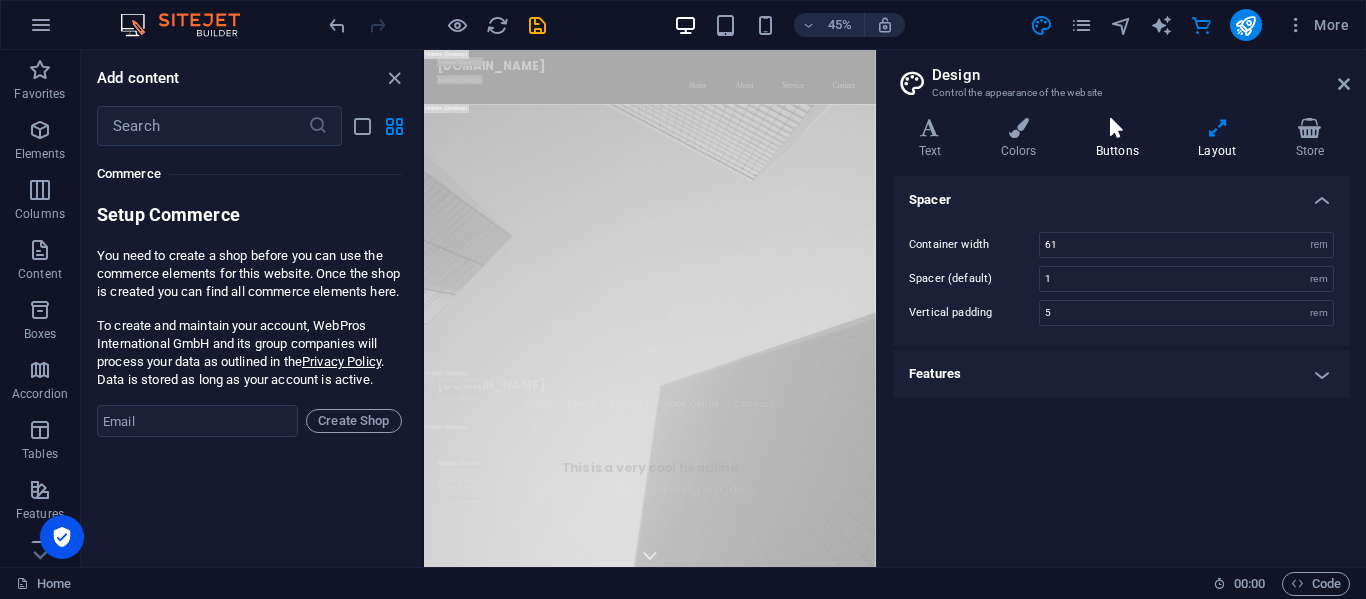 click at bounding box center [1117, 128] 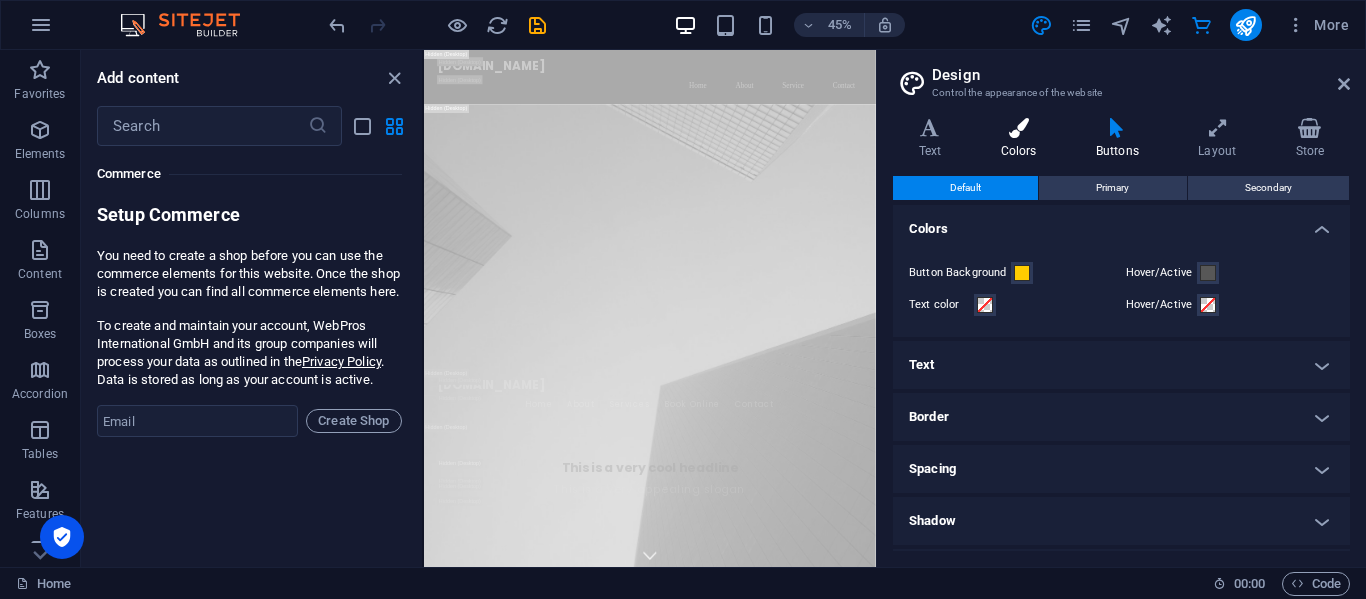 click at bounding box center (1018, 128) 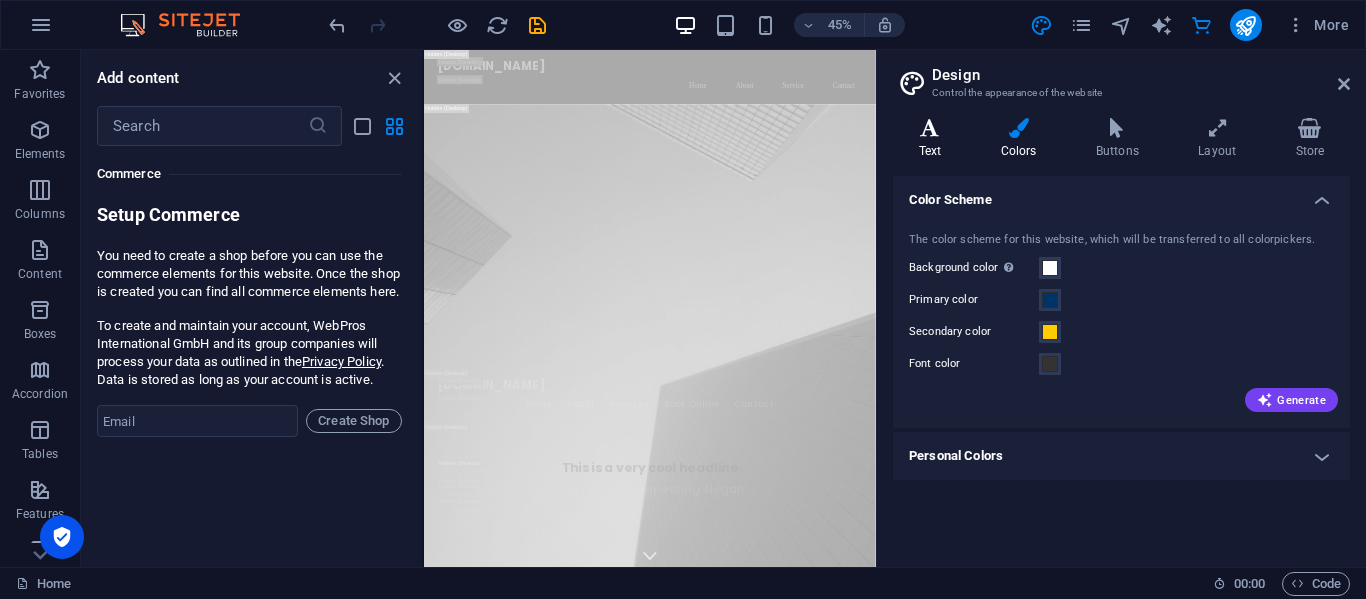 click at bounding box center (930, 128) 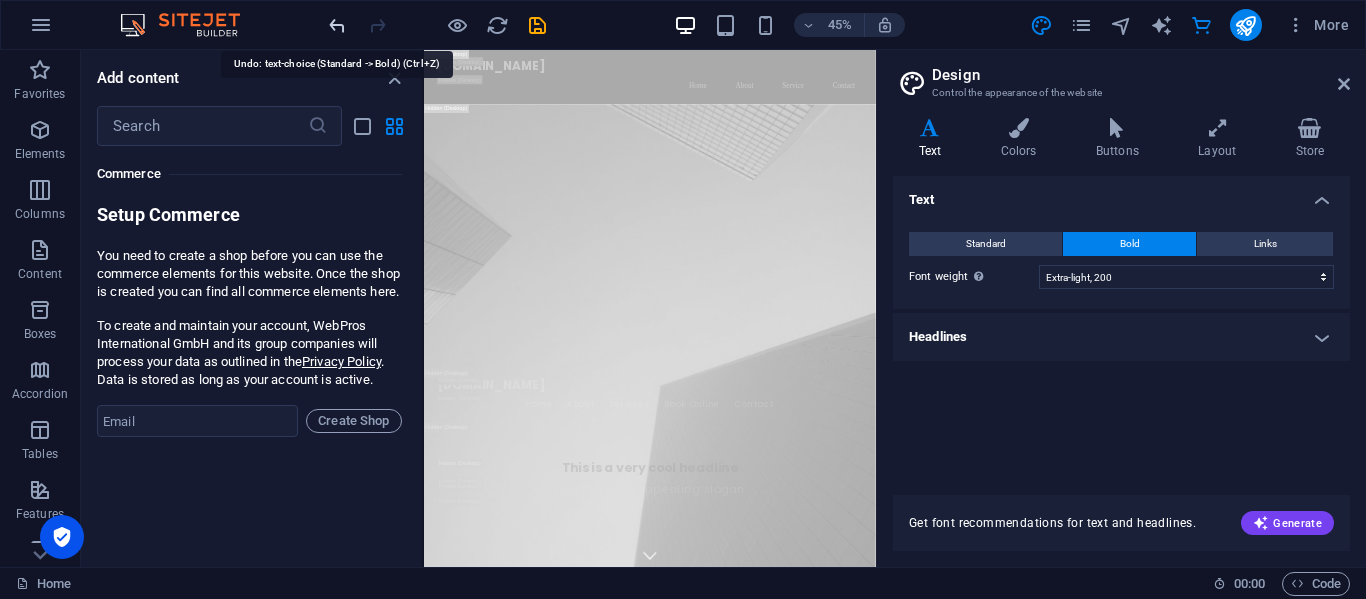 click at bounding box center (337, 25) 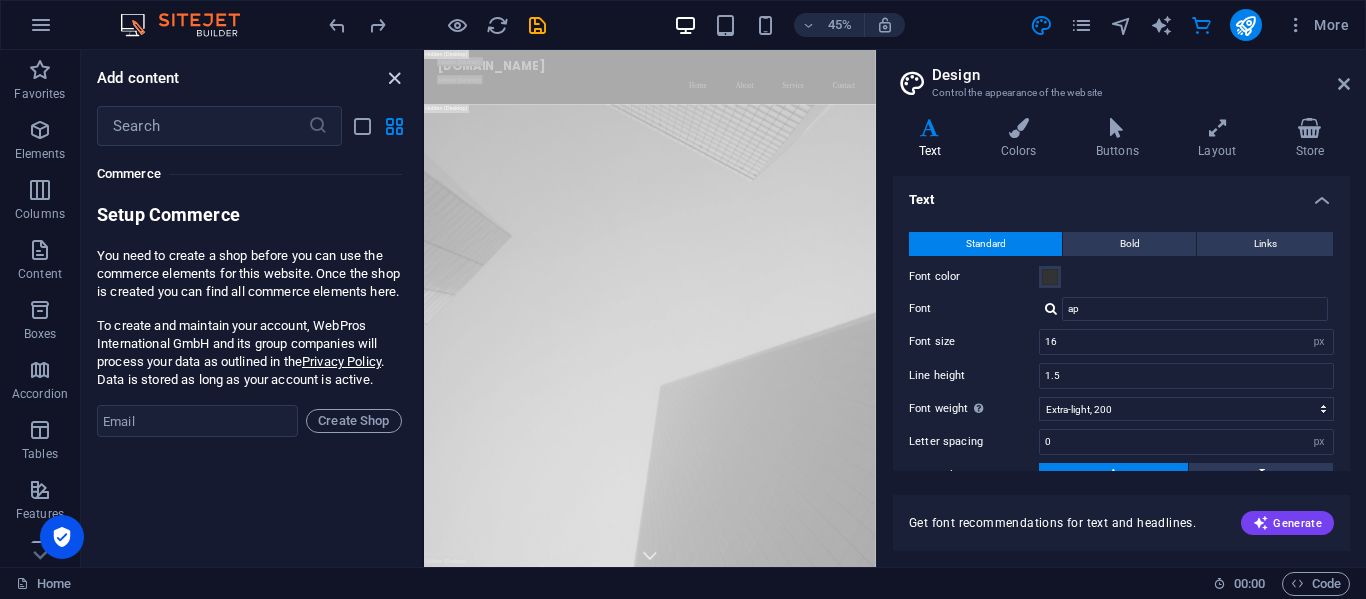 click at bounding box center (394, 78) 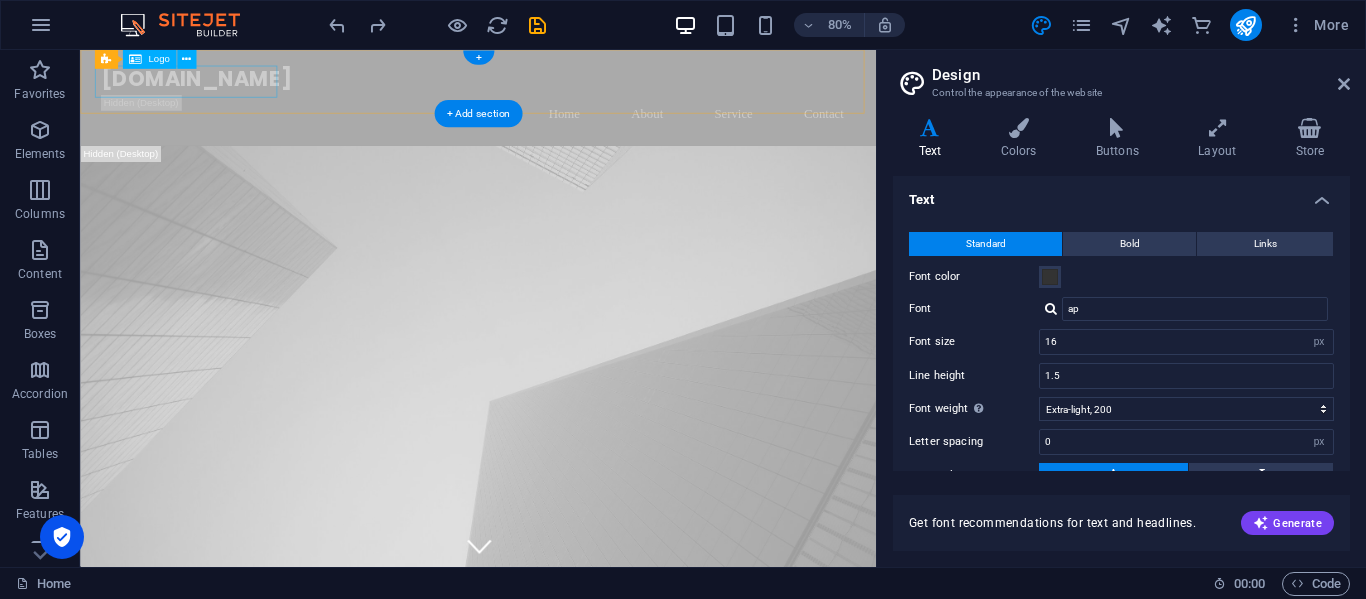 click on "[DOMAIN_NAME]" at bounding box center (578, 86) 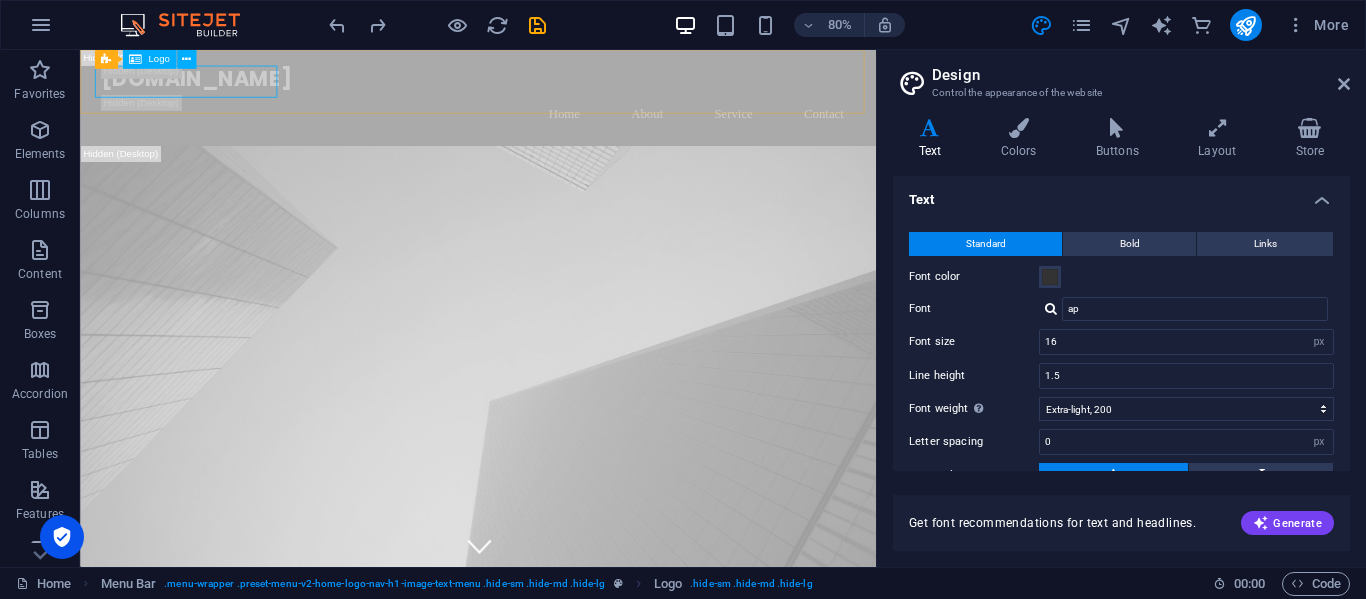 click on "Logo" at bounding box center (158, 60) 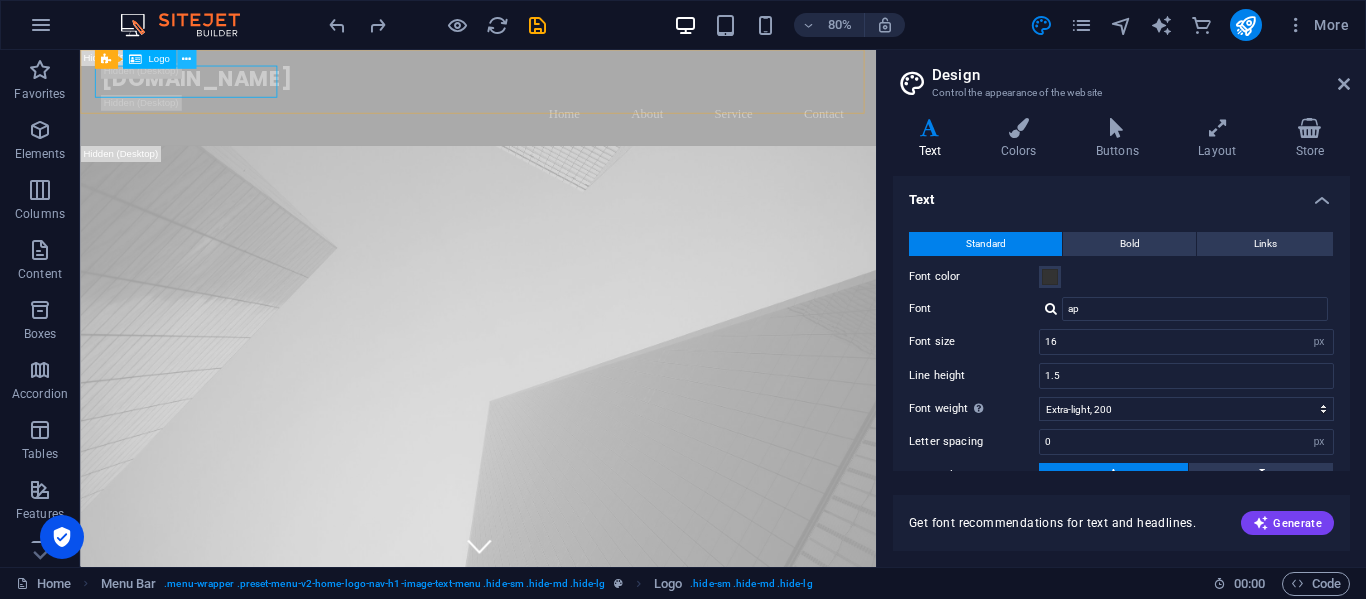 click at bounding box center (186, 59) 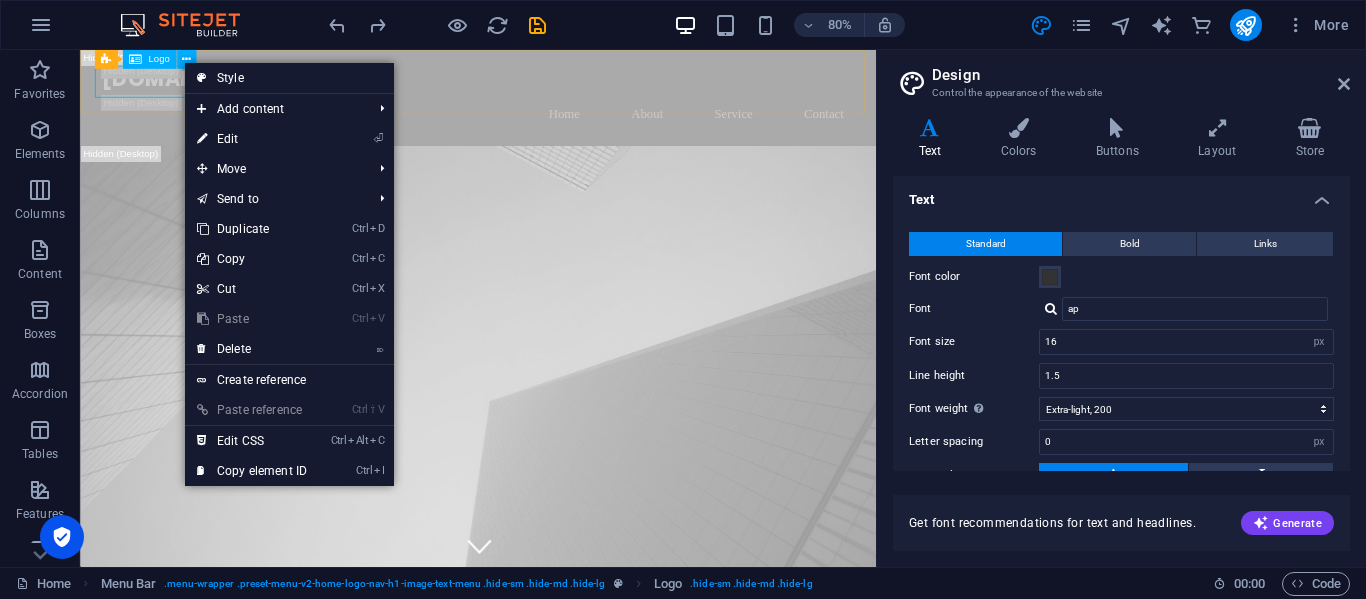 click on "Logo" at bounding box center (158, 60) 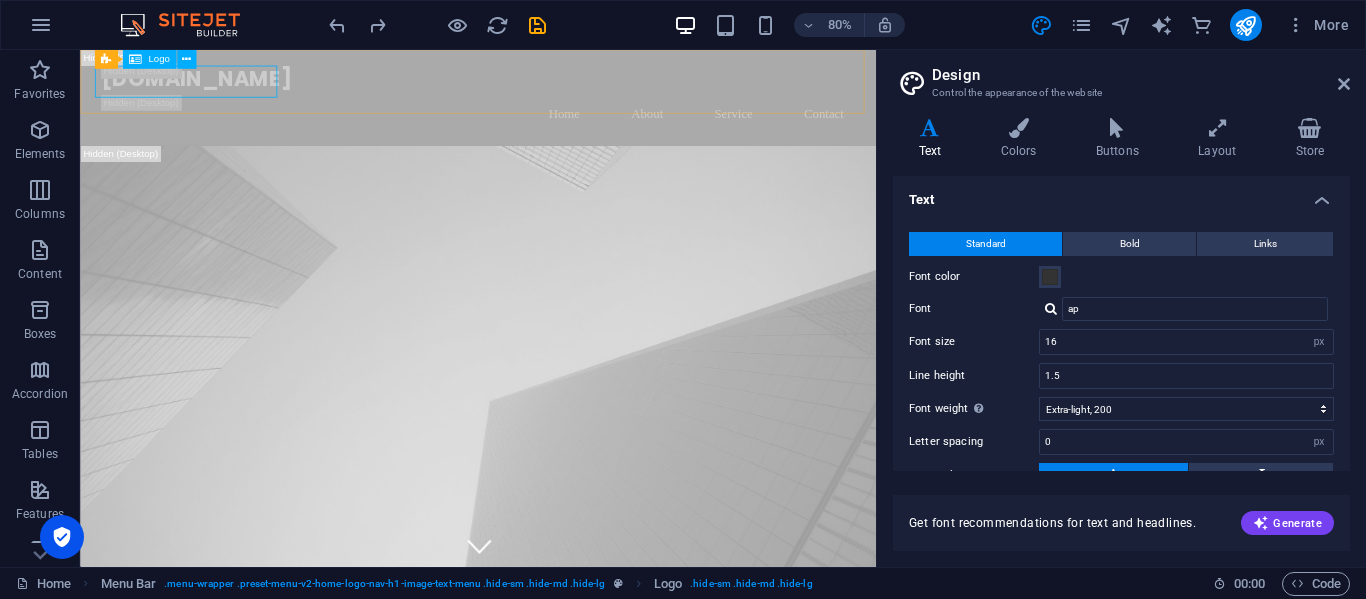 click on "Logo" at bounding box center [158, 60] 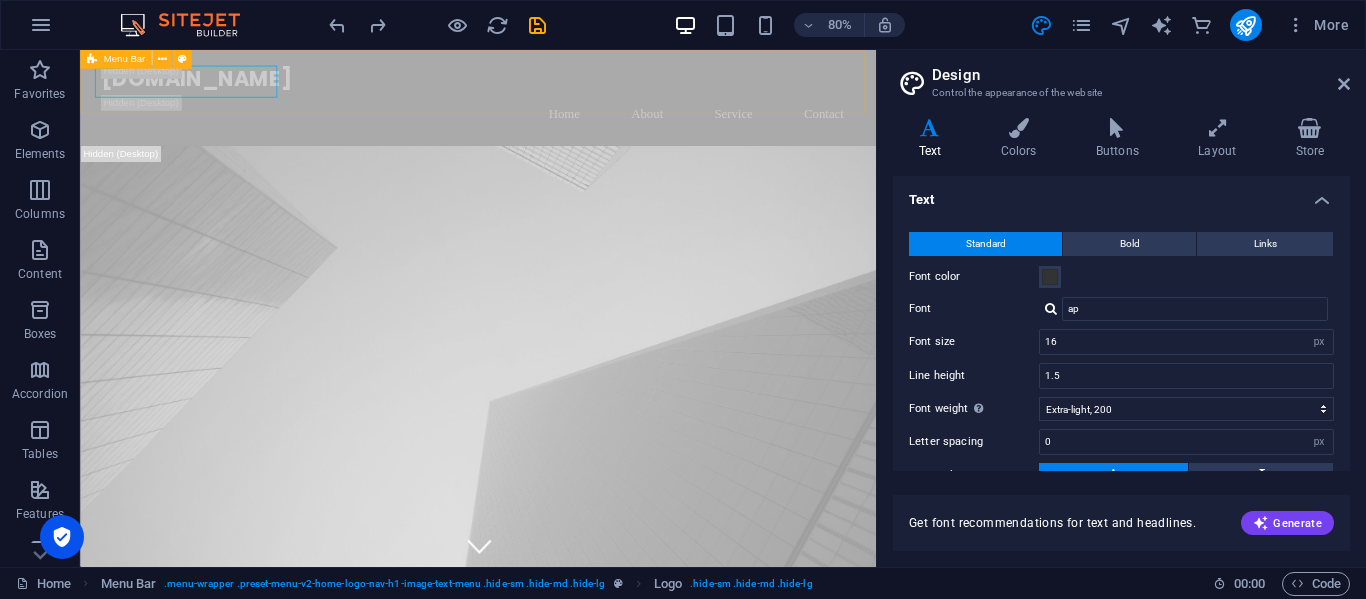 click on "Menu Bar" at bounding box center (124, 60) 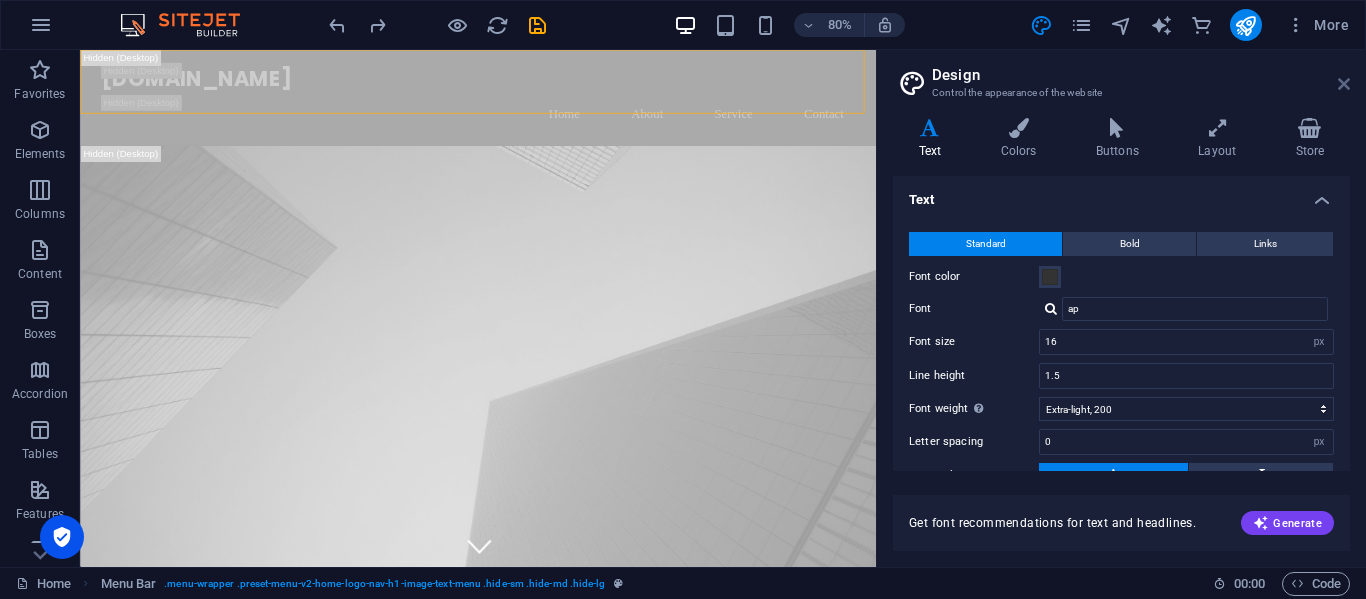 click at bounding box center [1344, 84] 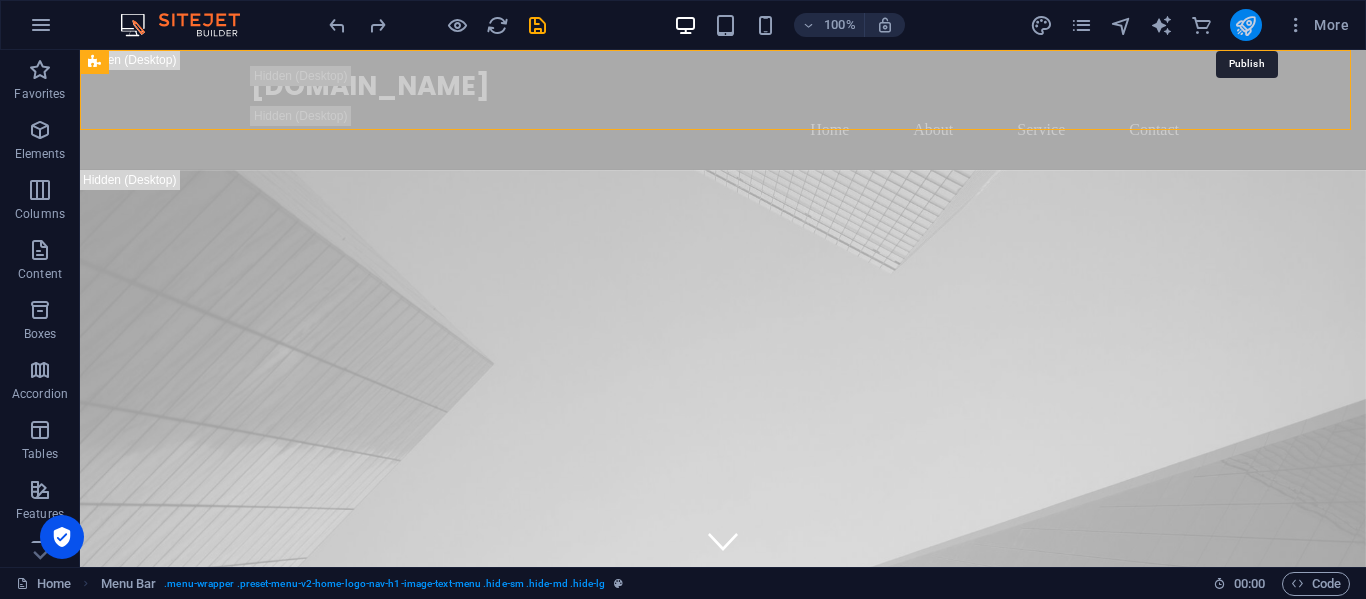 click at bounding box center [1245, 25] 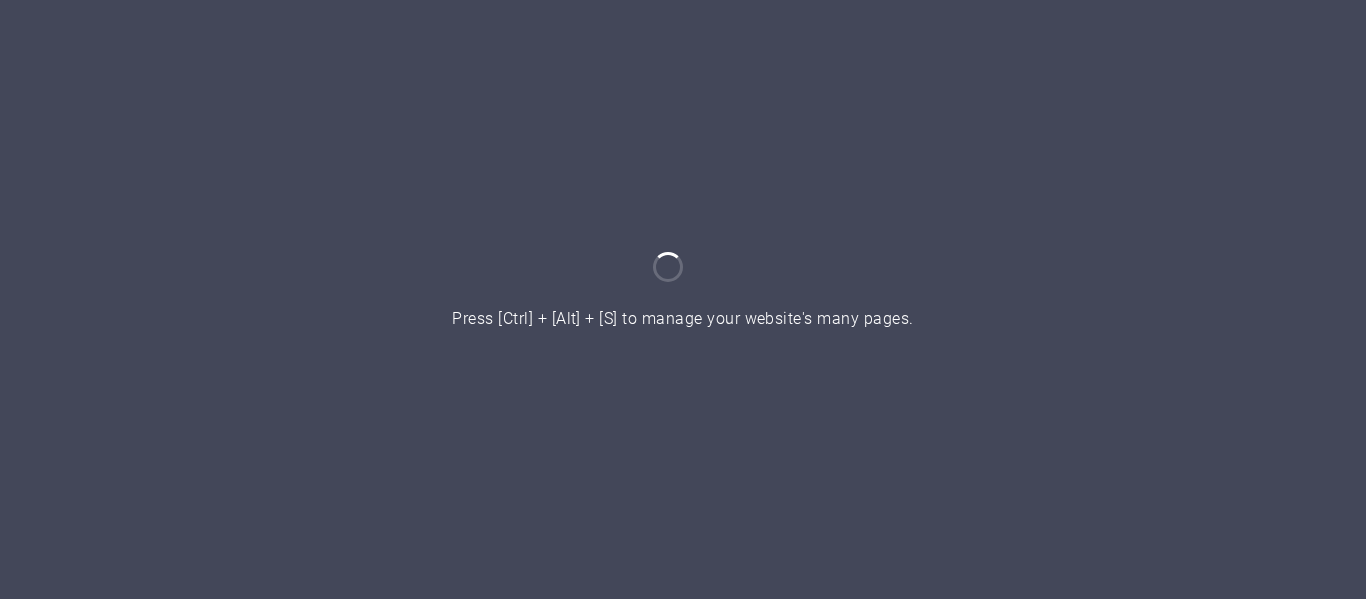 scroll, scrollTop: 0, scrollLeft: 0, axis: both 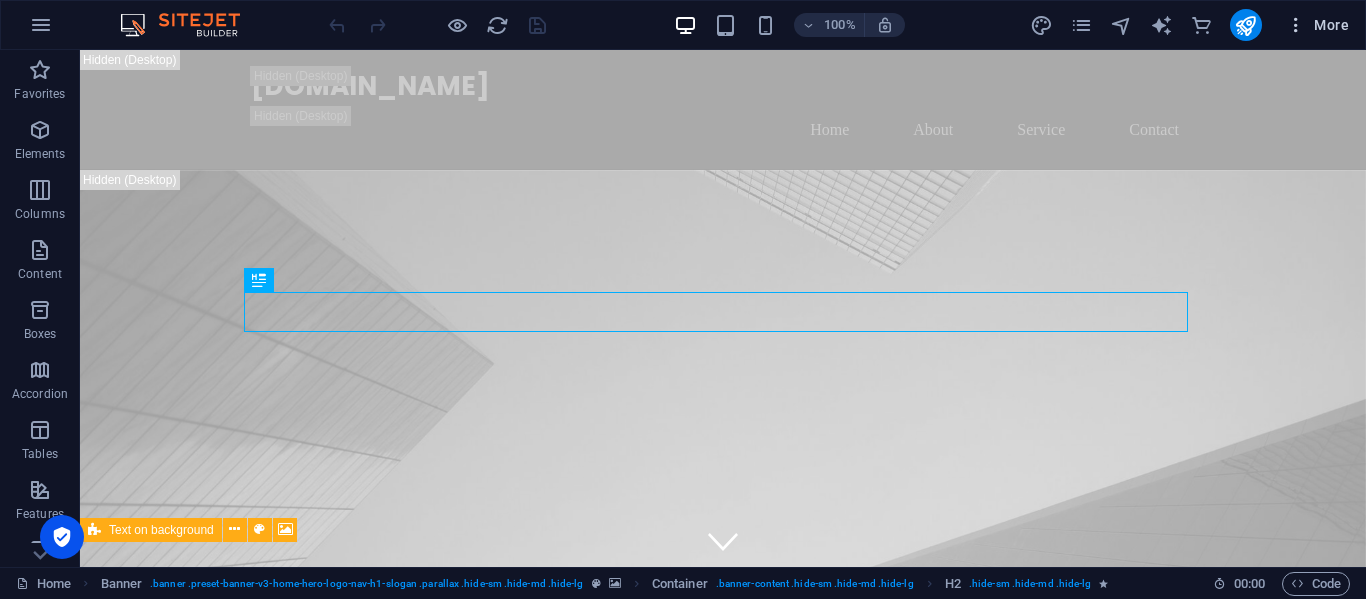 click on "More" at bounding box center [1317, 25] 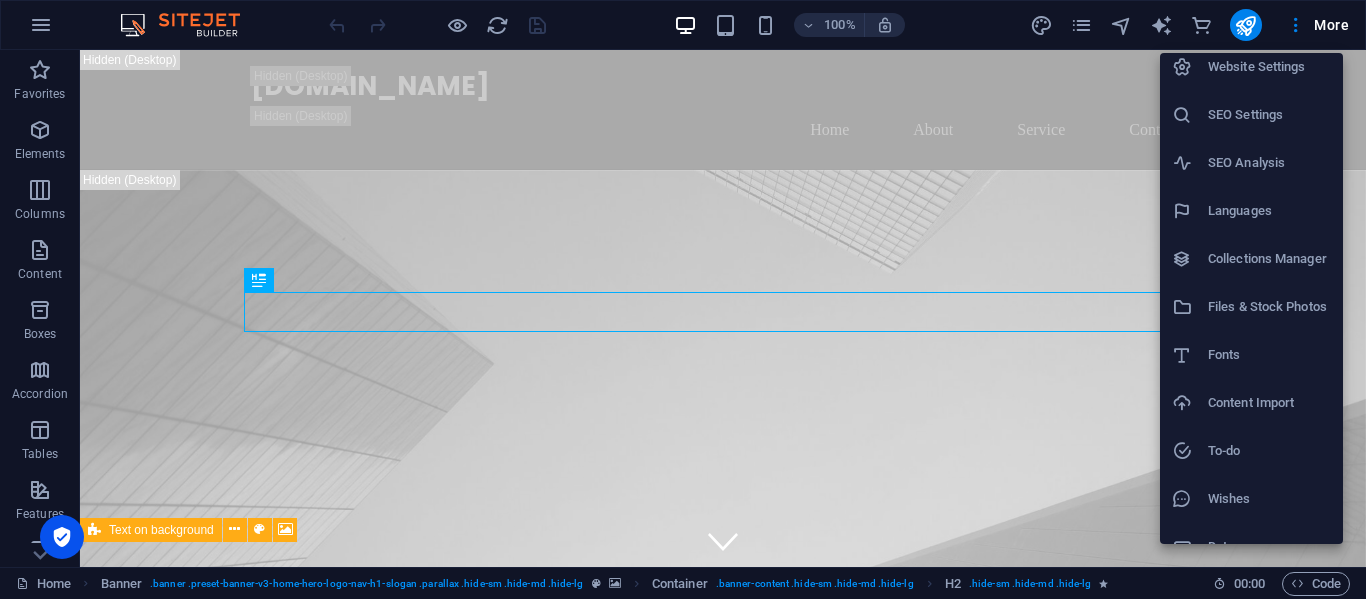 scroll, scrollTop: 0, scrollLeft: 0, axis: both 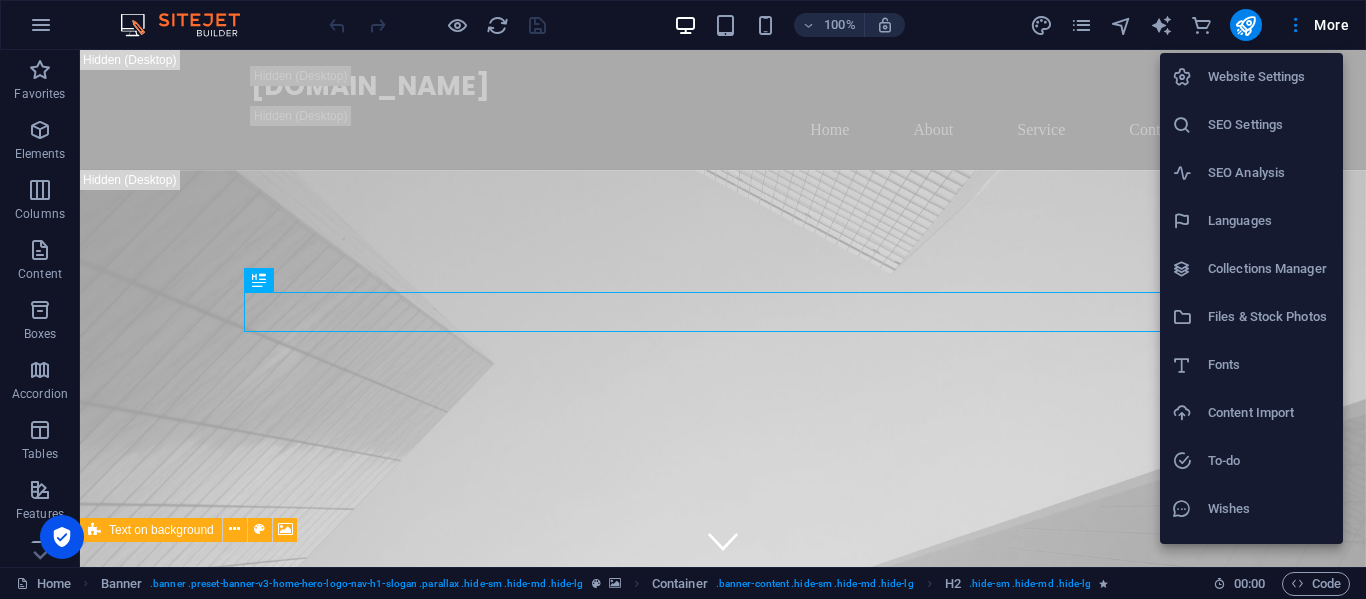 click on "Website Settings" at bounding box center [1269, 77] 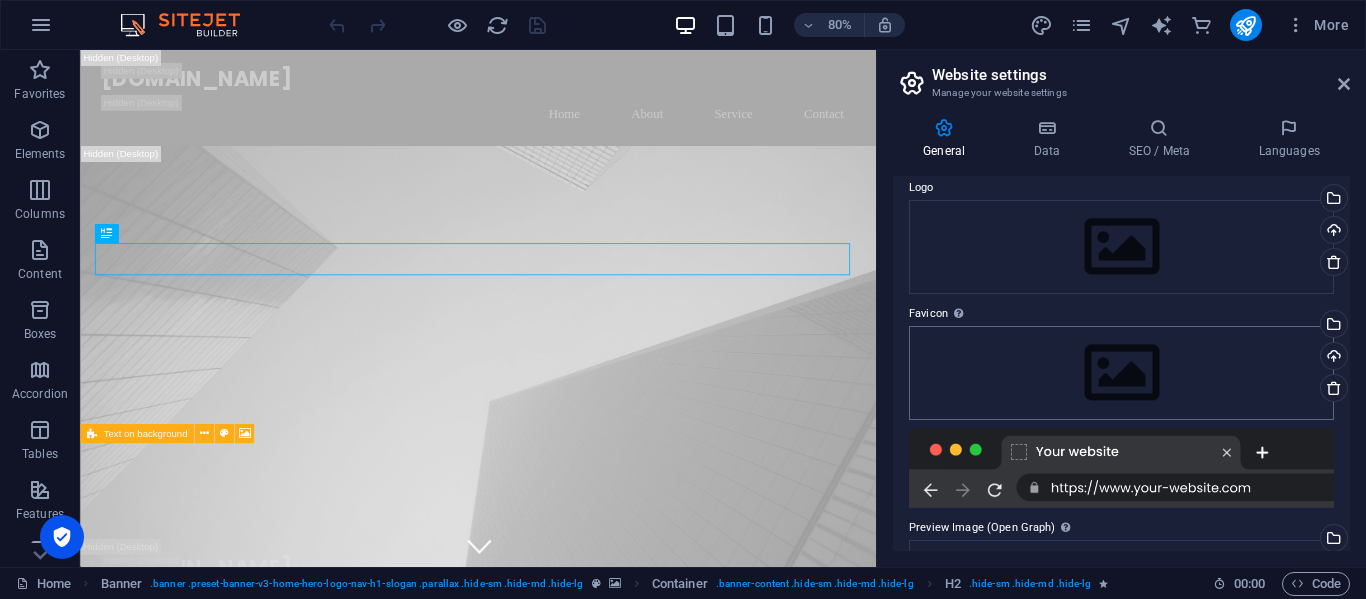 scroll, scrollTop: 0, scrollLeft: 0, axis: both 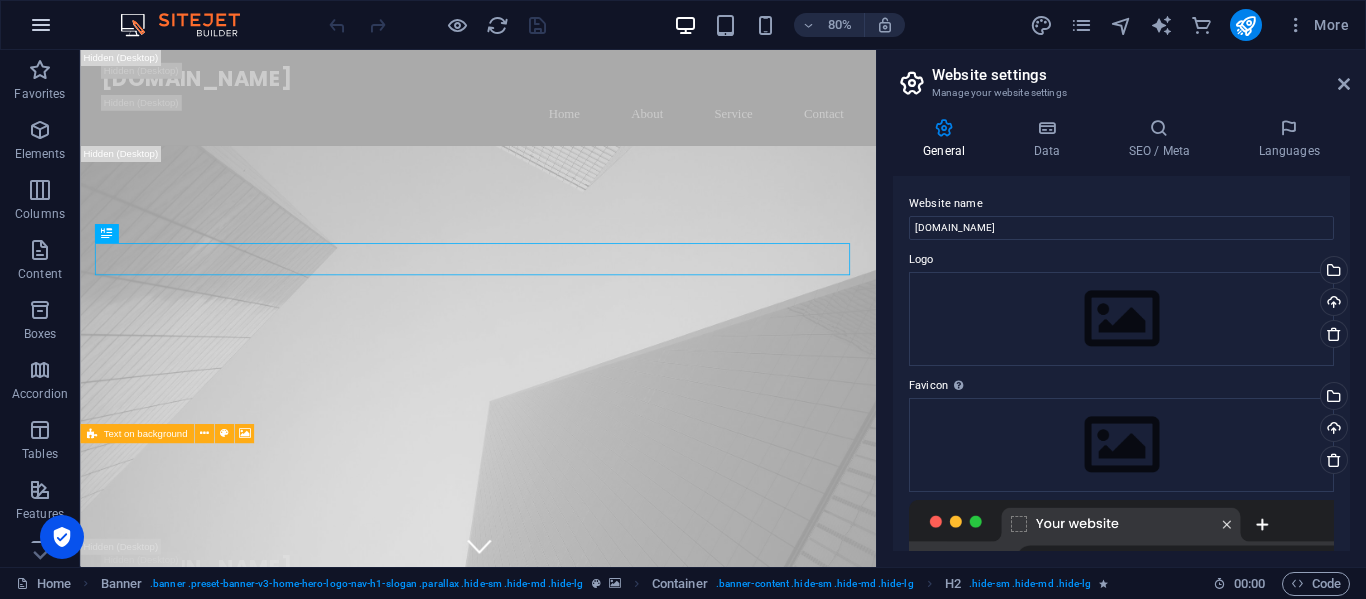 click at bounding box center [41, 25] 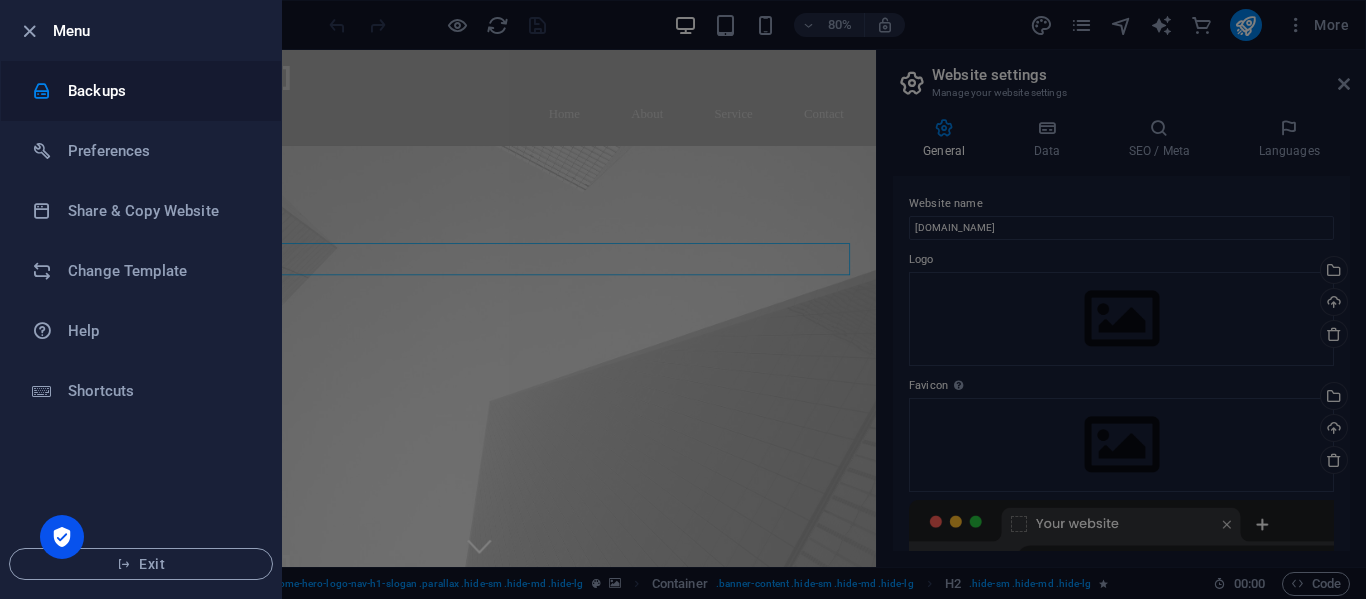click on "Backups" at bounding box center (160, 91) 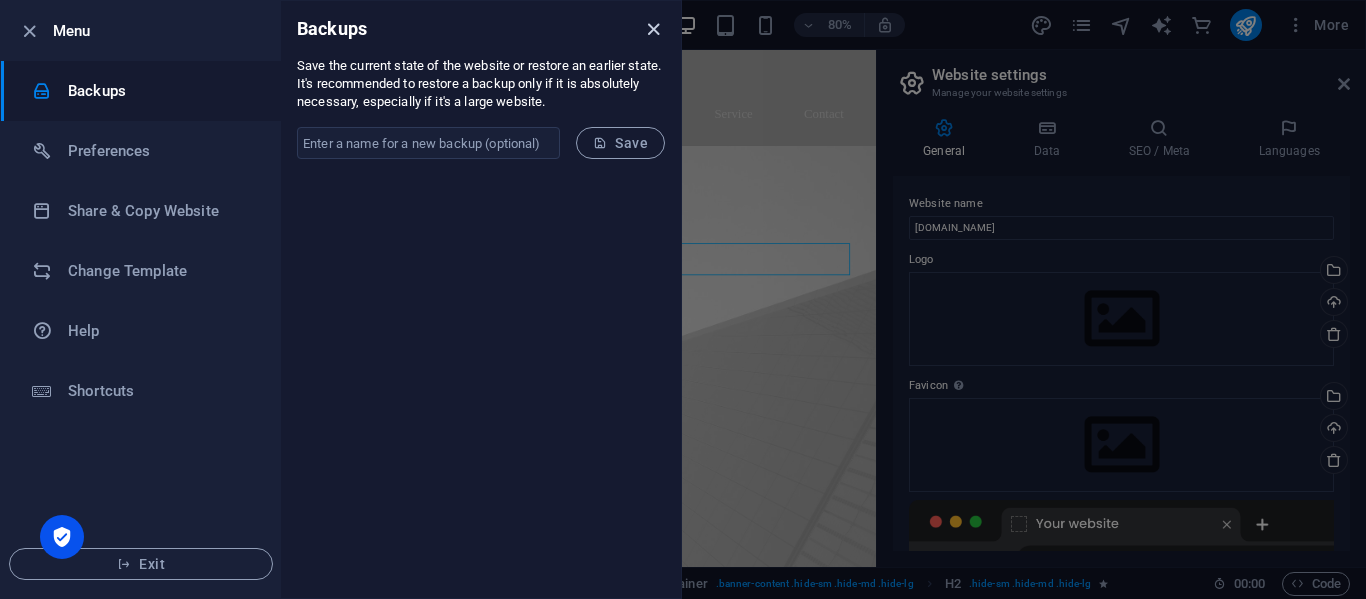 click at bounding box center [653, 29] 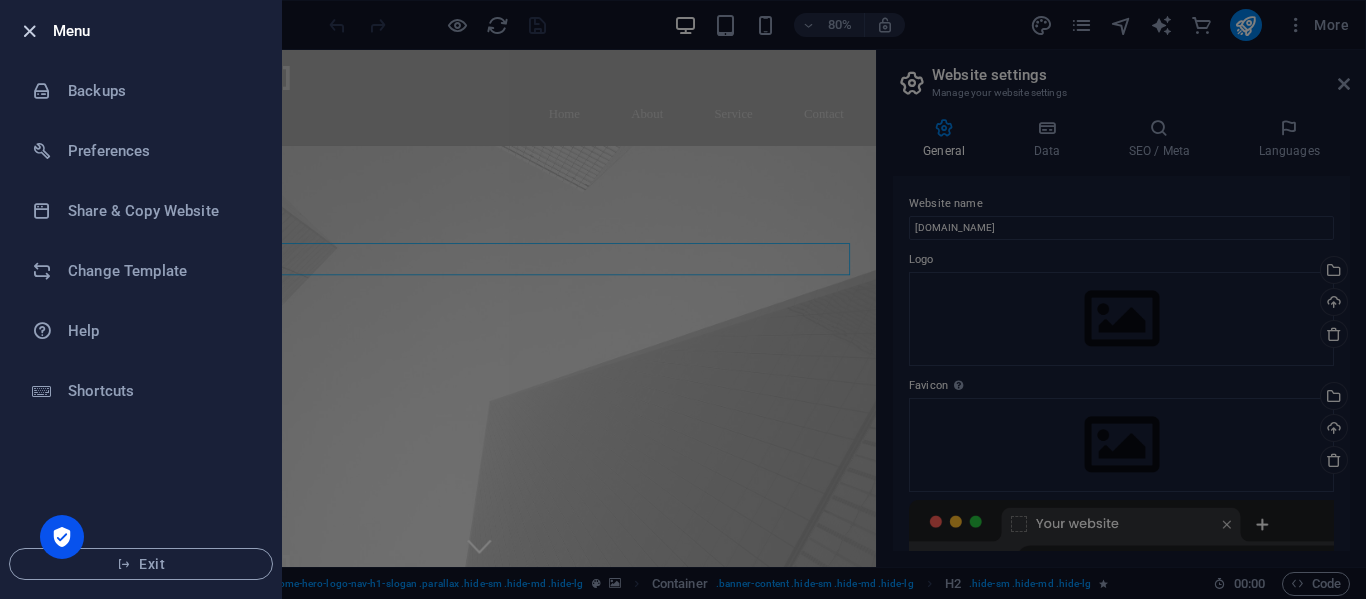 click at bounding box center [29, 31] 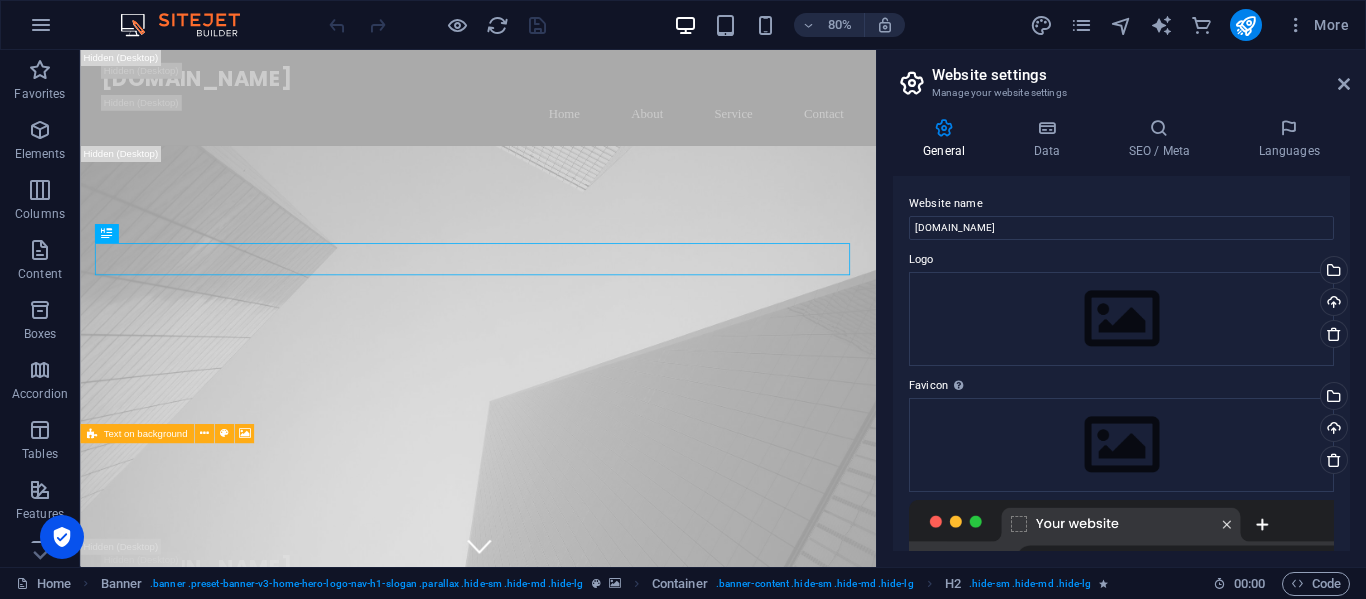 click at bounding box center (190, 25) 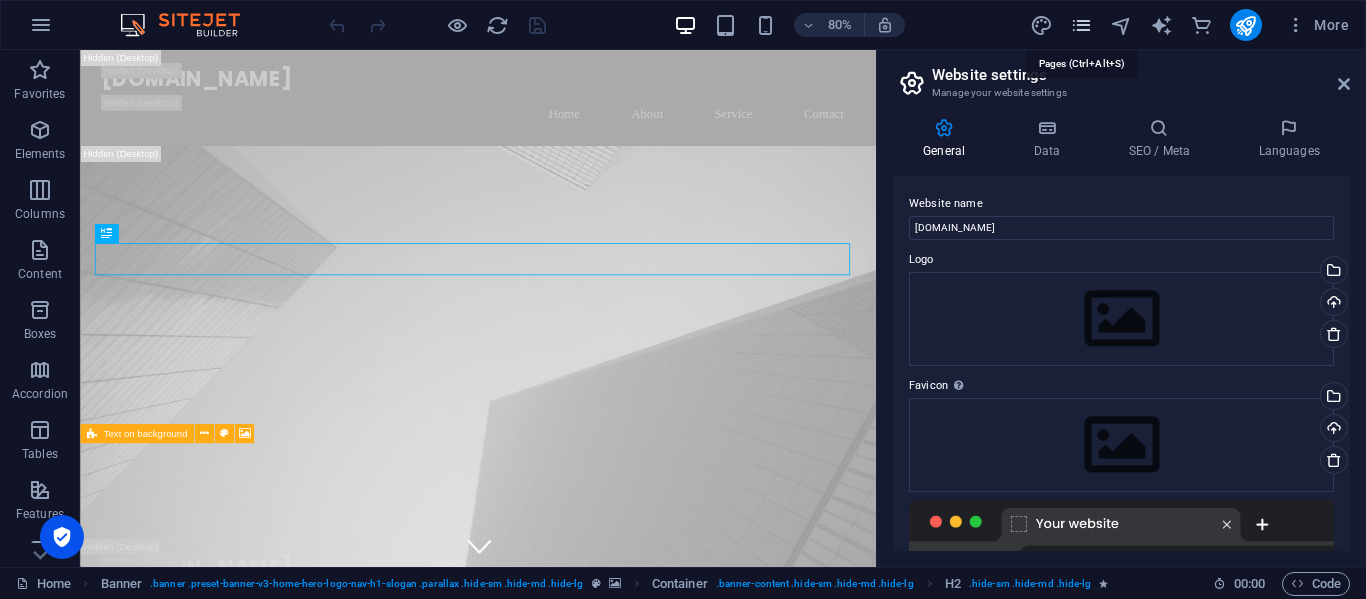 click at bounding box center [1081, 25] 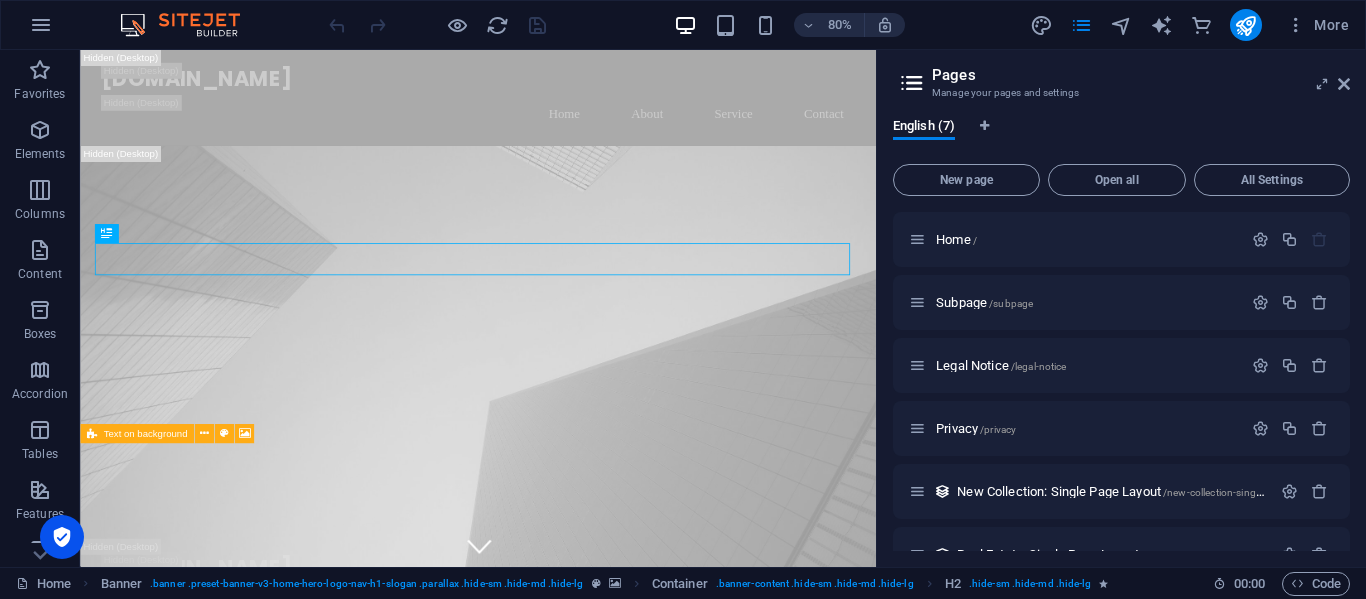 click at bounding box center (912, 83) 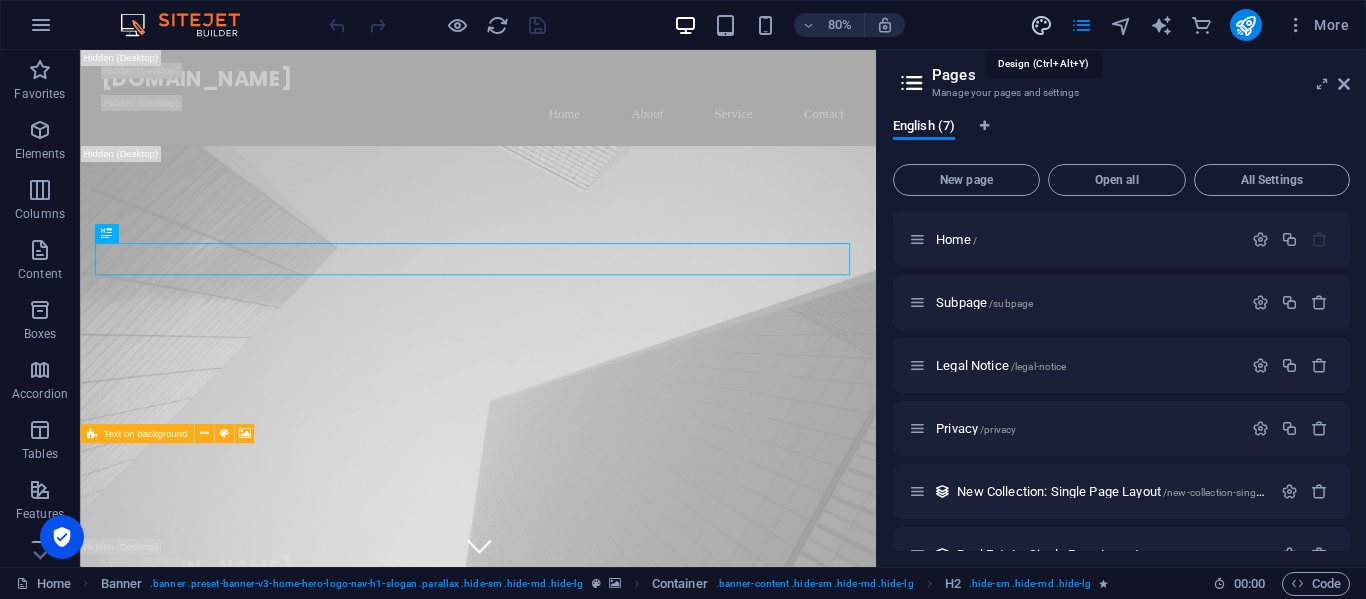 click at bounding box center (1041, 25) 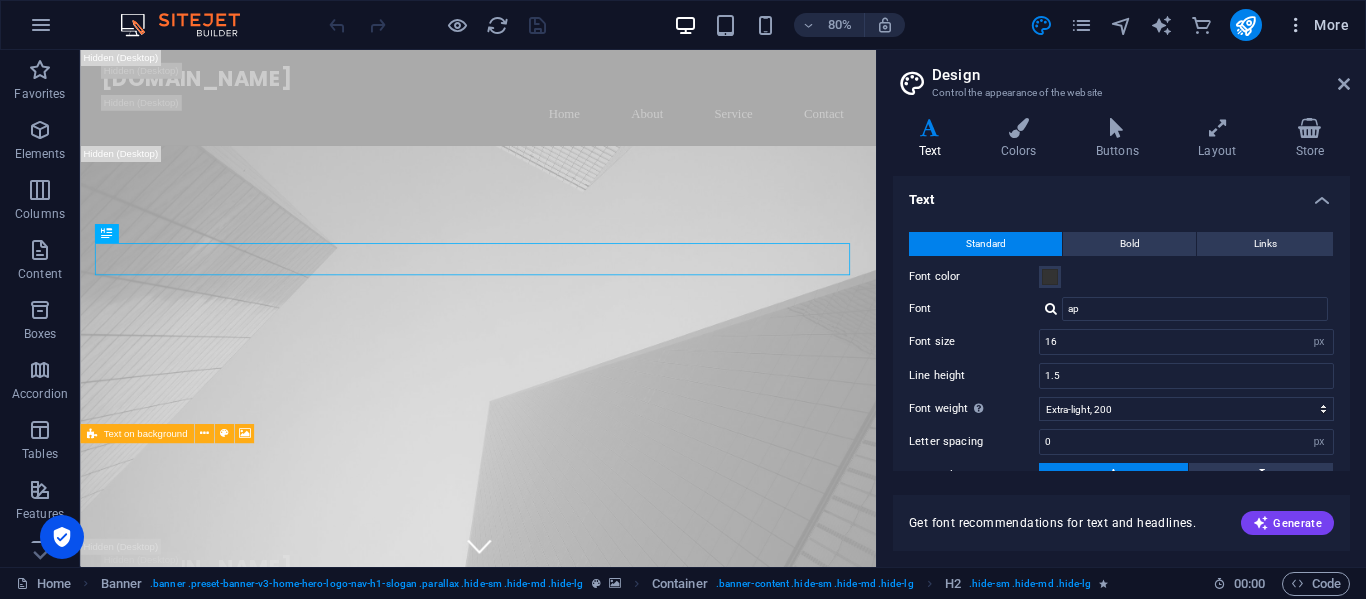click at bounding box center (1296, 25) 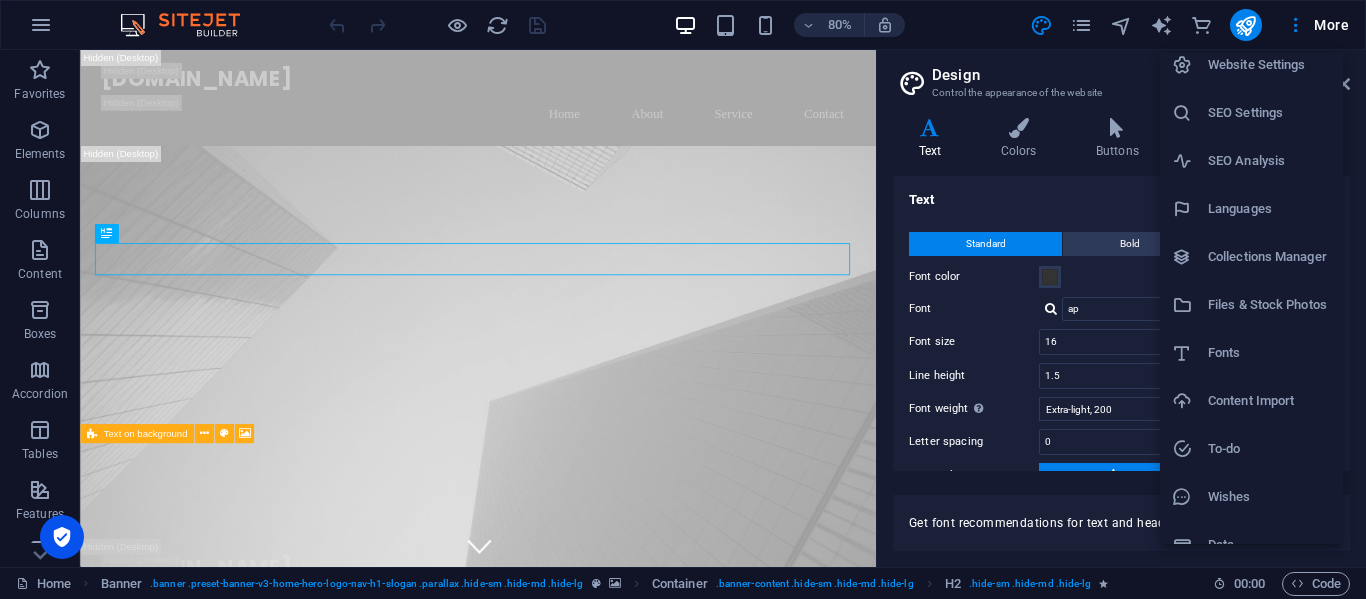 scroll, scrollTop: 0, scrollLeft: 0, axis: both 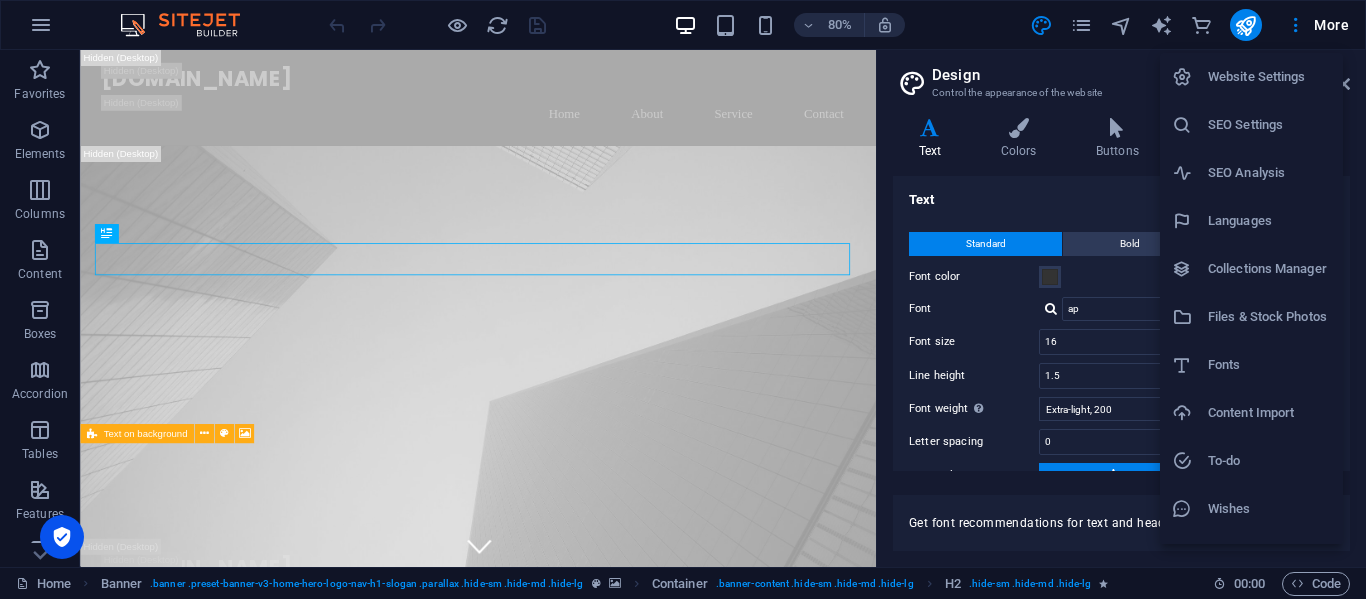 click at bounding box center (683, 299) 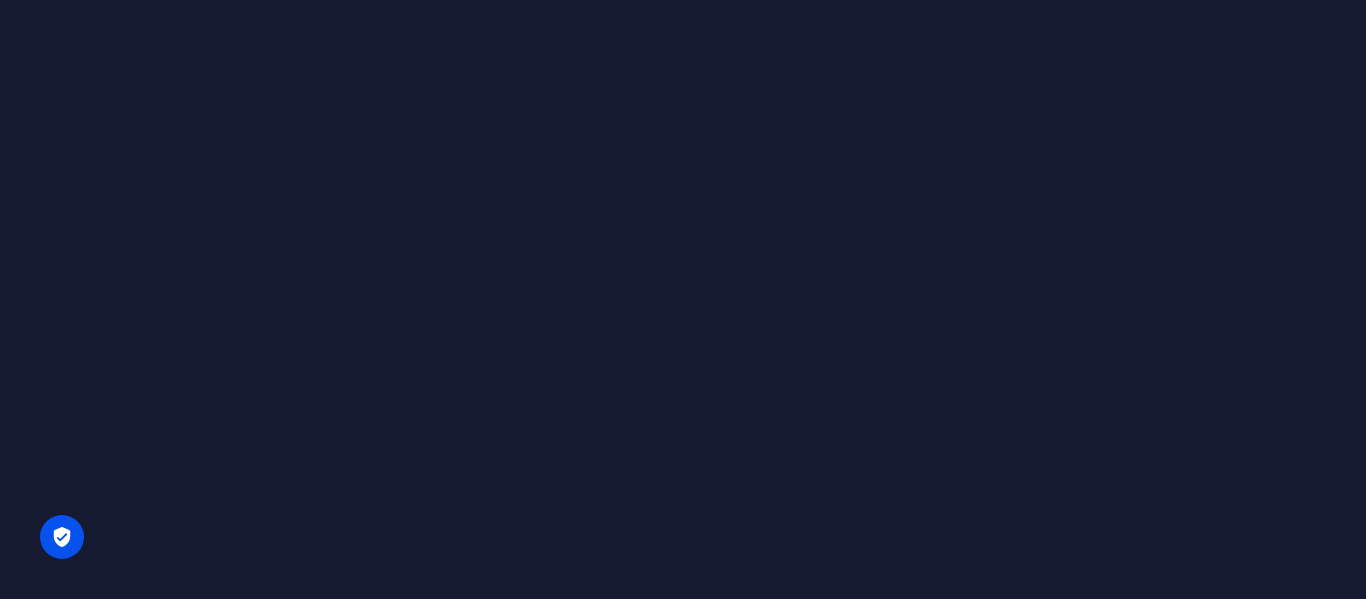 scroll, scrollTop: 0, scrollLeft: 0, axis: both 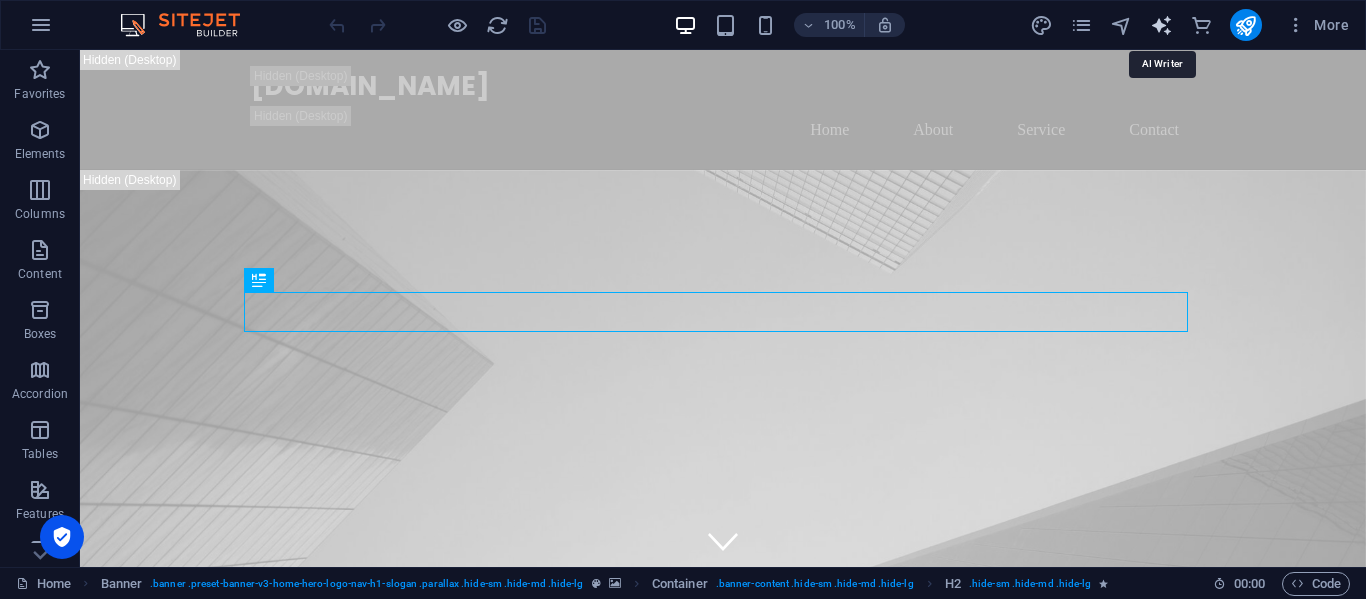 click at bounding box center [1161, 25] 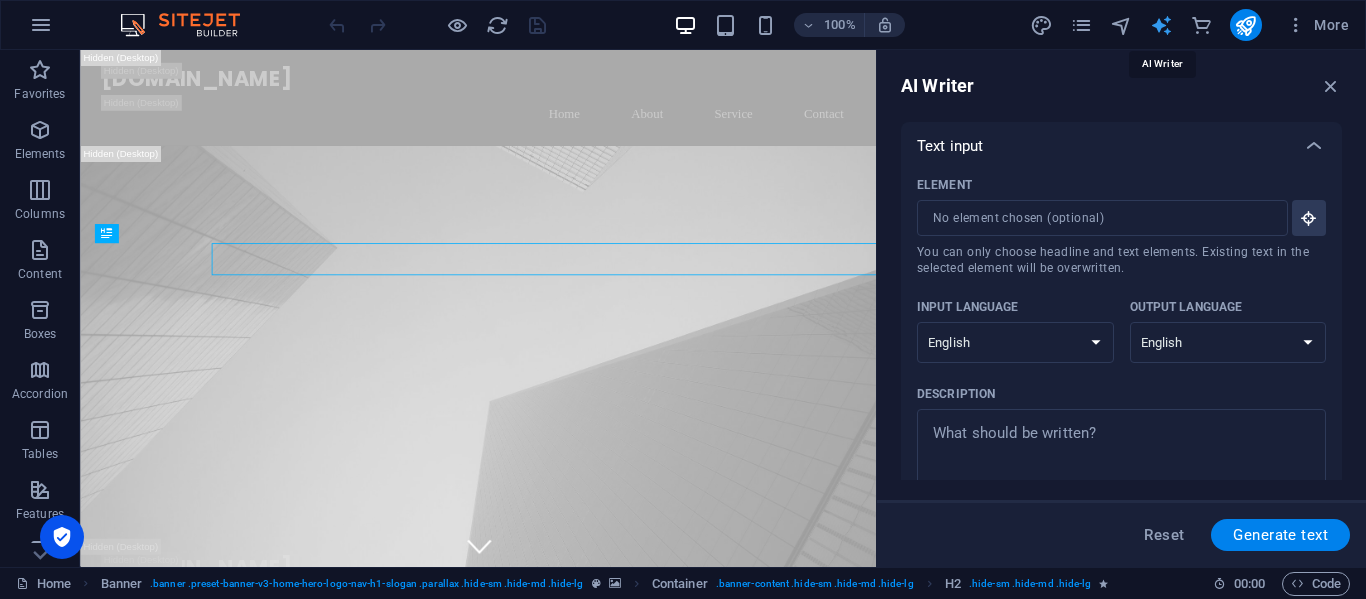 scroll, scrollTop: 0, scrollLeft: 0, axis: both 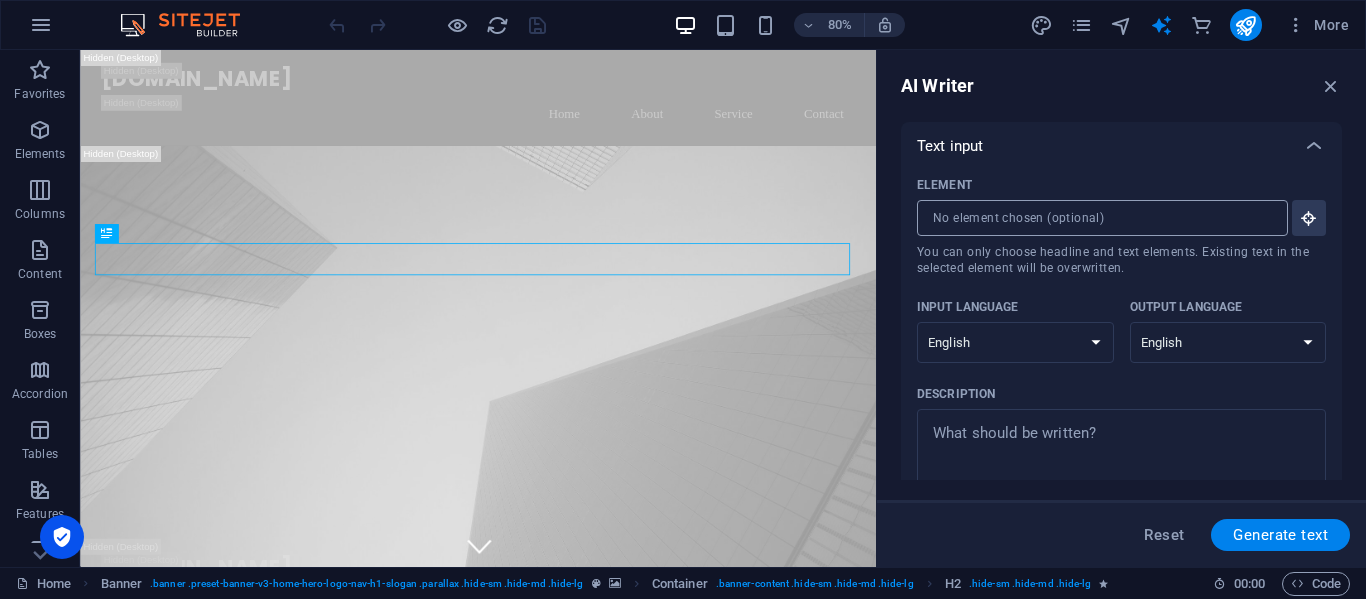 click on "Element ​ You can only choose headline and text elements. Existing text in the selected element will be overwritten." at bounding box center (1095, 218) 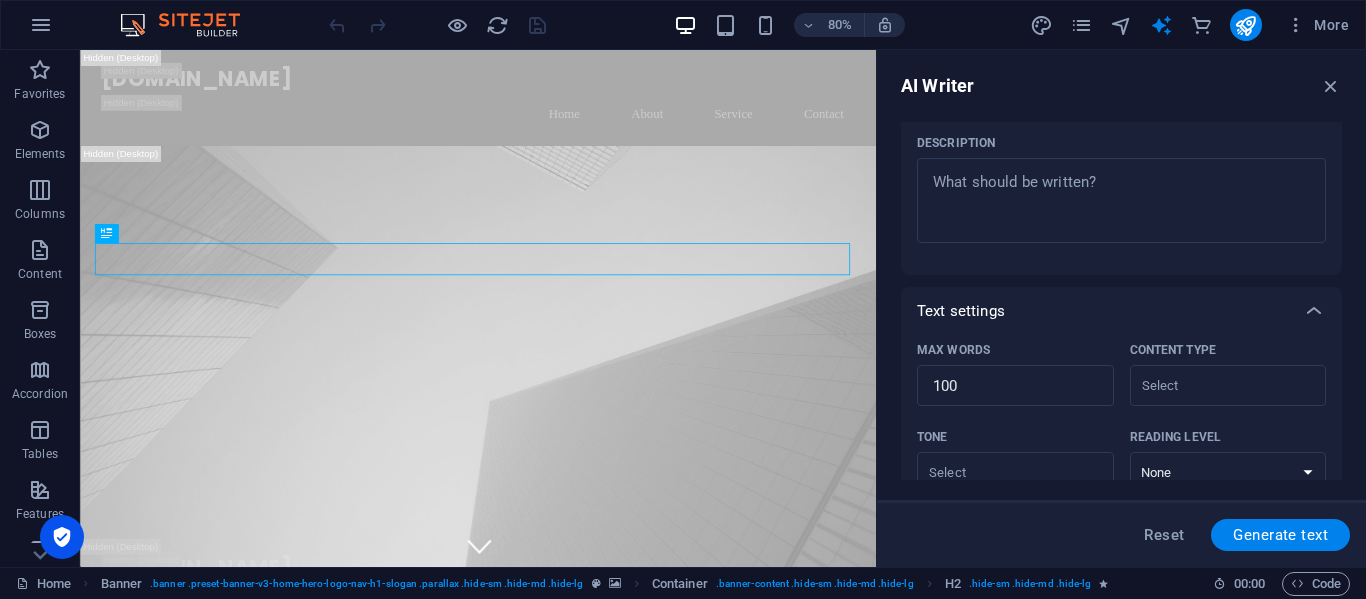 scroll, scrollTop: 0, scrollLeft: 0, axis: both 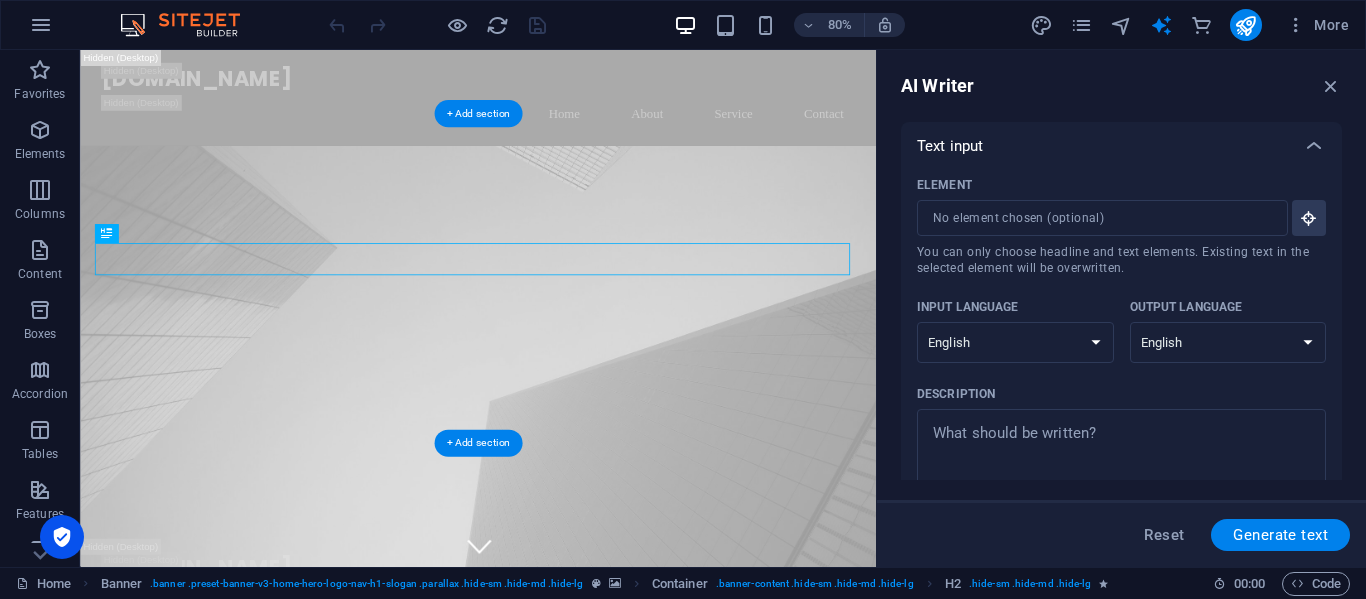 drag, startPoint x: 84, startPoint y: 64, endPoint x: 1027, endPoint y: 492, distance: 1035.5834 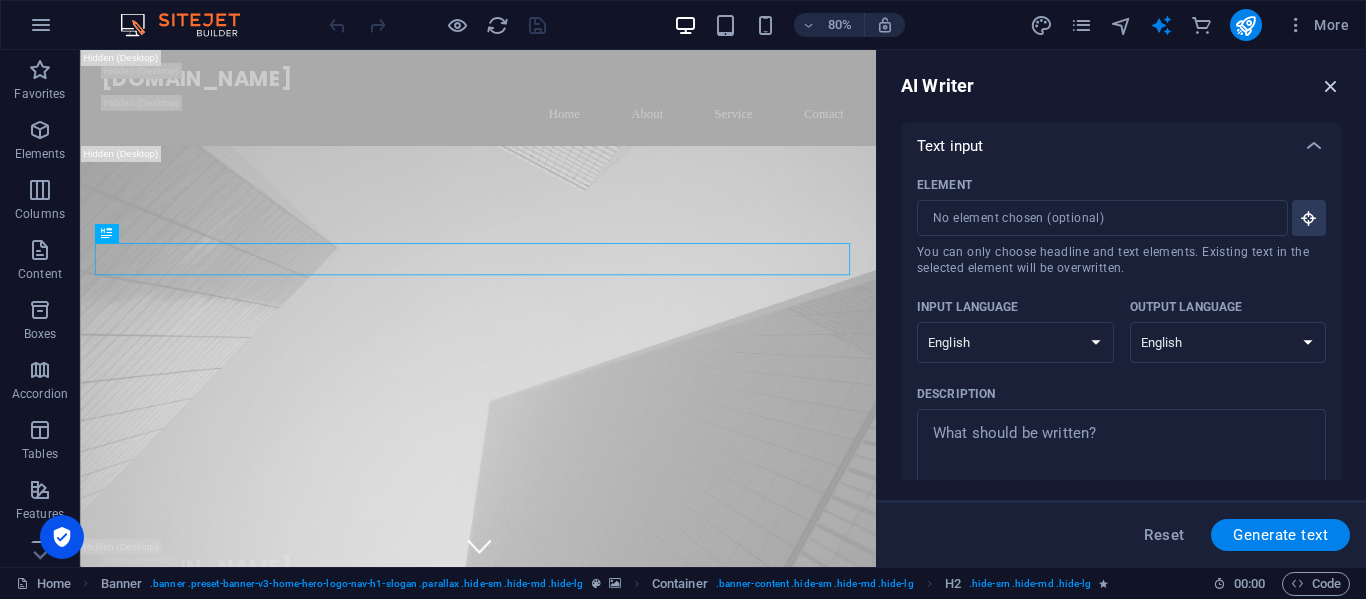 click at bounding box center (1331, 86) 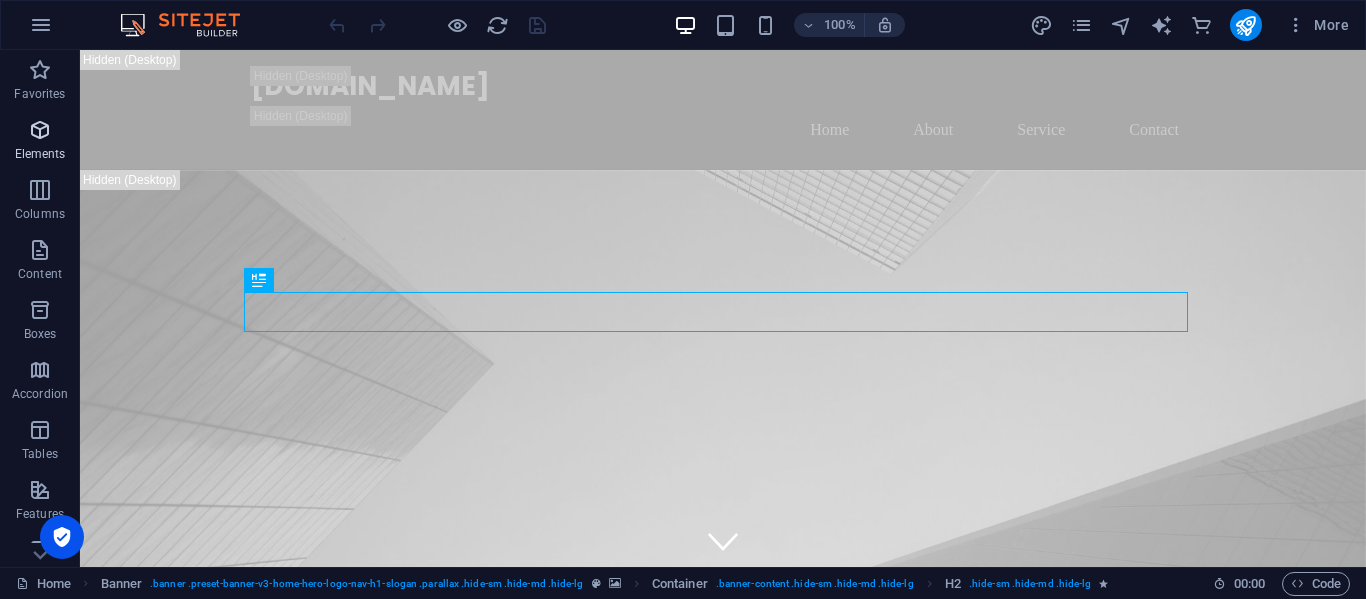 click on "Elements" at bounding box center (40, 142) 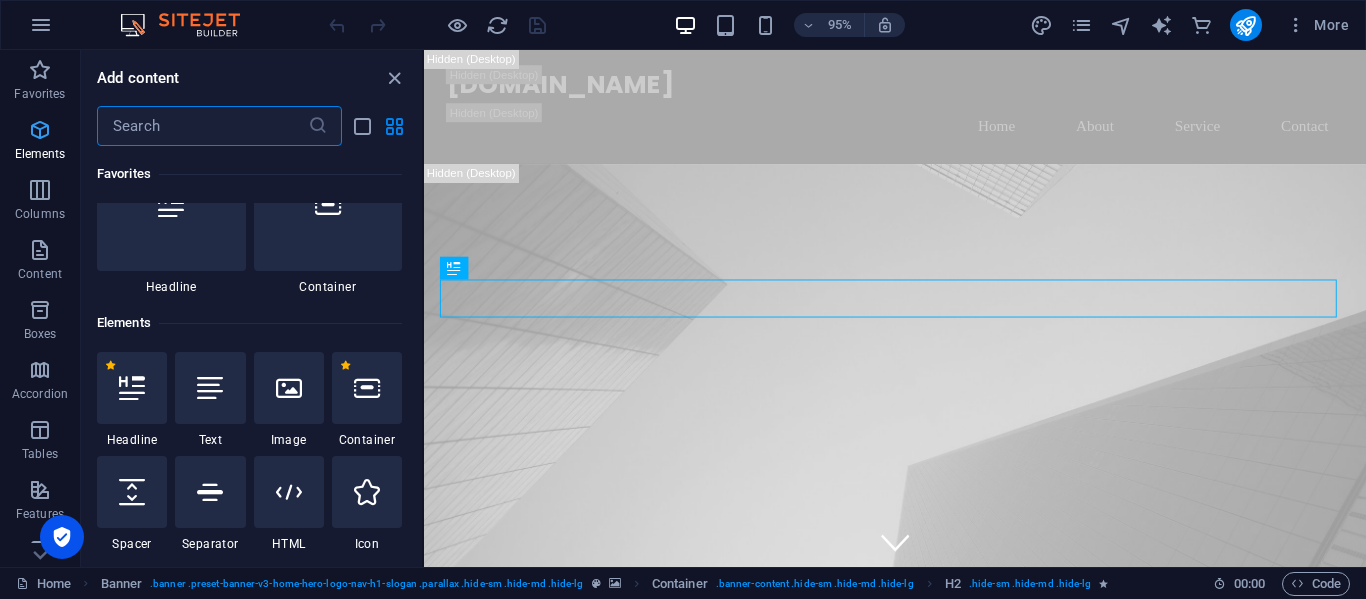 scroll, scrollTop: 213, scrollLeft: 0, axis: vertical 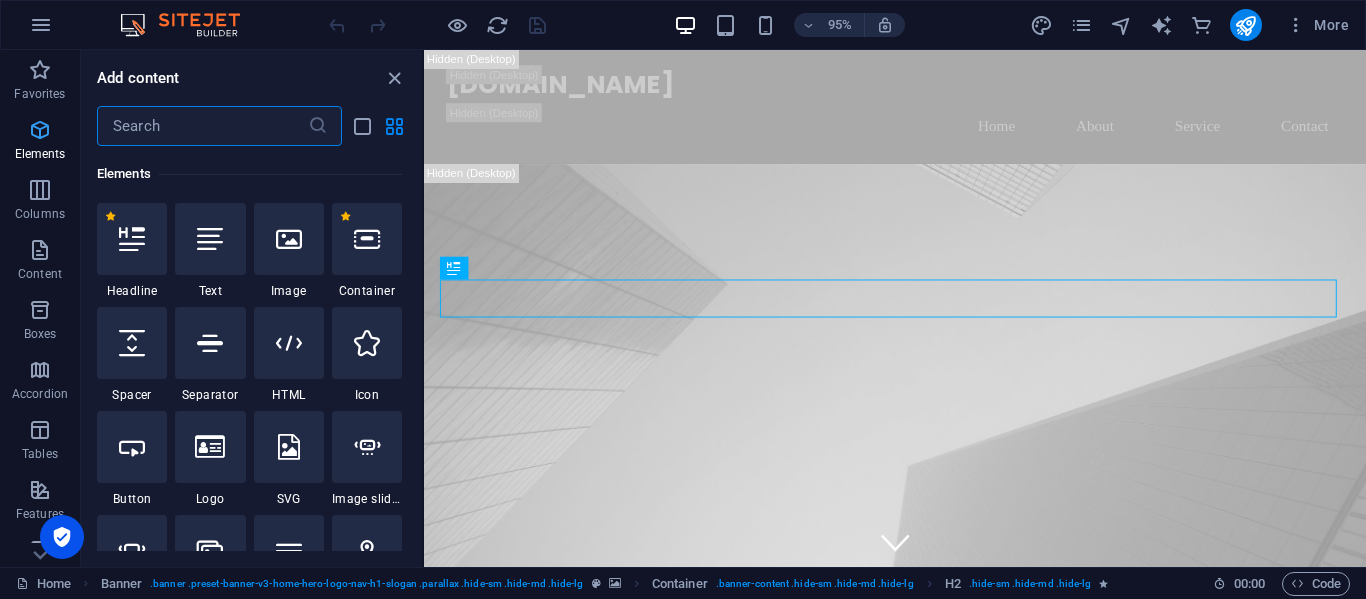 click on "Elements" at bounding box center (40, 142) 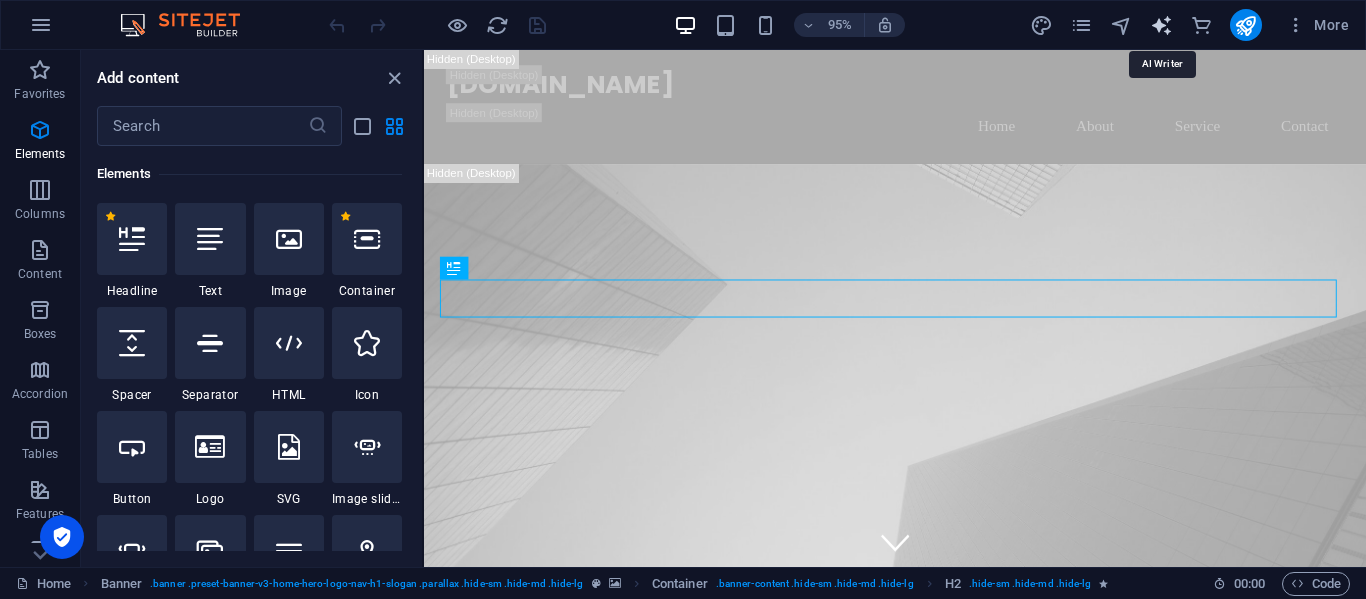 click at bounding box center (1161, 25) 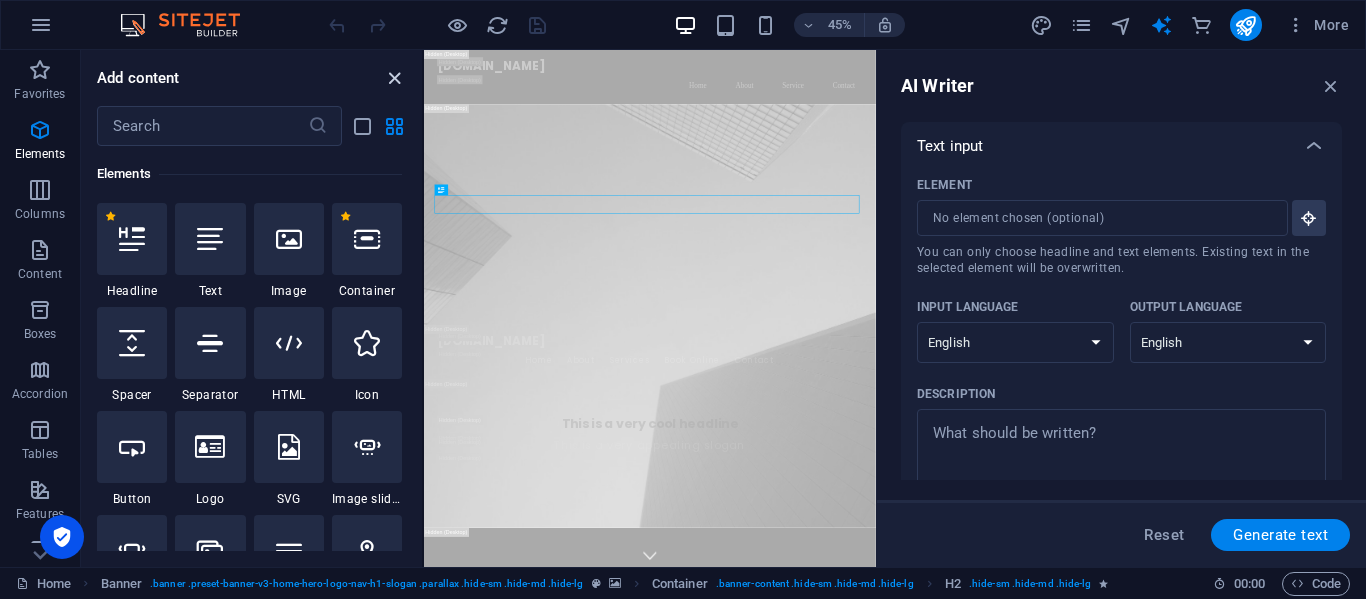 click at bounding box center [394, 78] 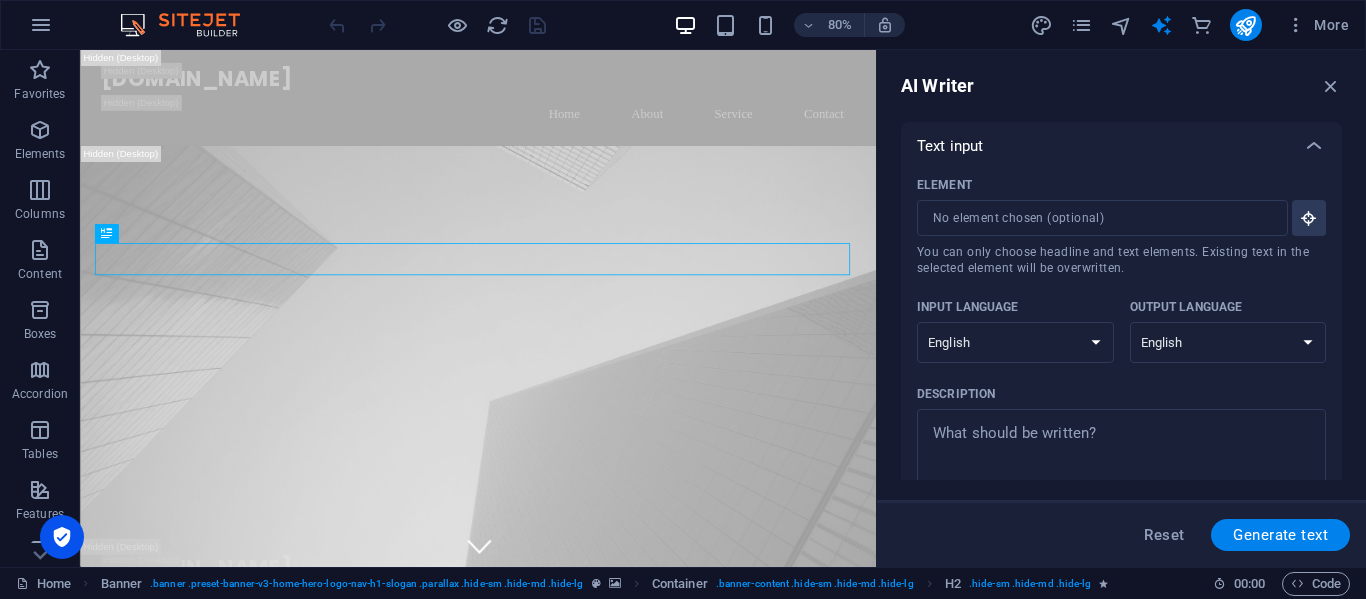 drag, startPoint x: 910, startPoint y: 140, endPoint x: 1038, endPoint y: 241, distance: 163.04907 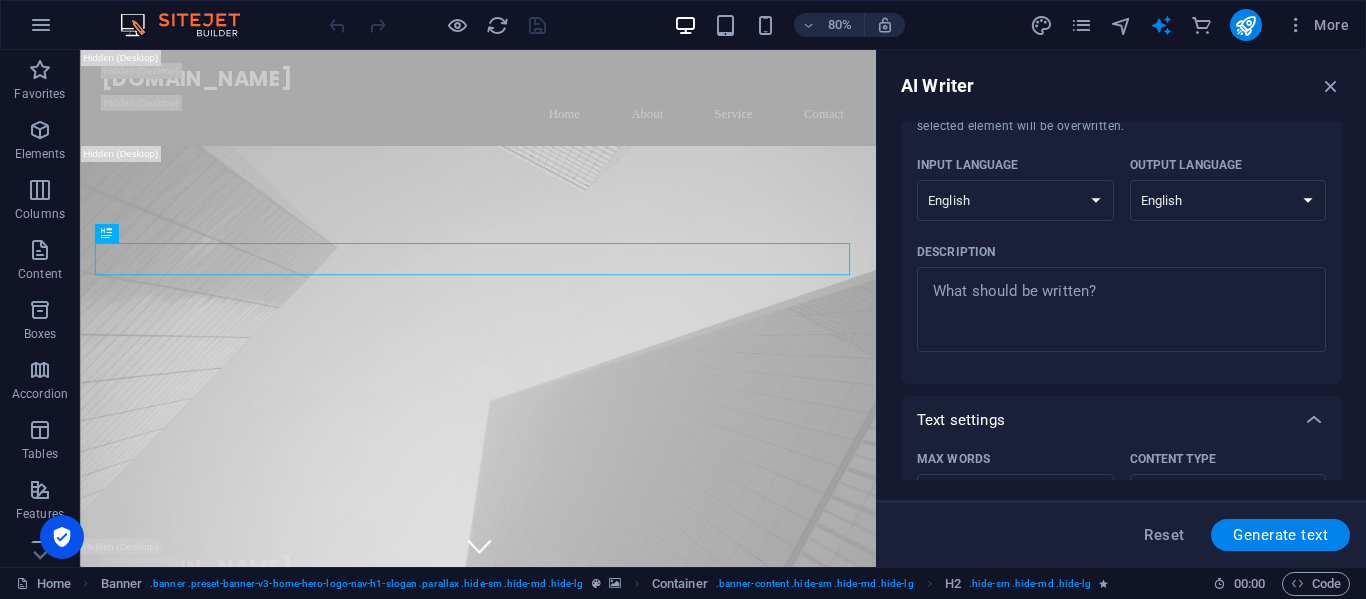 scroll, scrollTop: 0, scrollLeft: 0, axis: both 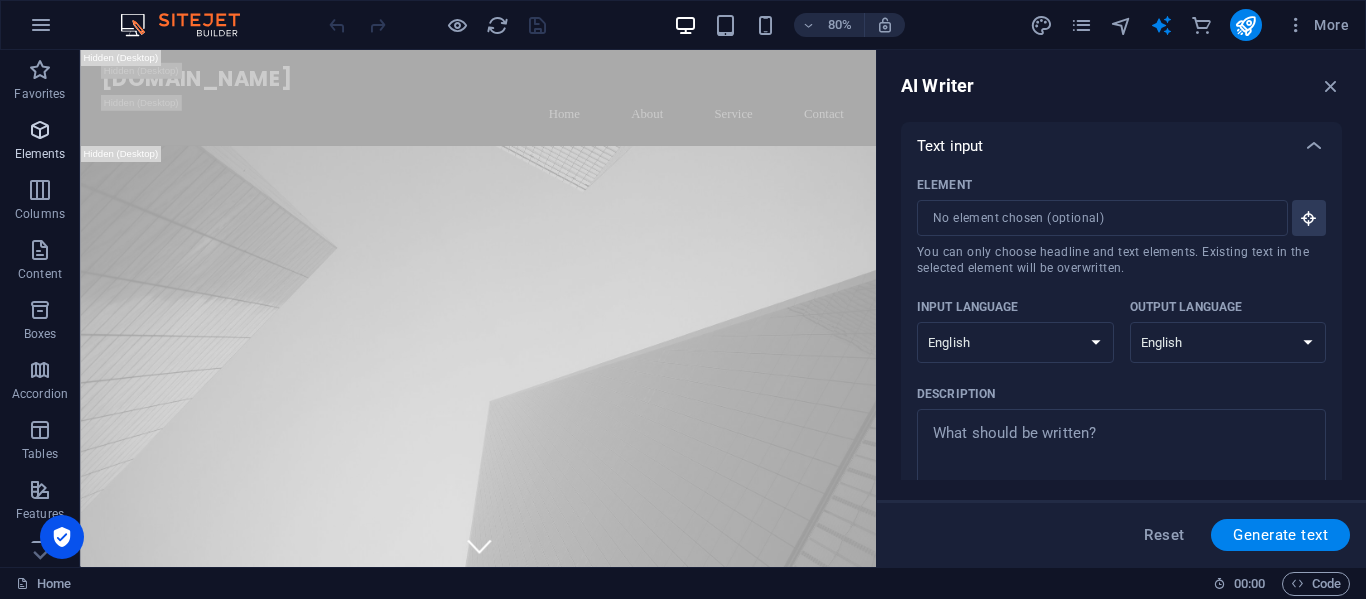 click at bounding box center (40, 130) 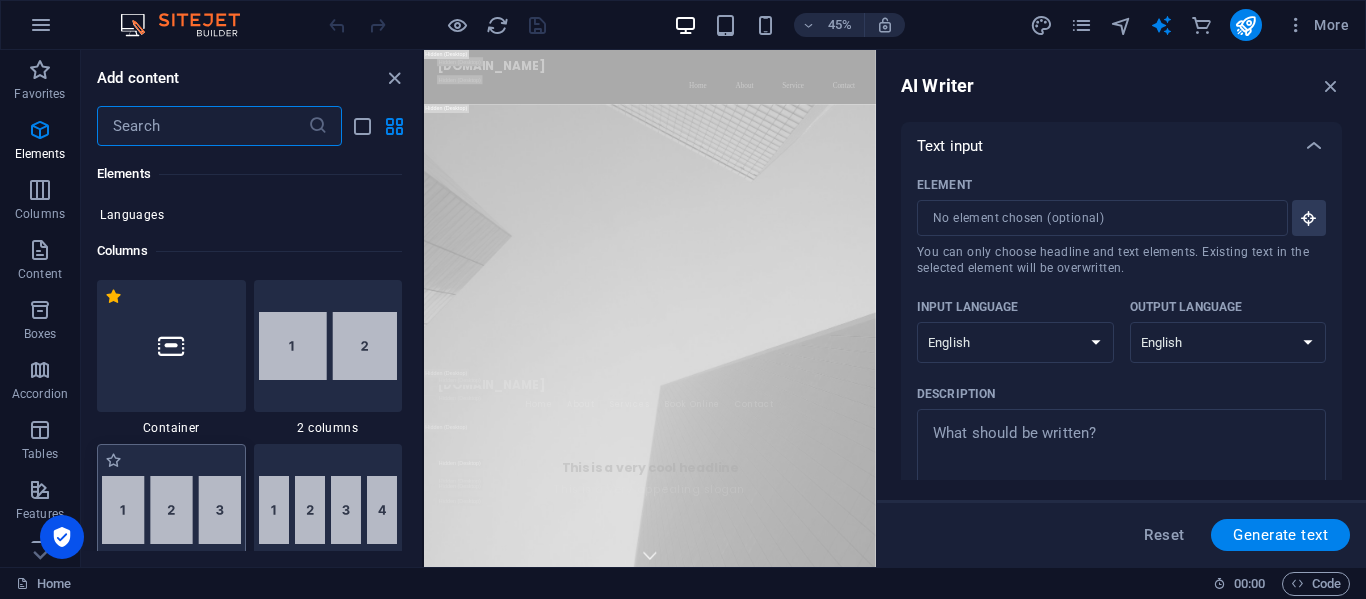 scroll, scrollTop: 713, scrollLeft: 0, axis: vertical 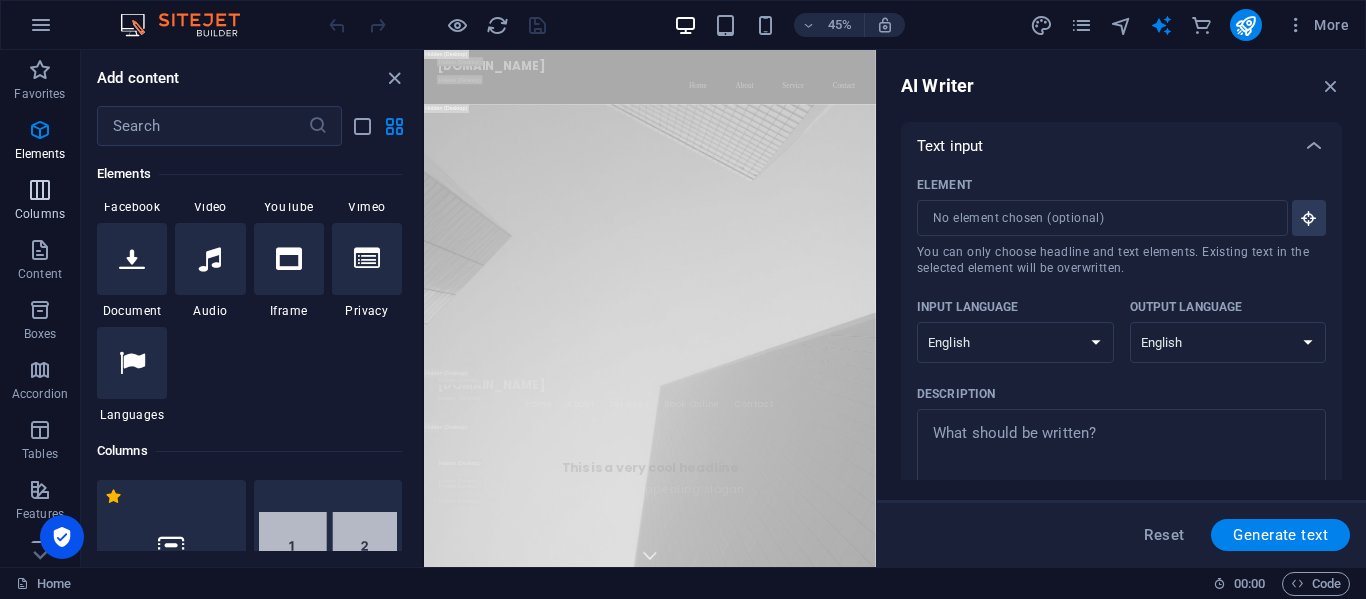click at bounding box center (40, 190) 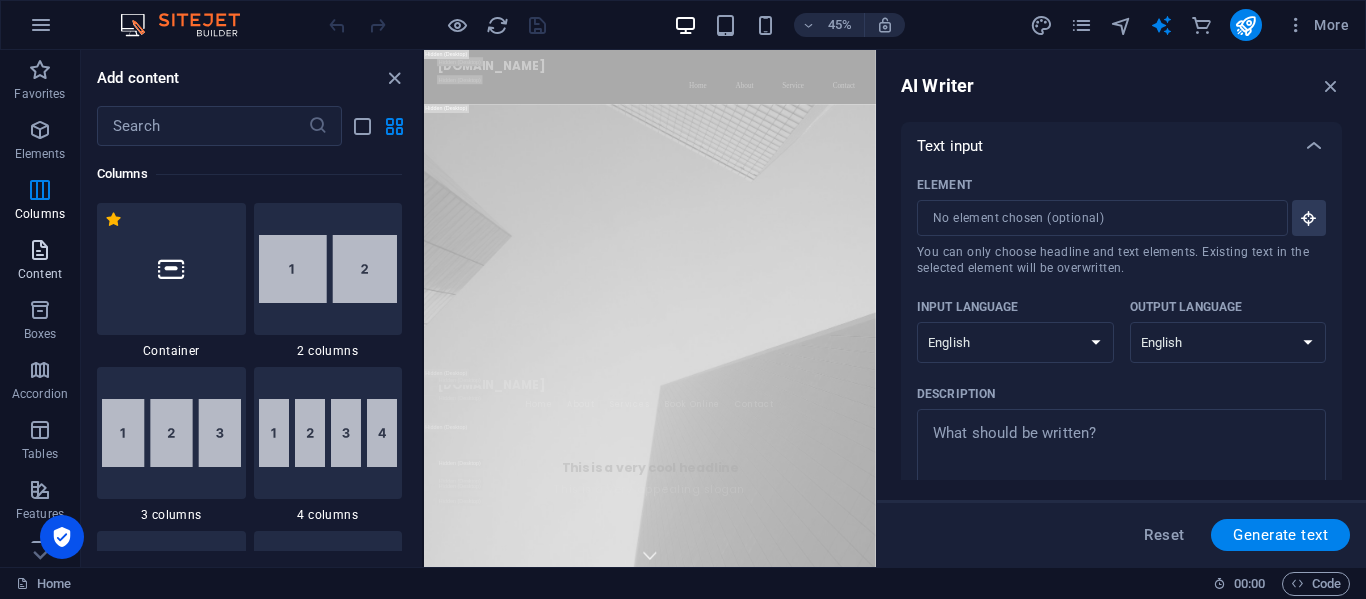 click at bounding box center (40, 250) 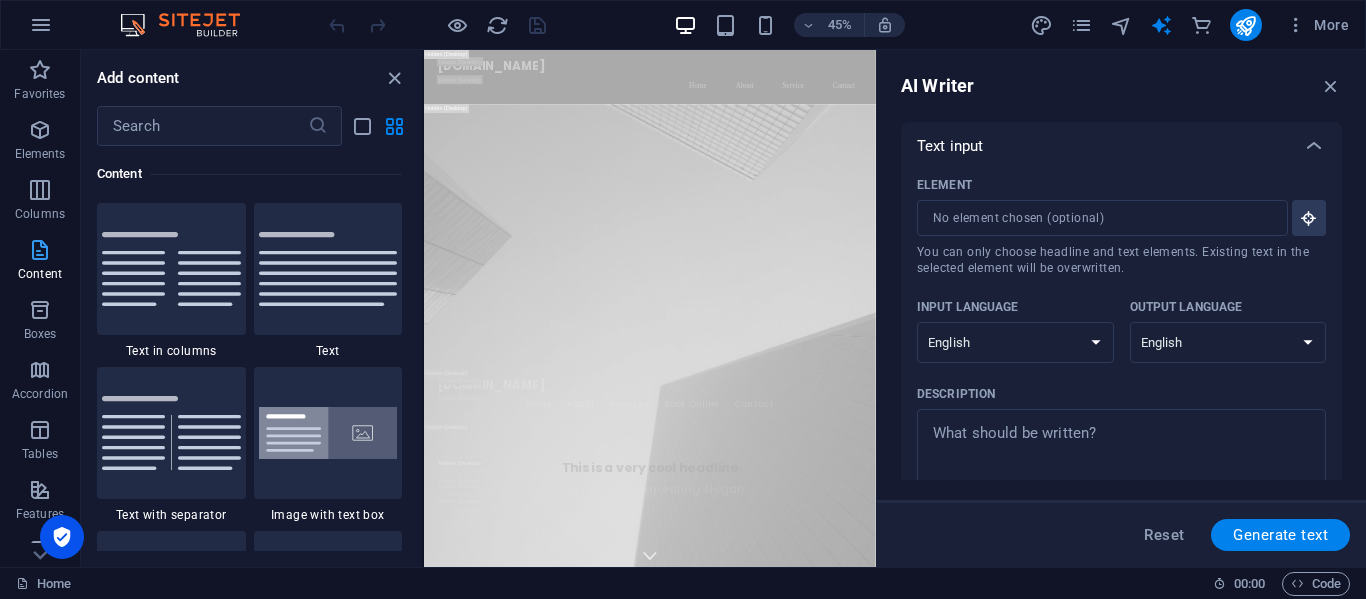 scroll, scrollTop: 3499, scrollLeft: 0, axis: vertical 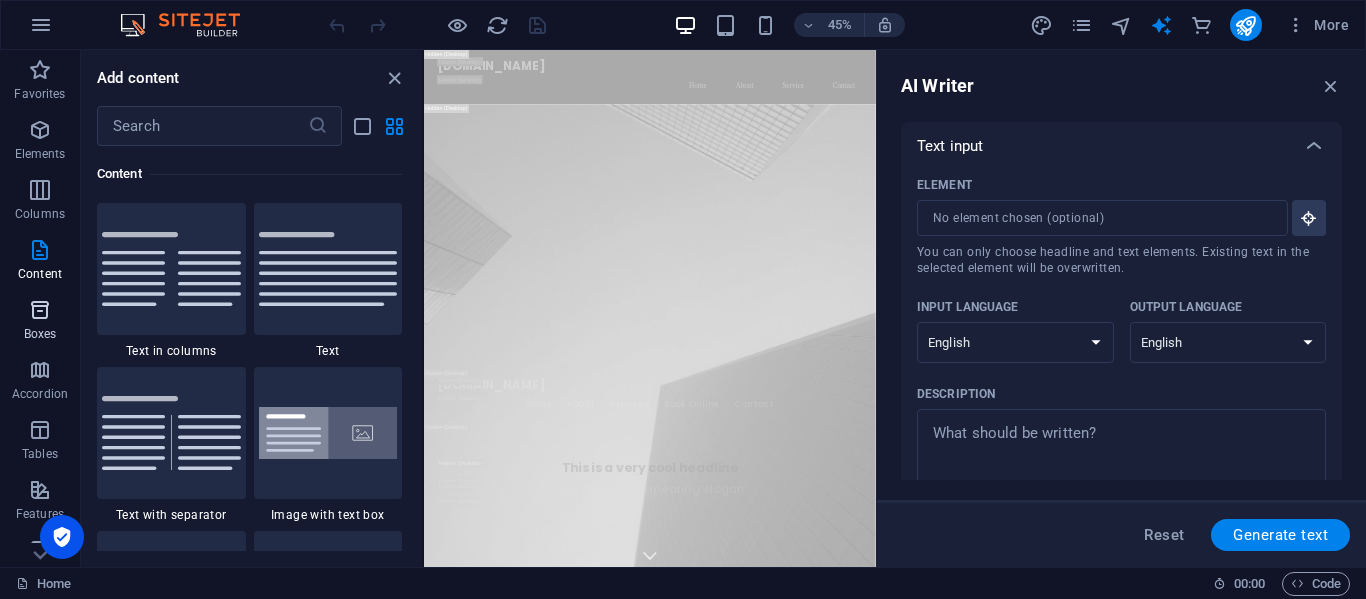 click at bounding box center [40, 310] 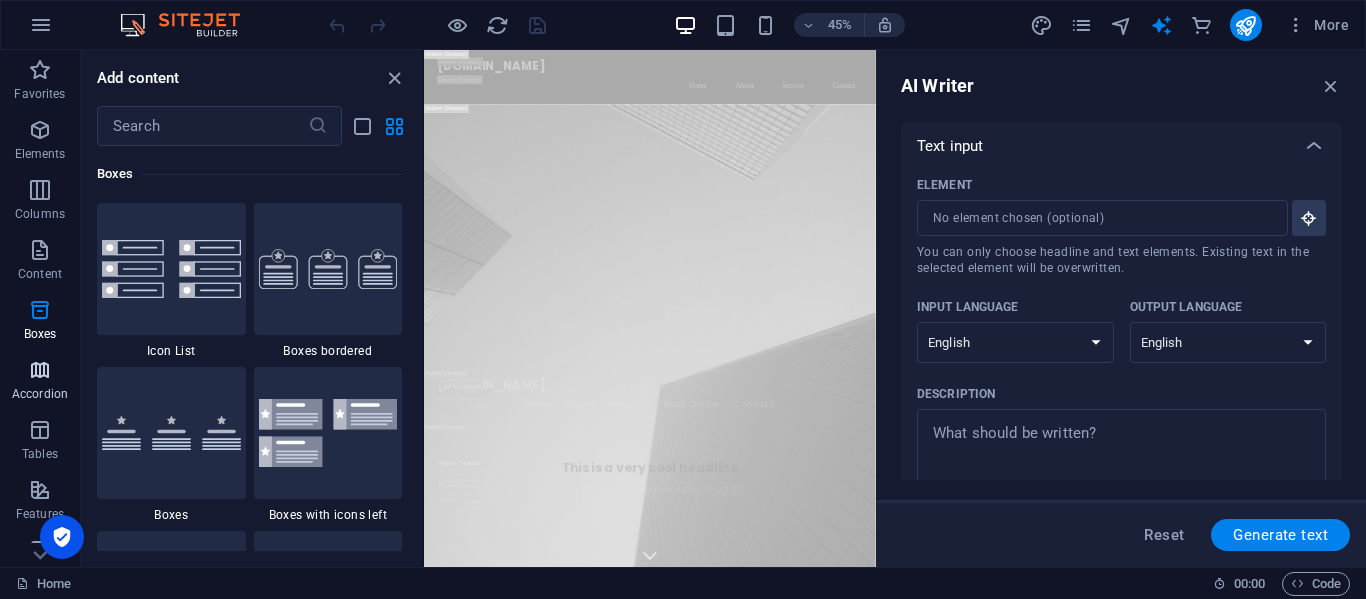 click at bounding box center [40, 370] 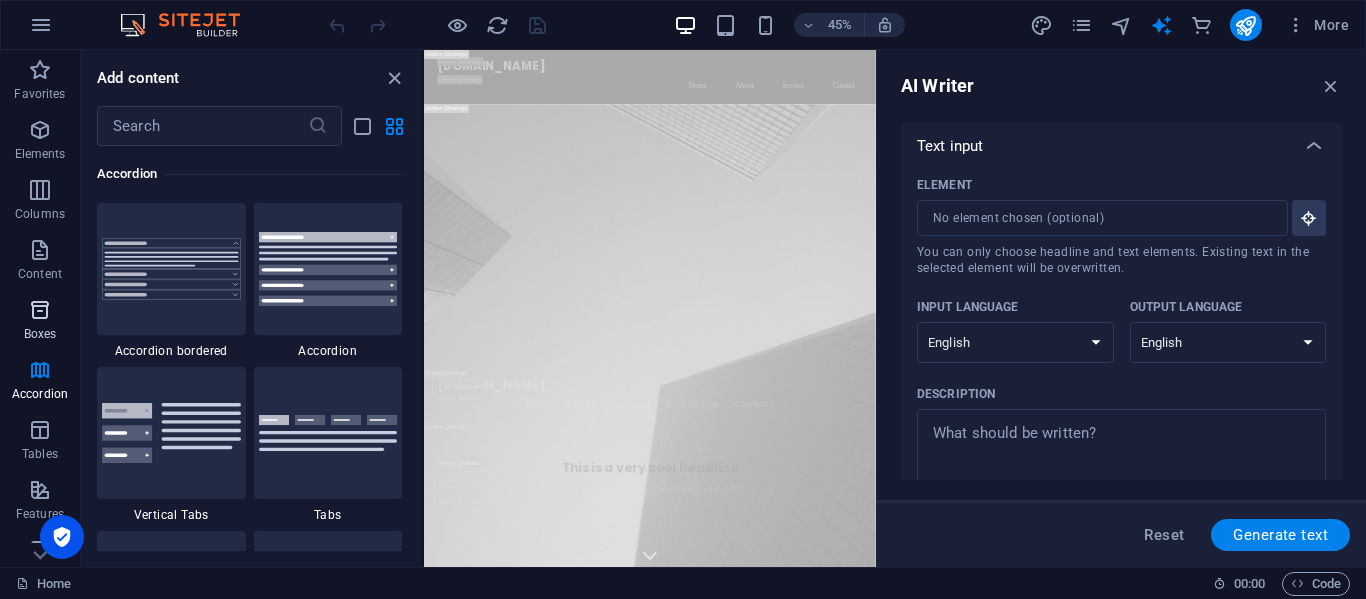 scroll, scrollTop: 6221, scrollLeft: 0, axis: vertical 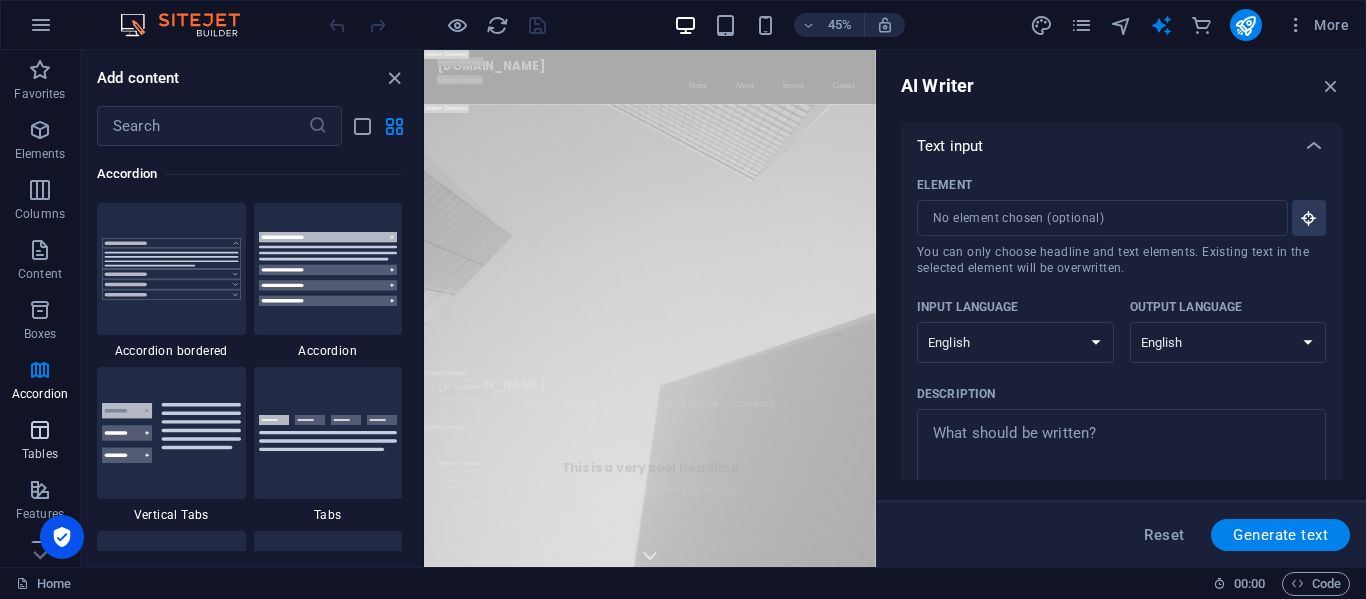 click at bounding box center (40, 430) 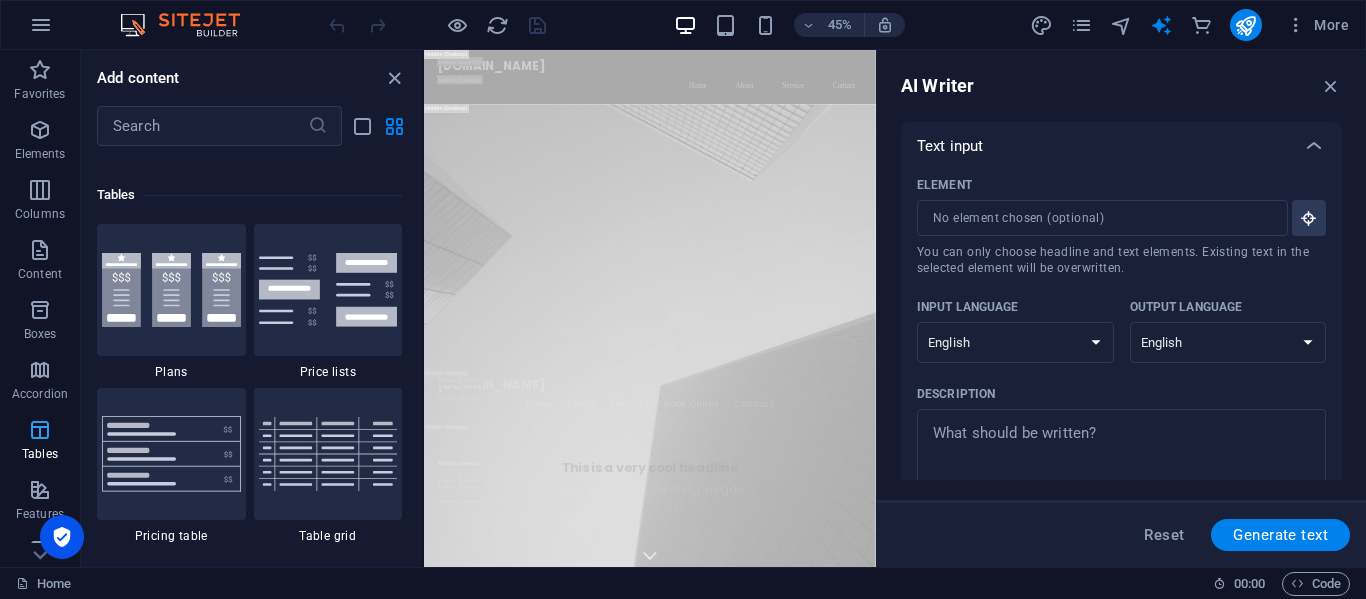 scroll, scrollTop: 6762, scrollLeft: 0, axis: vertical 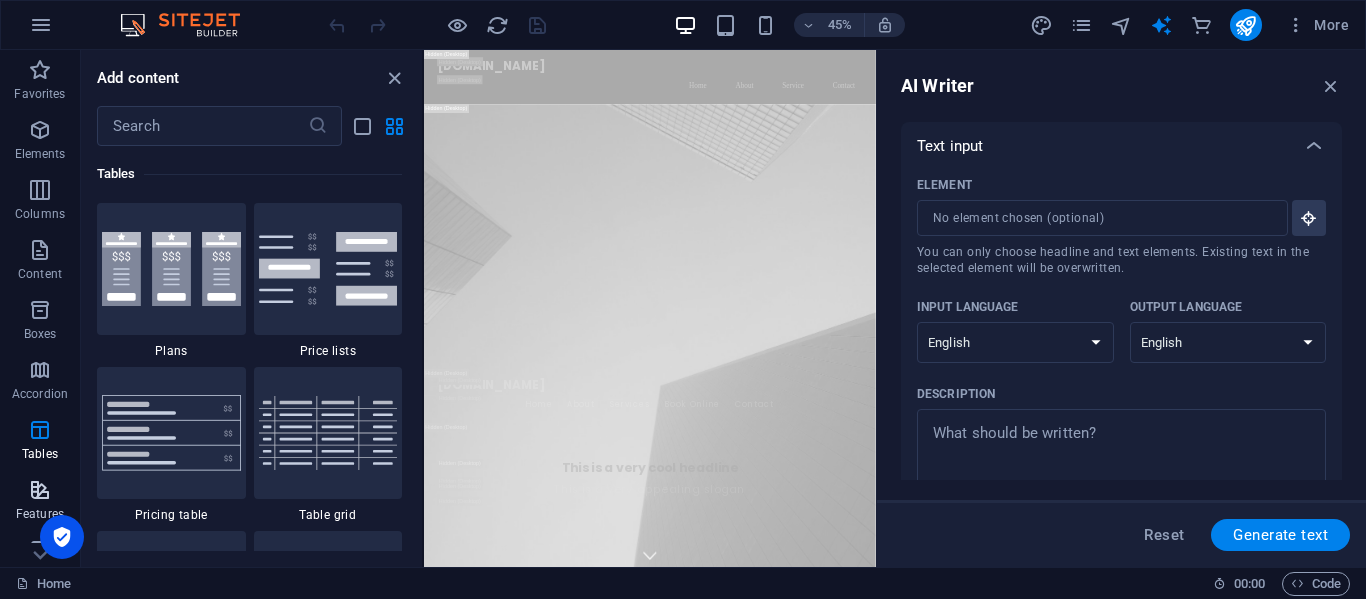 click at bounding box center [40, 490] 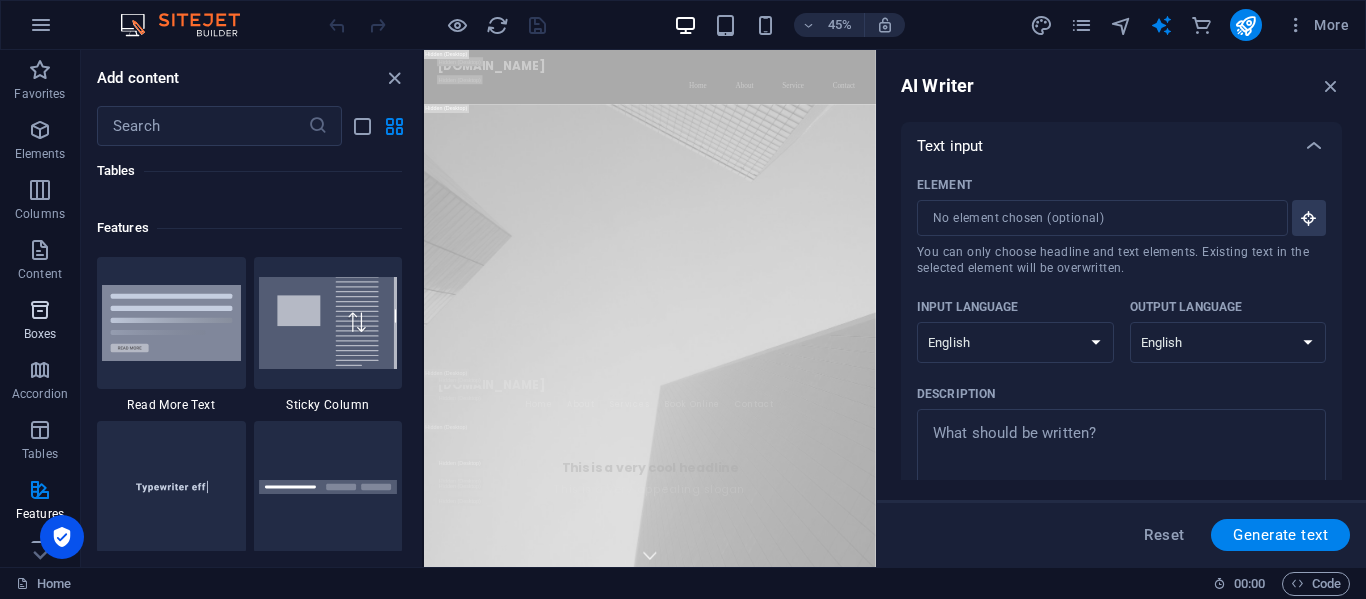 scroll, scrollTop: 7631, scrollLeft: 0, axis: vertical 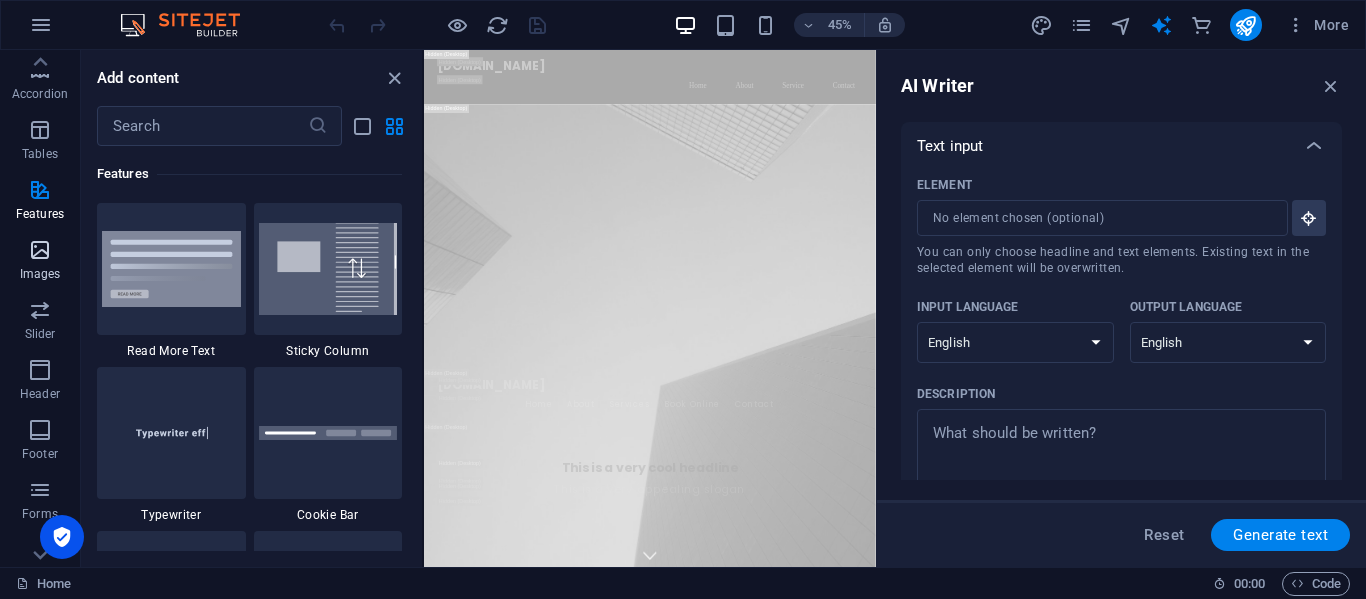click at bounding box center [40, 250] 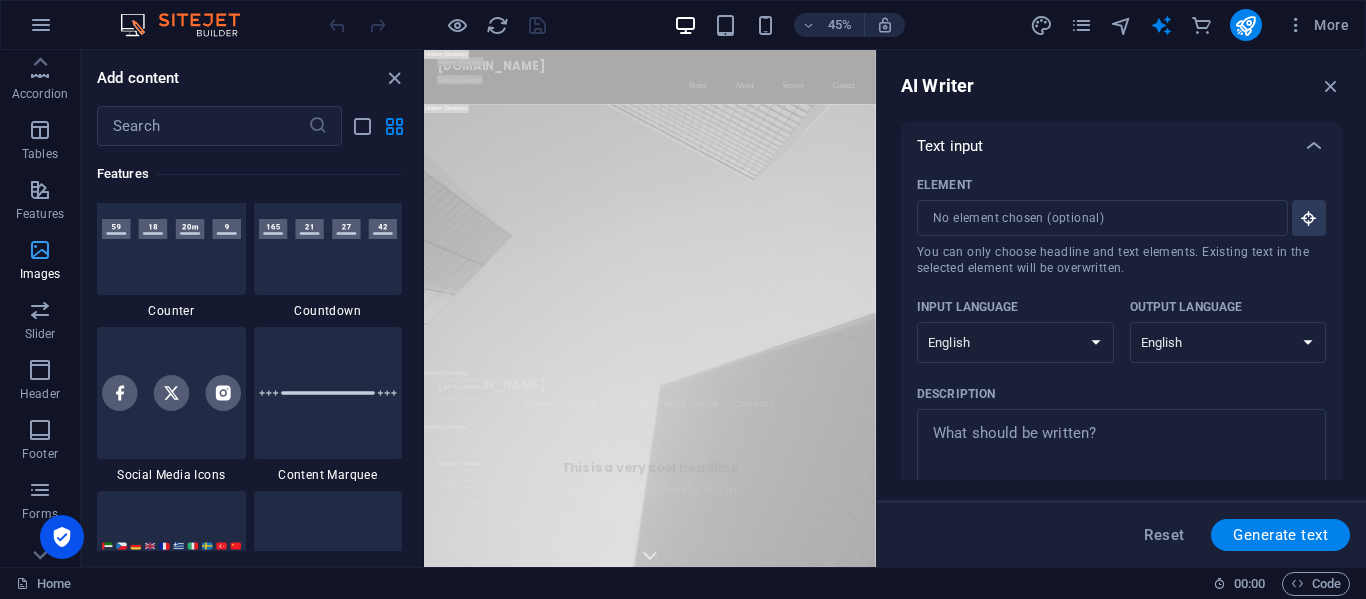 scroll, scrollTop: 9976, scrollLeft: 0, axis: vertical 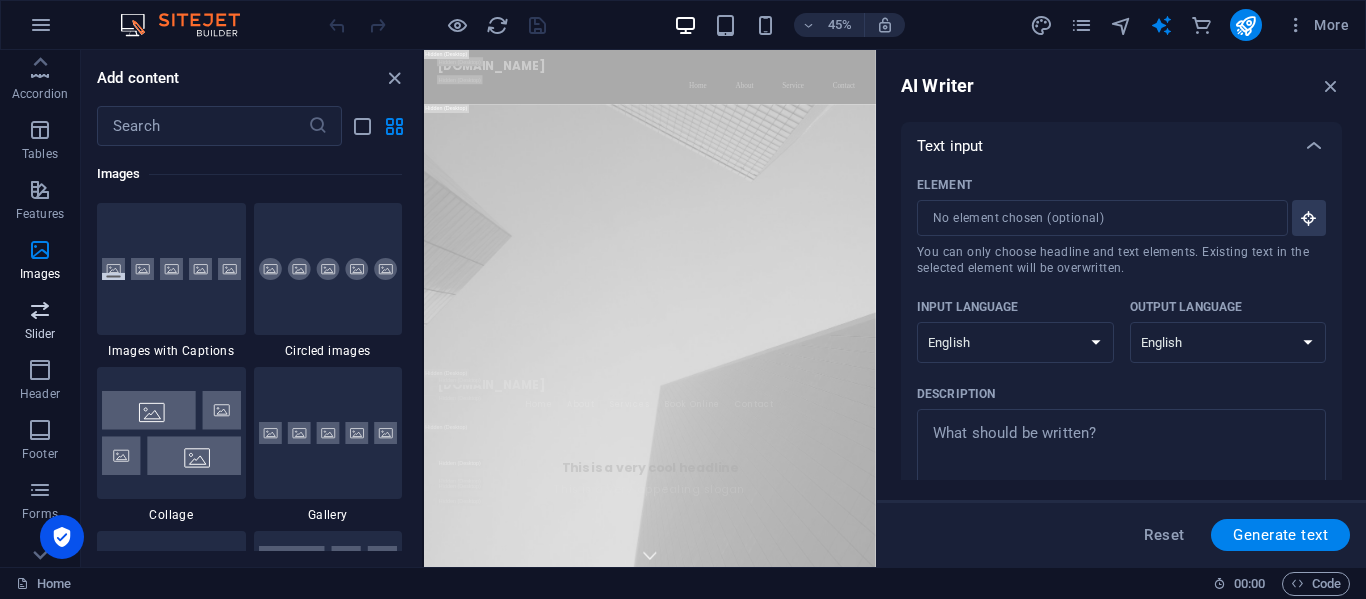 click at bounding box center (40, 310) 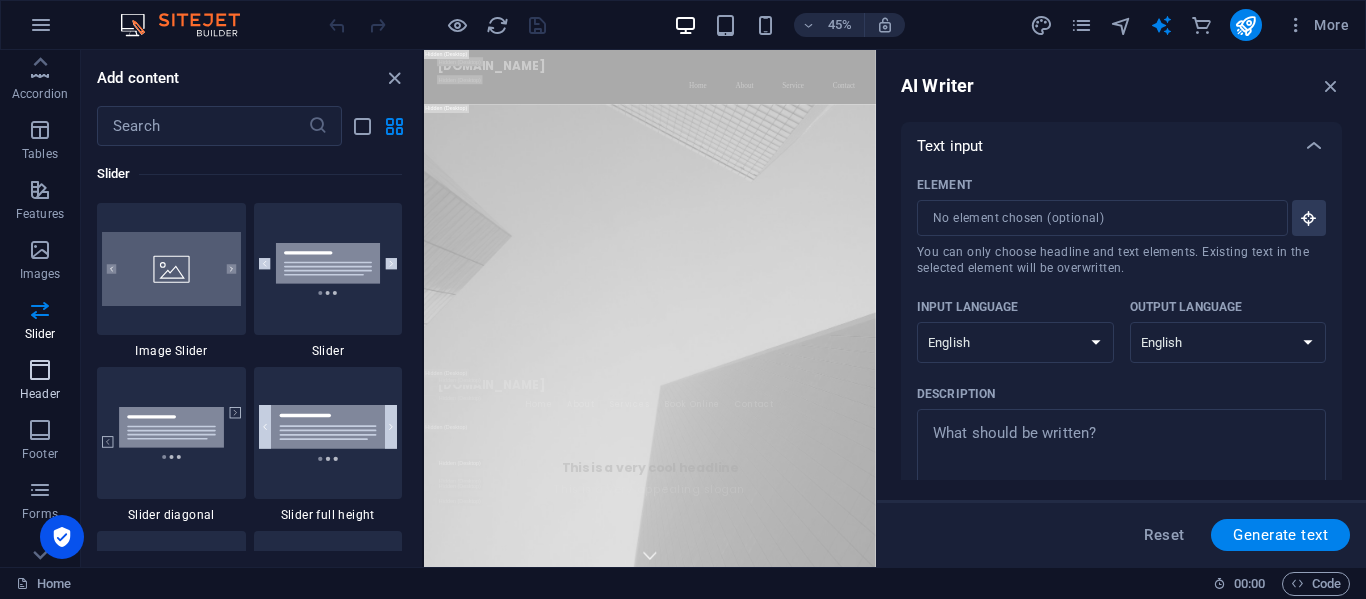 click at bounding box center (40, 370) 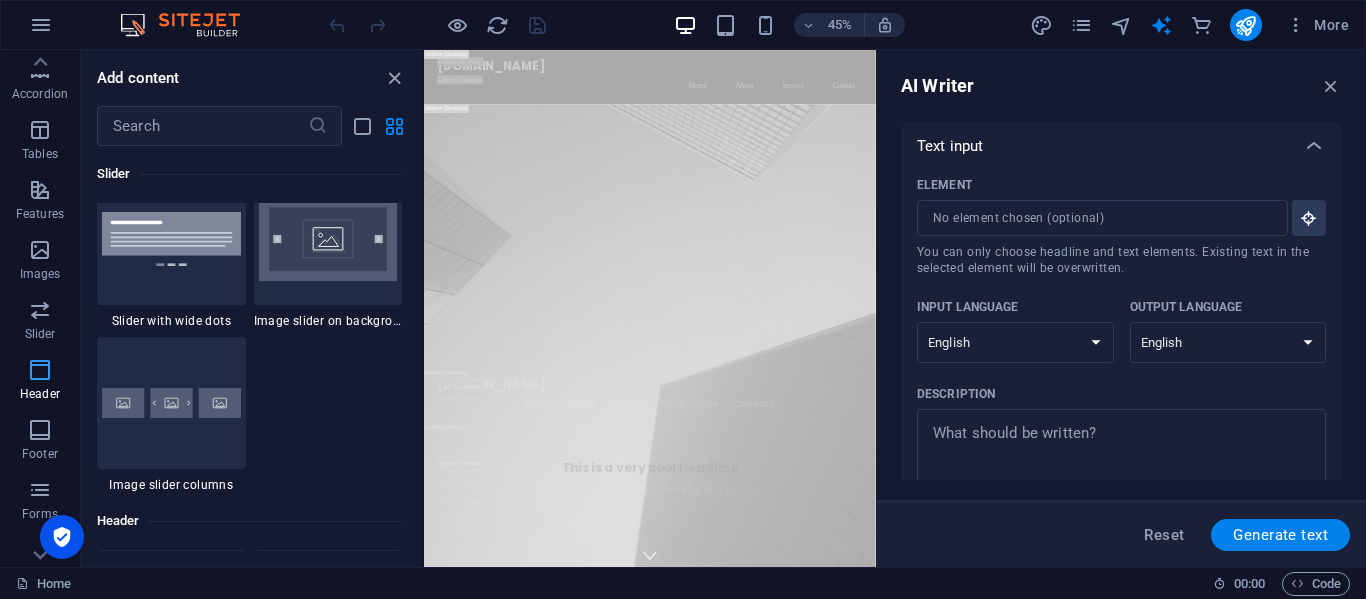 scroll, scrollTop: 11878, scrollLeft: 0, axis: vertical 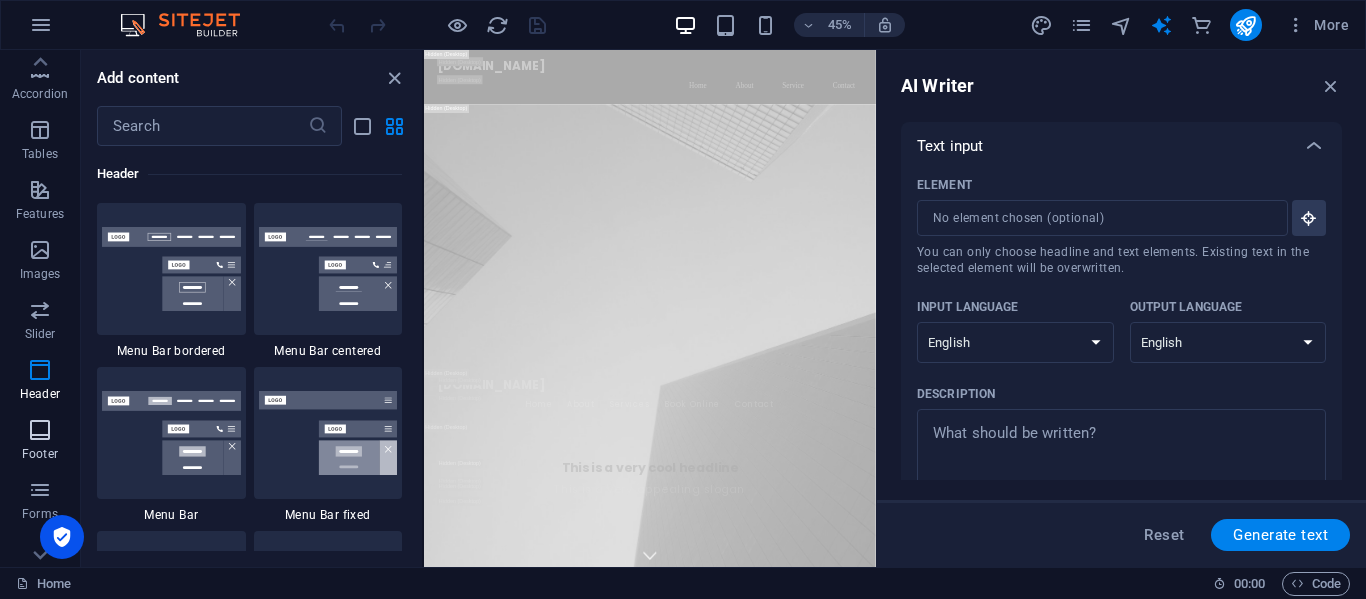 click at bounding box center (40, 430) 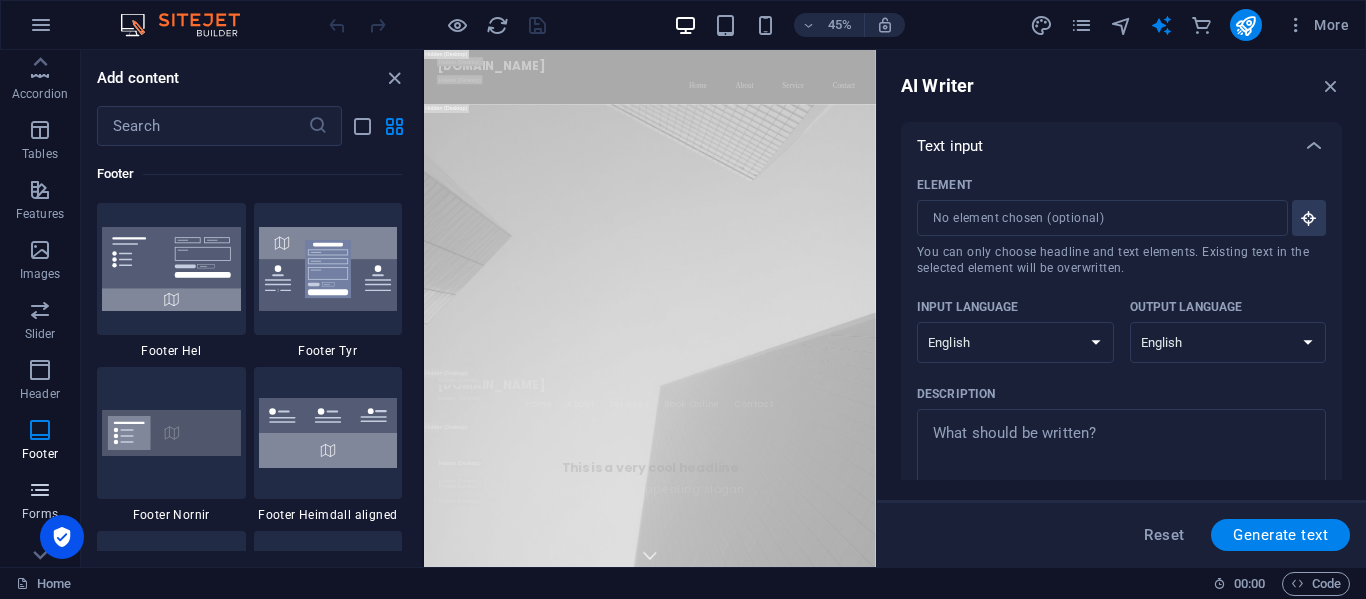 click at bounding box center [40, 490] 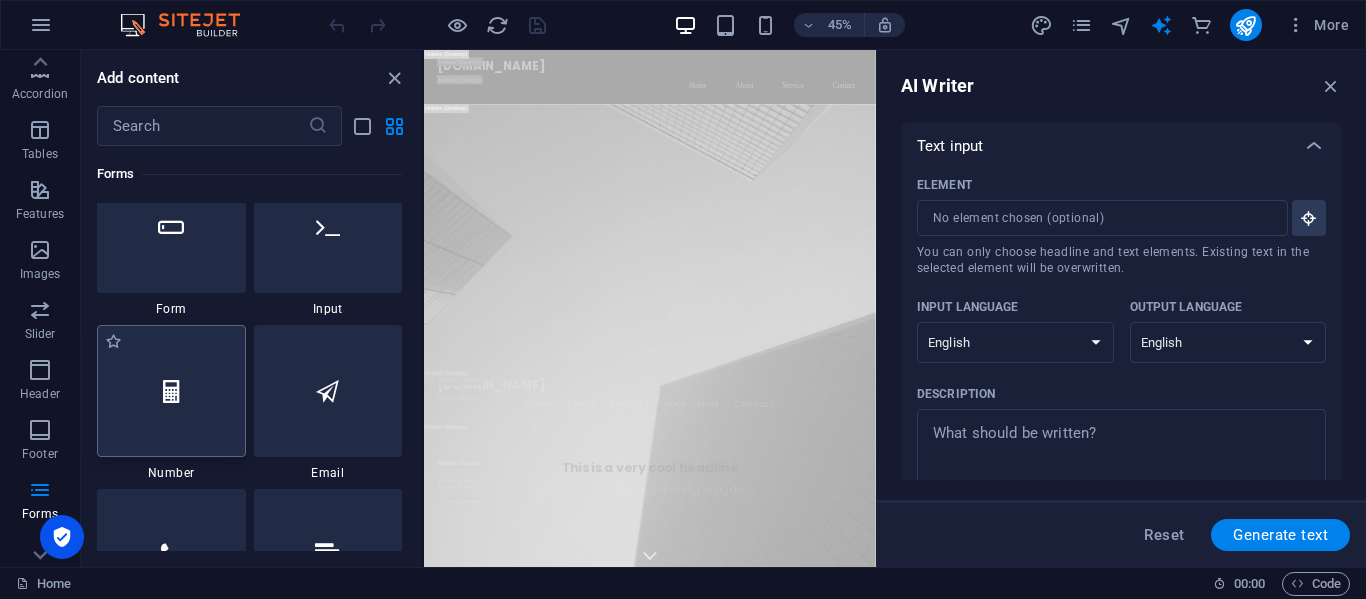 scroll, scrollTop: 15036, scrollLeft: 0, axis: vertical 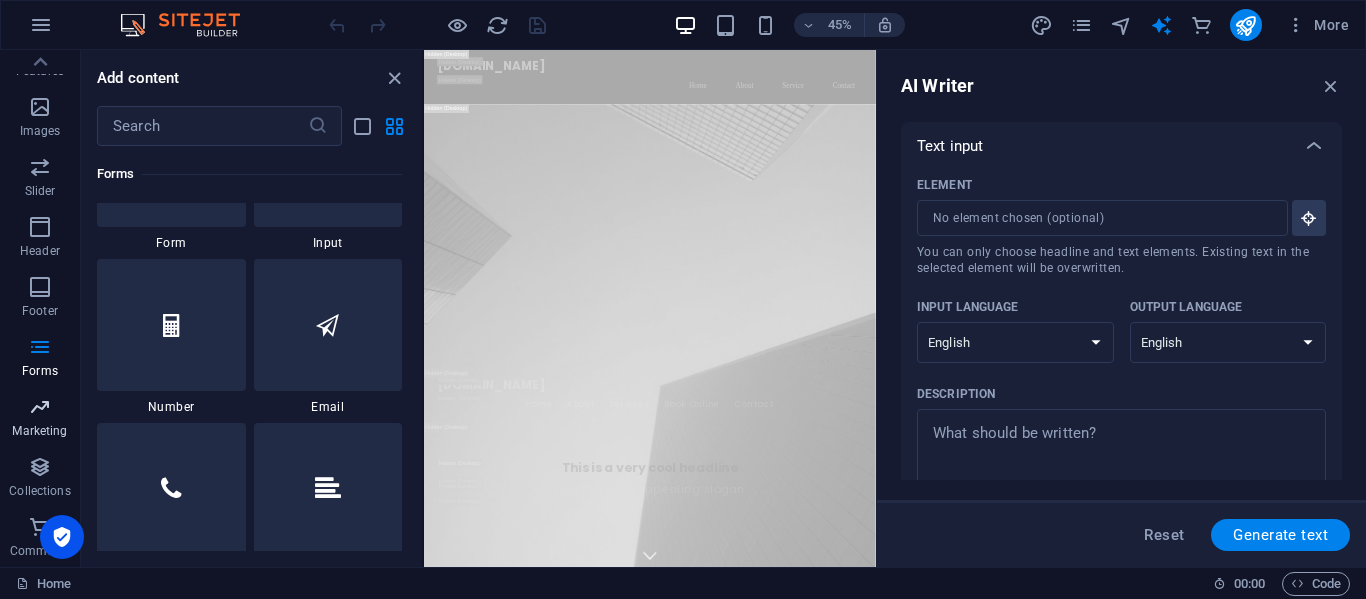 click at bounding box center [40, 407] 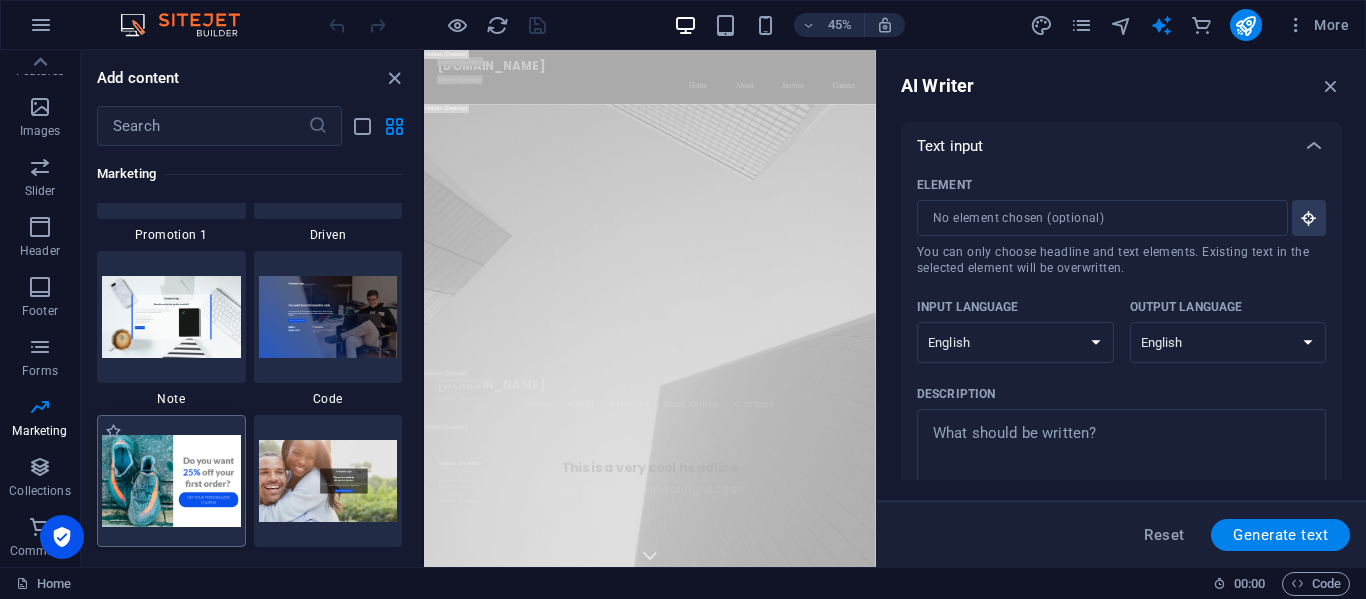scroll, scrollTop: 17625, scrollLeft: 0, axis: vertical 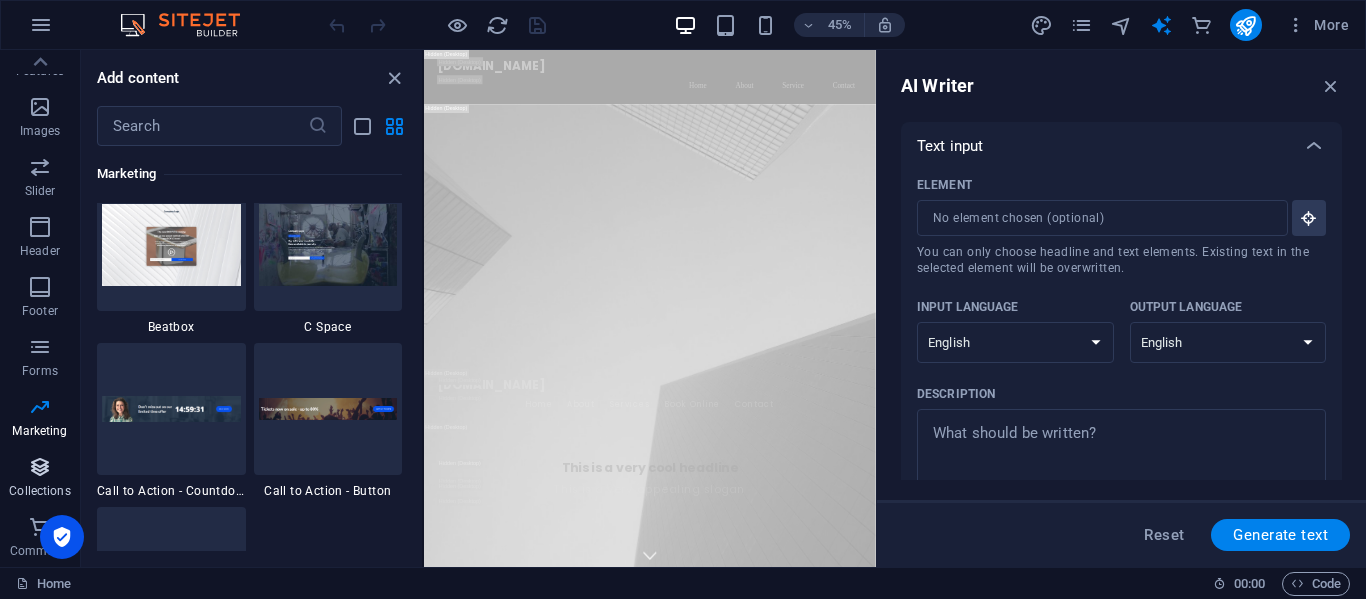 click on "Collections" at bounding box center [39, 491] 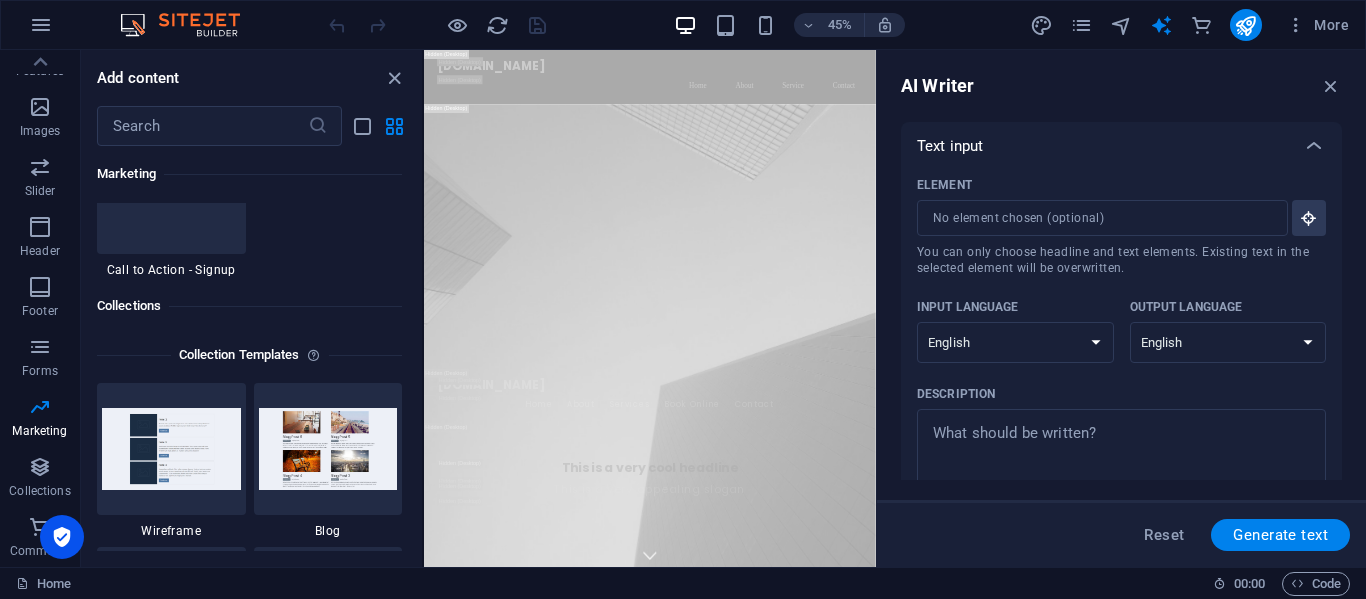 scroll, scrollTop: 17310, scrollLeft: 0, axis: vertical 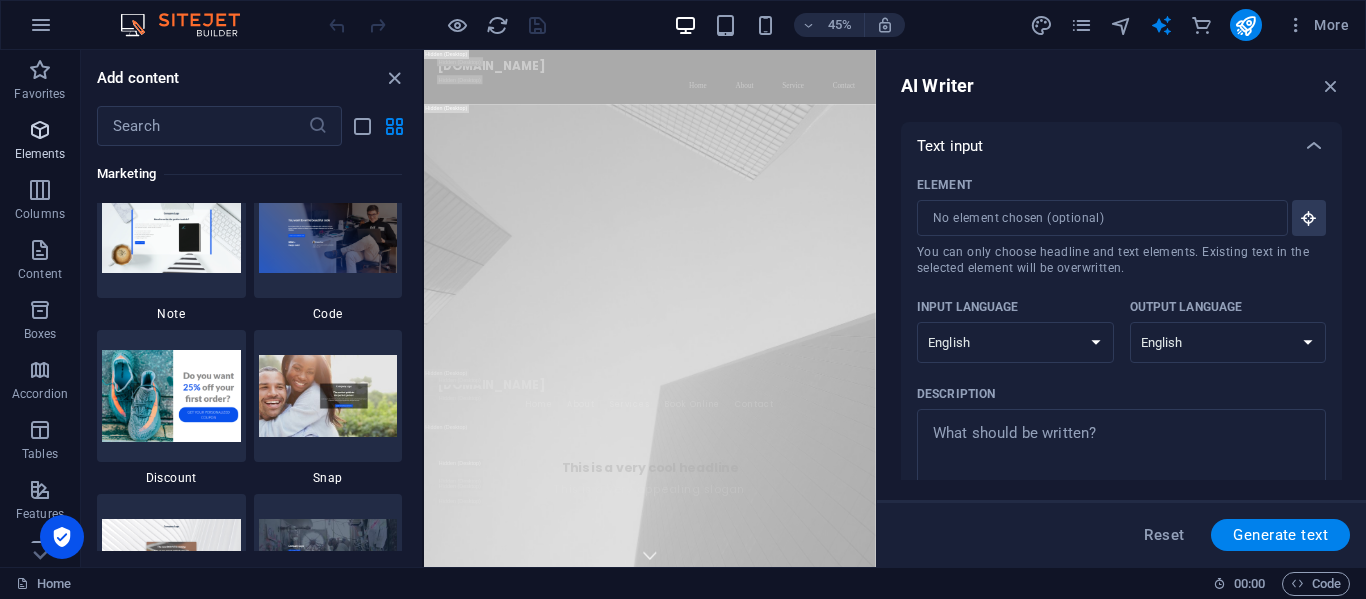 click at bounding box center (40, 130) 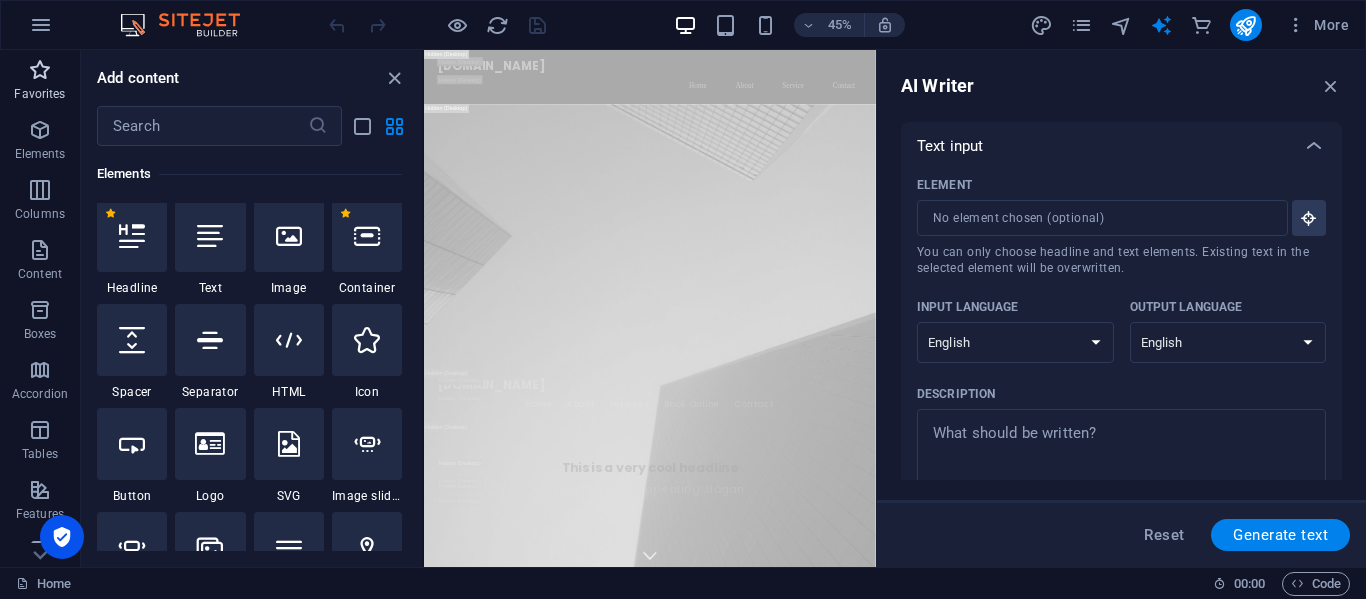 scroll, scrollTop: 213, scrollLeft: 0, axis: vertical 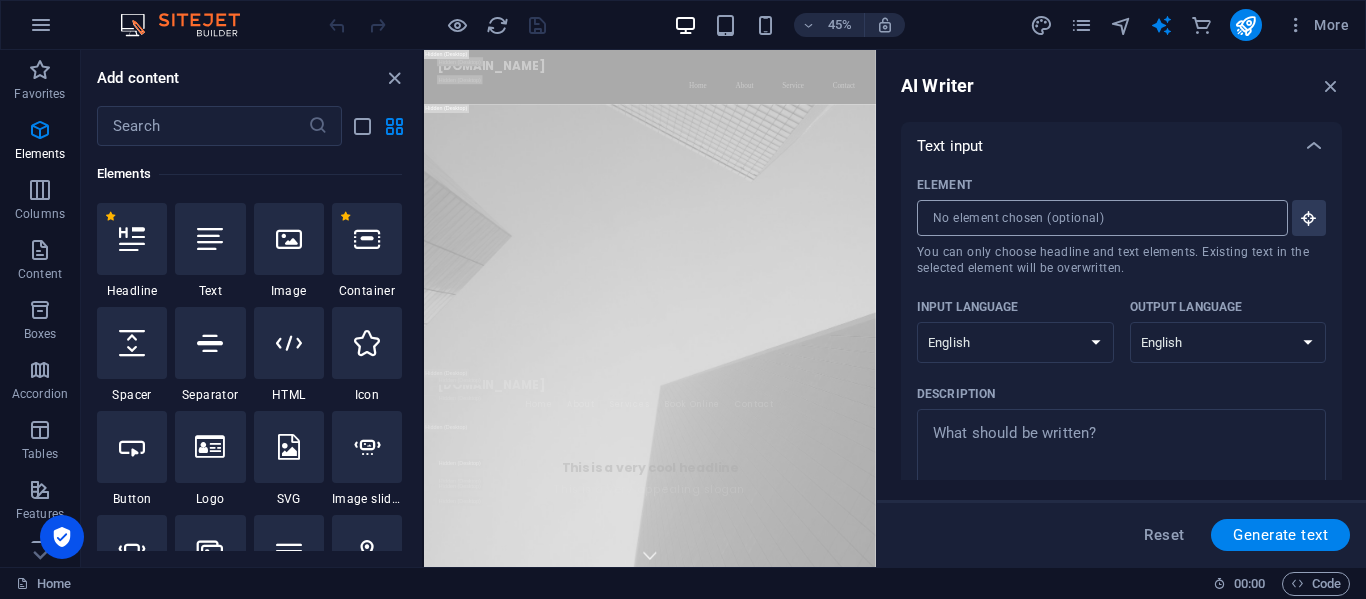 click on "Element ​ You can only choose headline and text elements. Existing text in the selected element will be overwritten." at bounding box center [1095, 218] 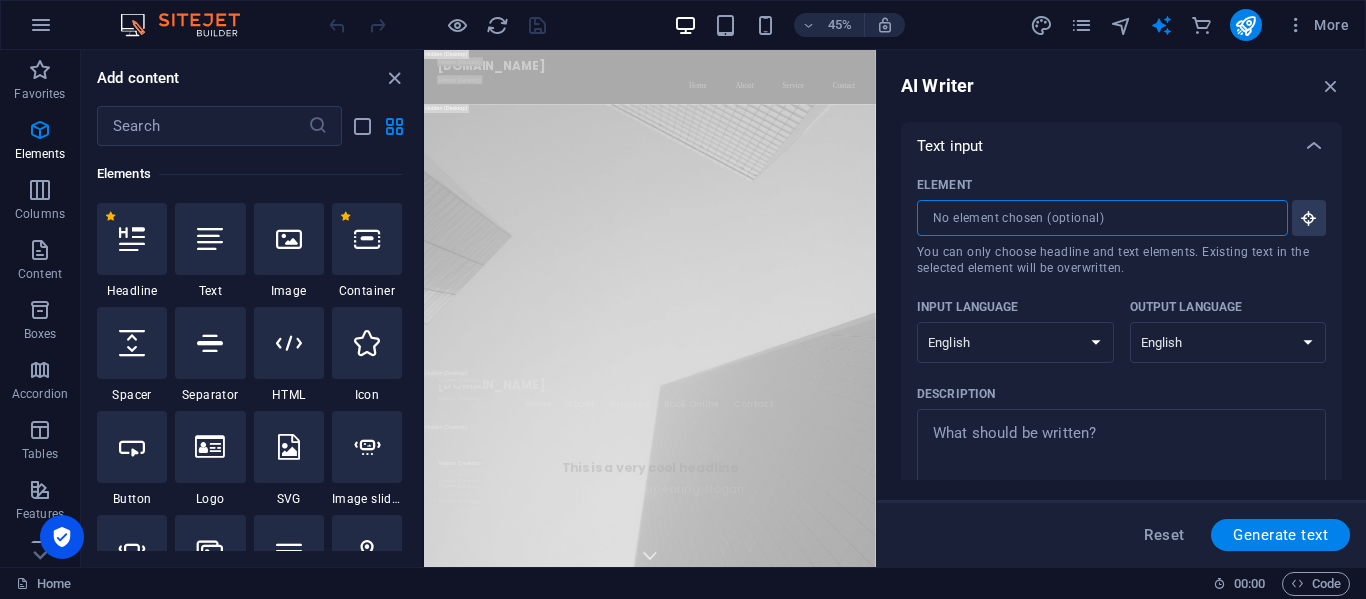 click on "Element ​ You can only choose headline and text elements. Existing text in the selected element will be overwritten." at bounding box center [1095, 218] 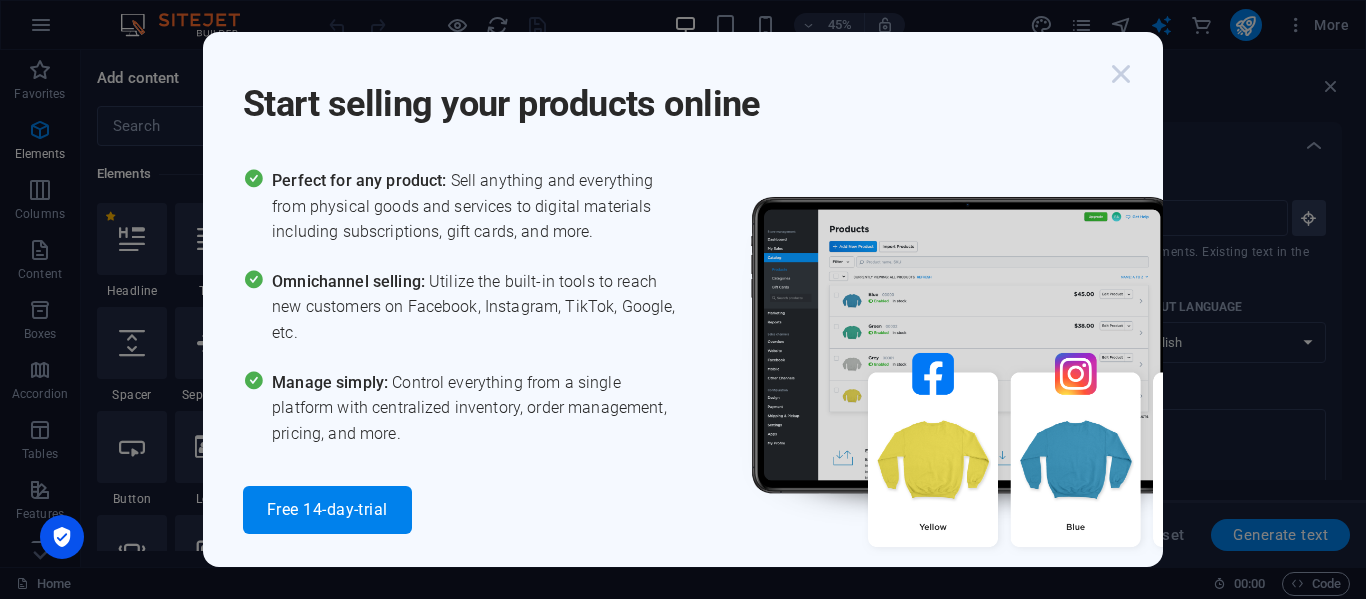 click at bounding box center (1121, 74) 